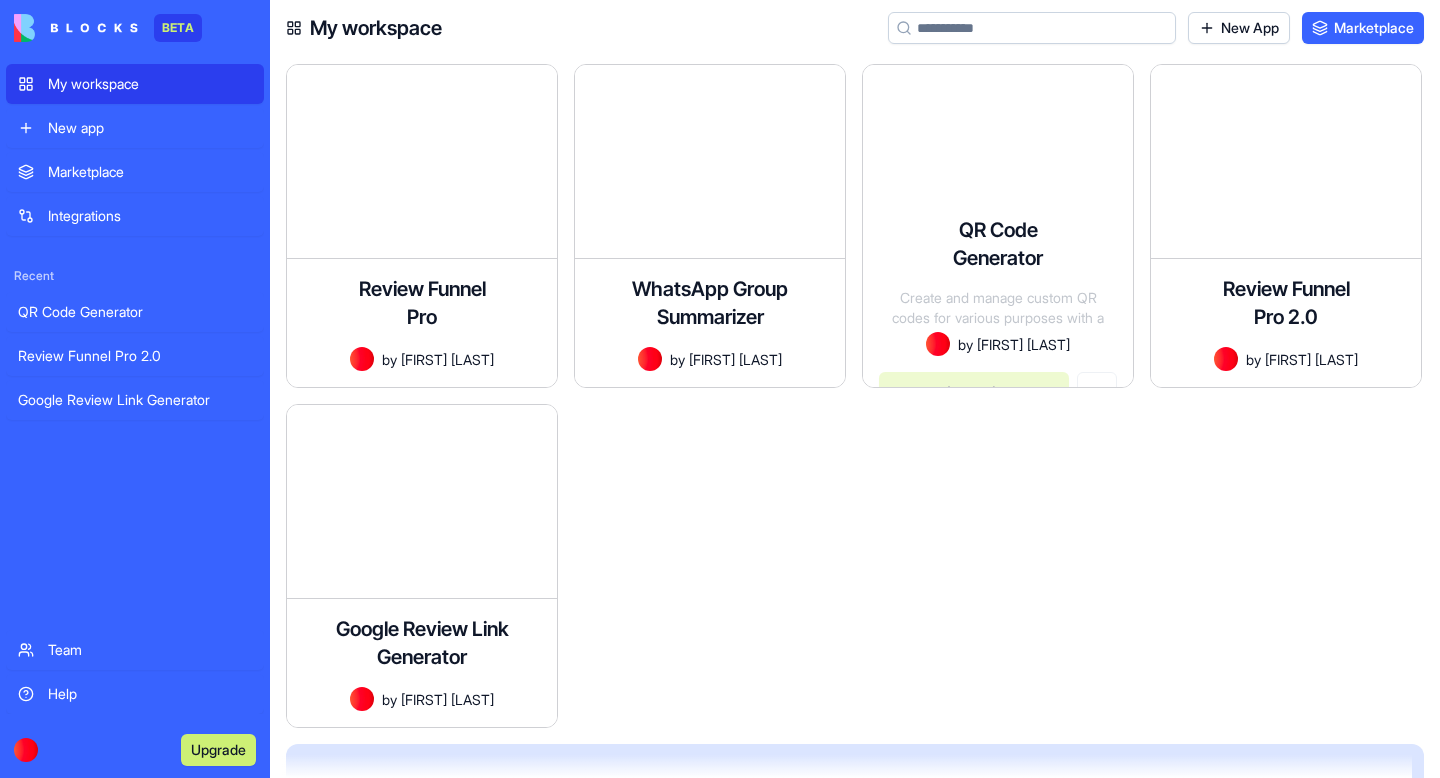scroll, scrollTop: 0, scrollLeft: 0, axis: both 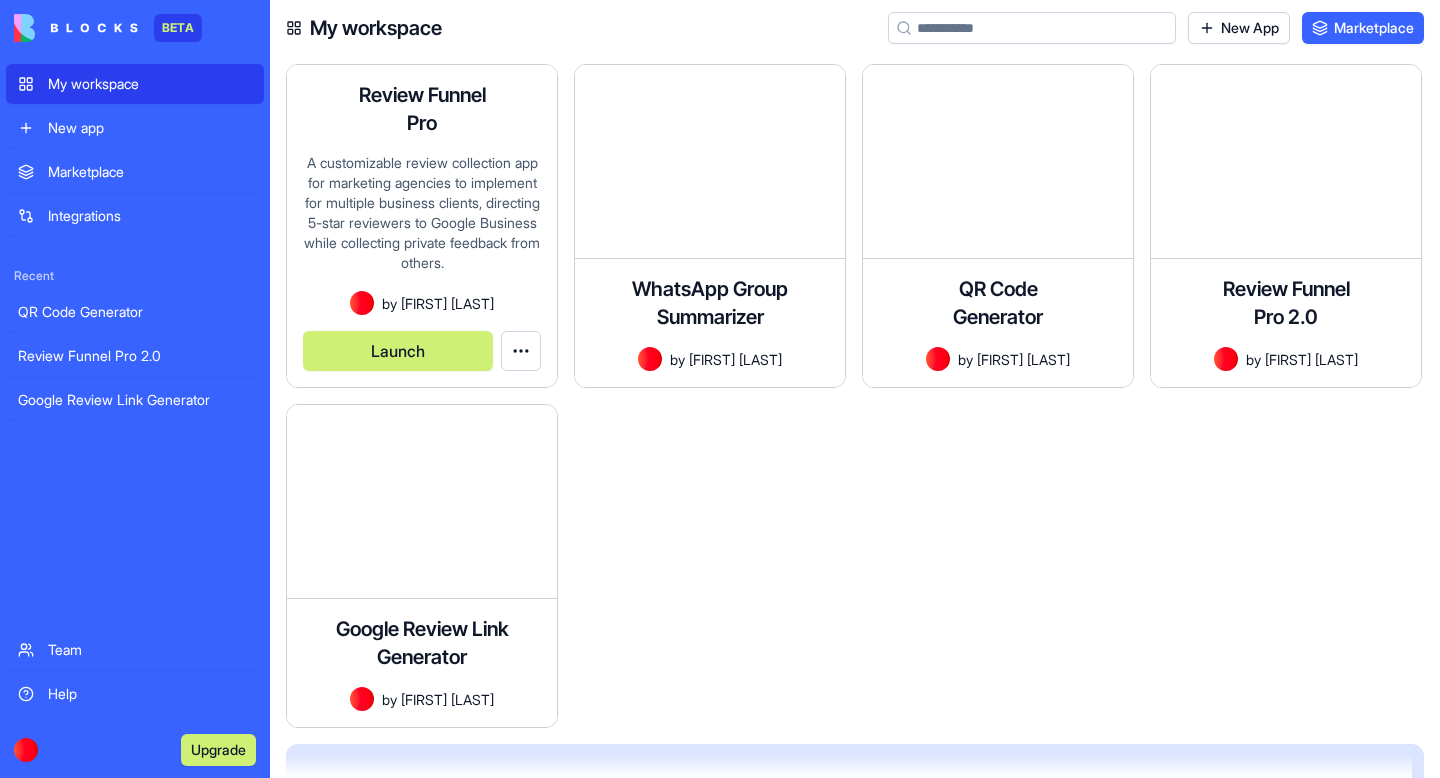 click on "A customizable review collection app for marketing agencies to implement for multiple business clients, directing 5-star reviewers to Google Business while collecting private feedback from others." at bounding box center [422, 222] 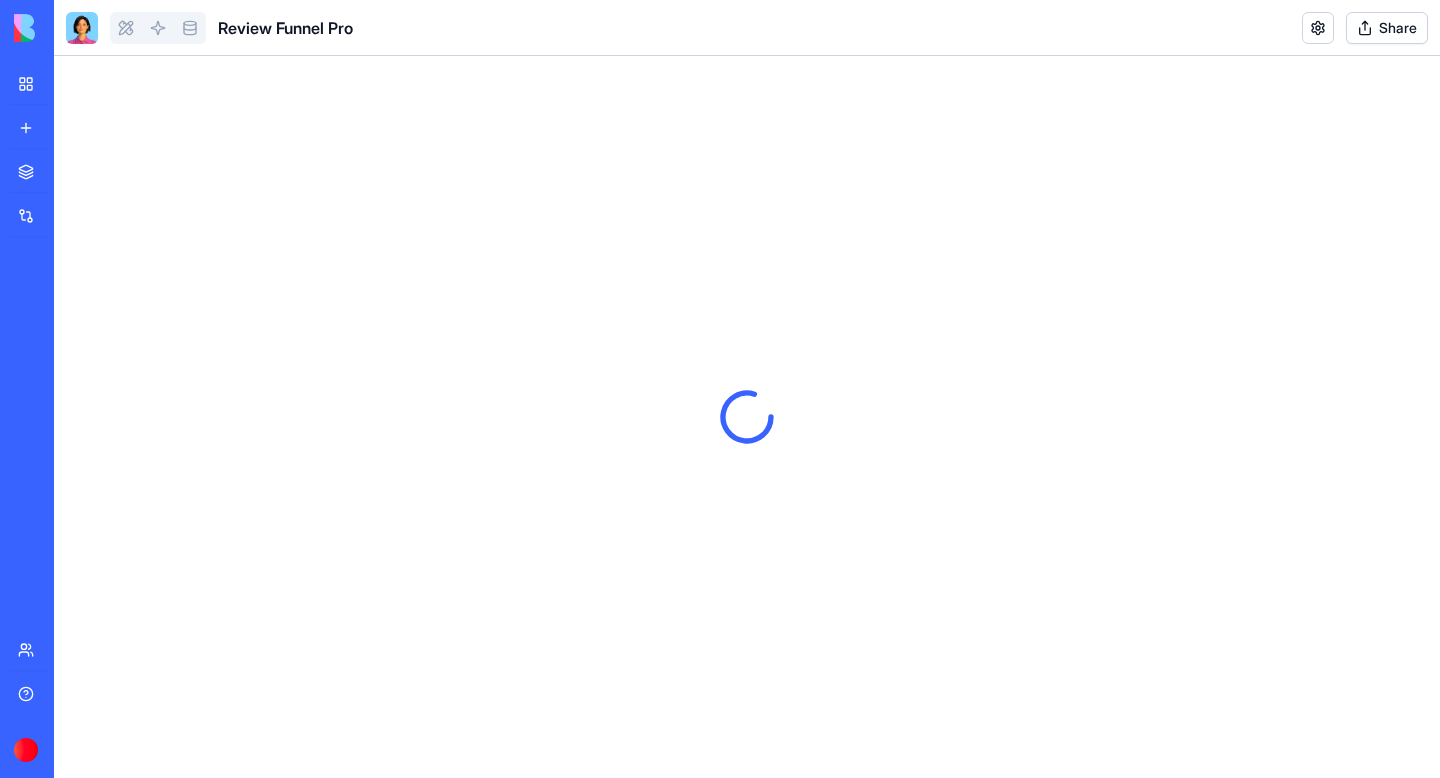 scroll, scrollTop: 0, scrollLeft: 0, axis: both 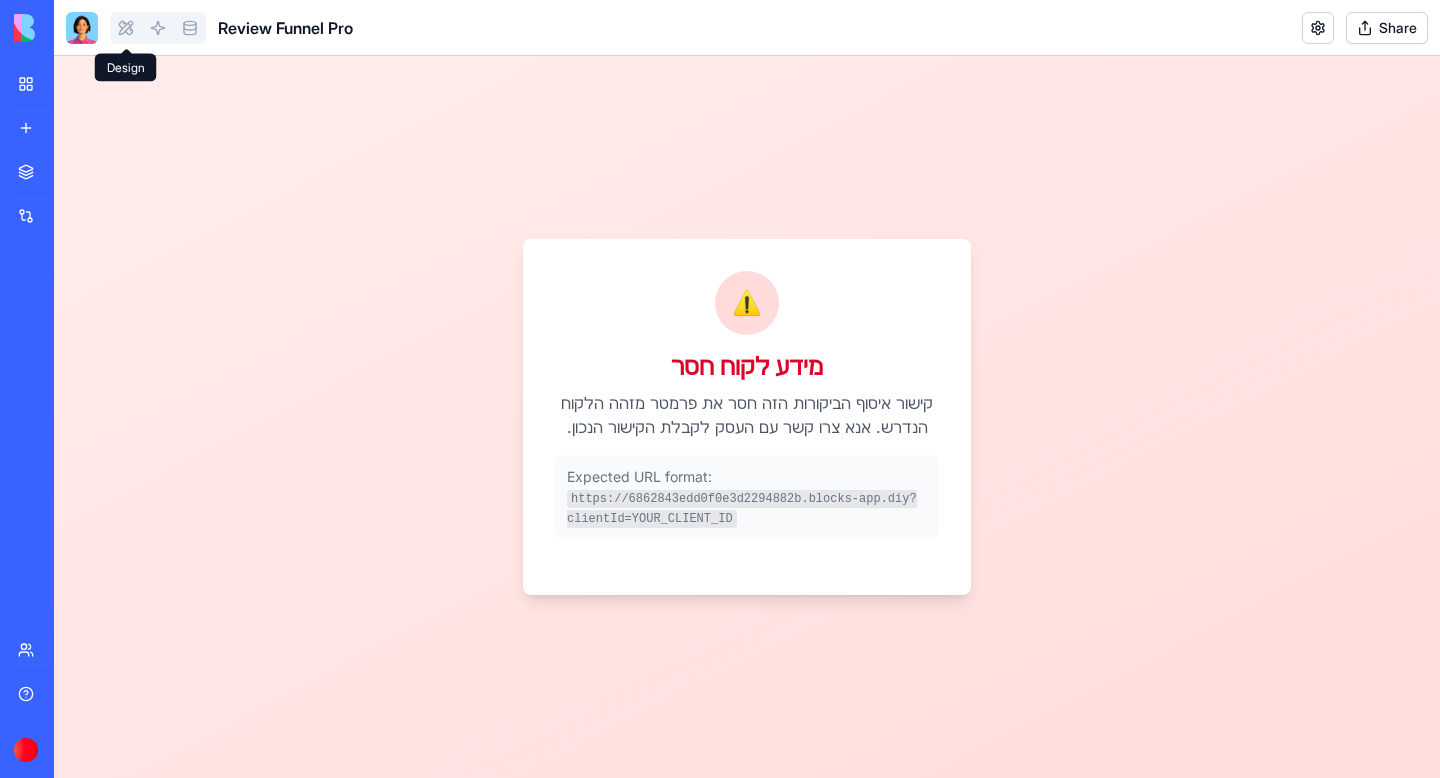 click at bounding box center (126, 28) 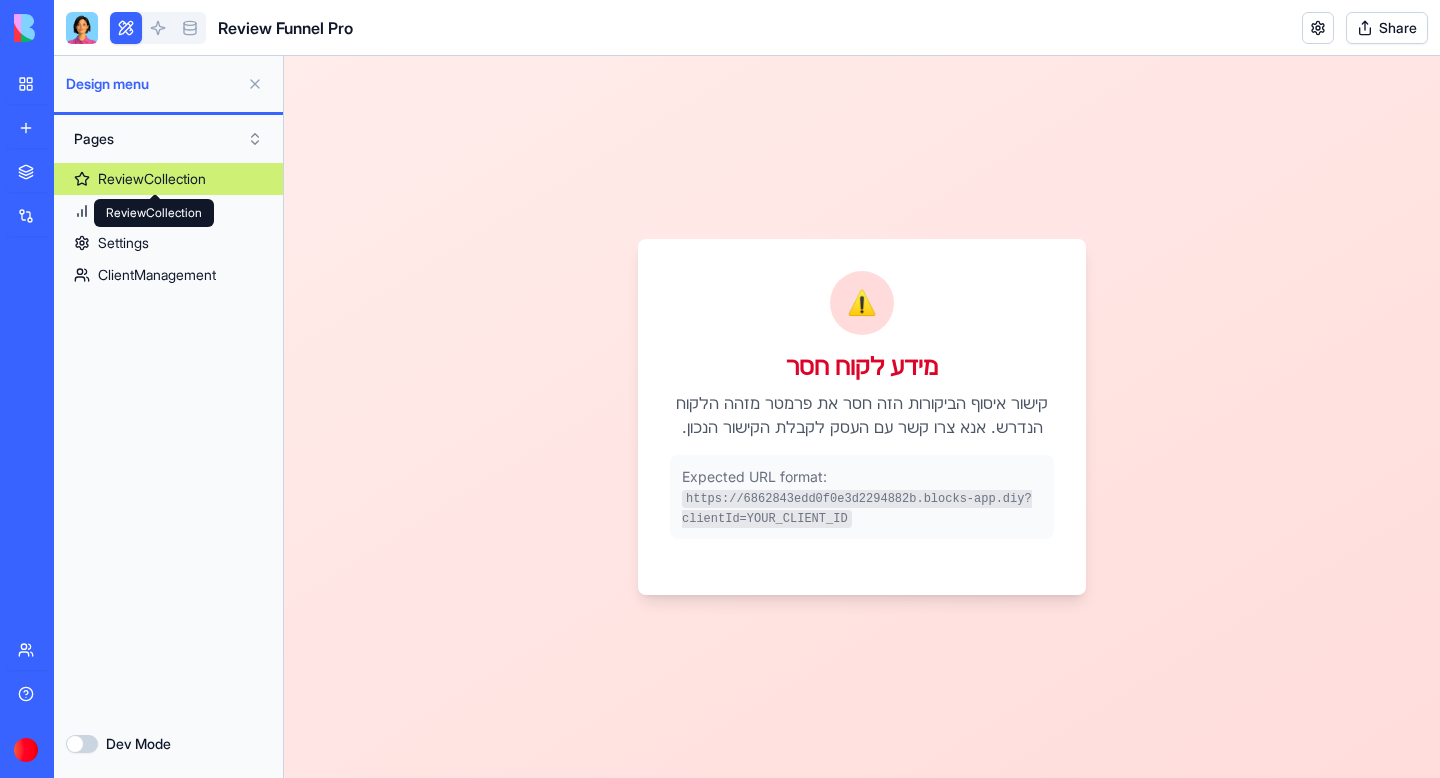 click on "ReviewCollection ReviewCollection" at bounding box center [154, 213] 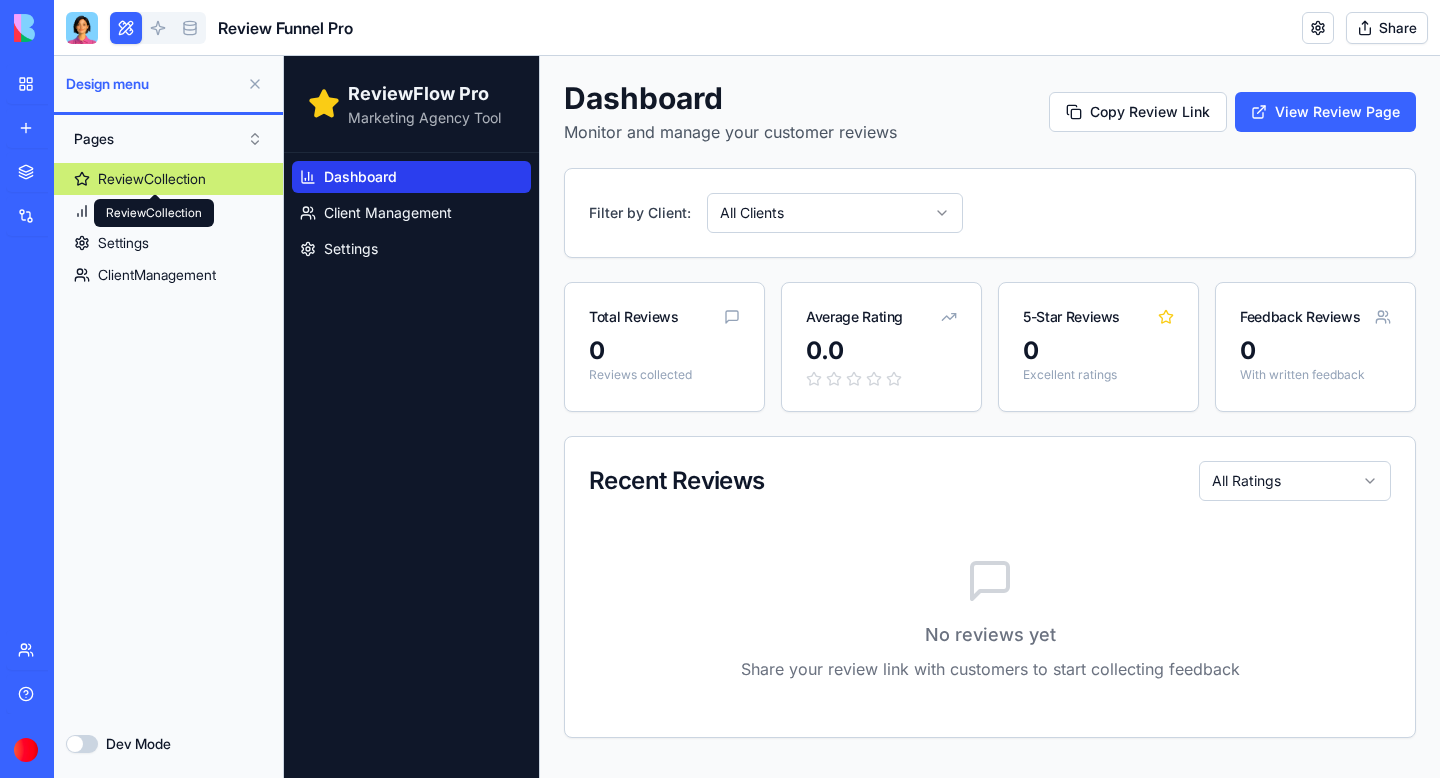 click on "Dashboard" at bounding box center [168, 211] 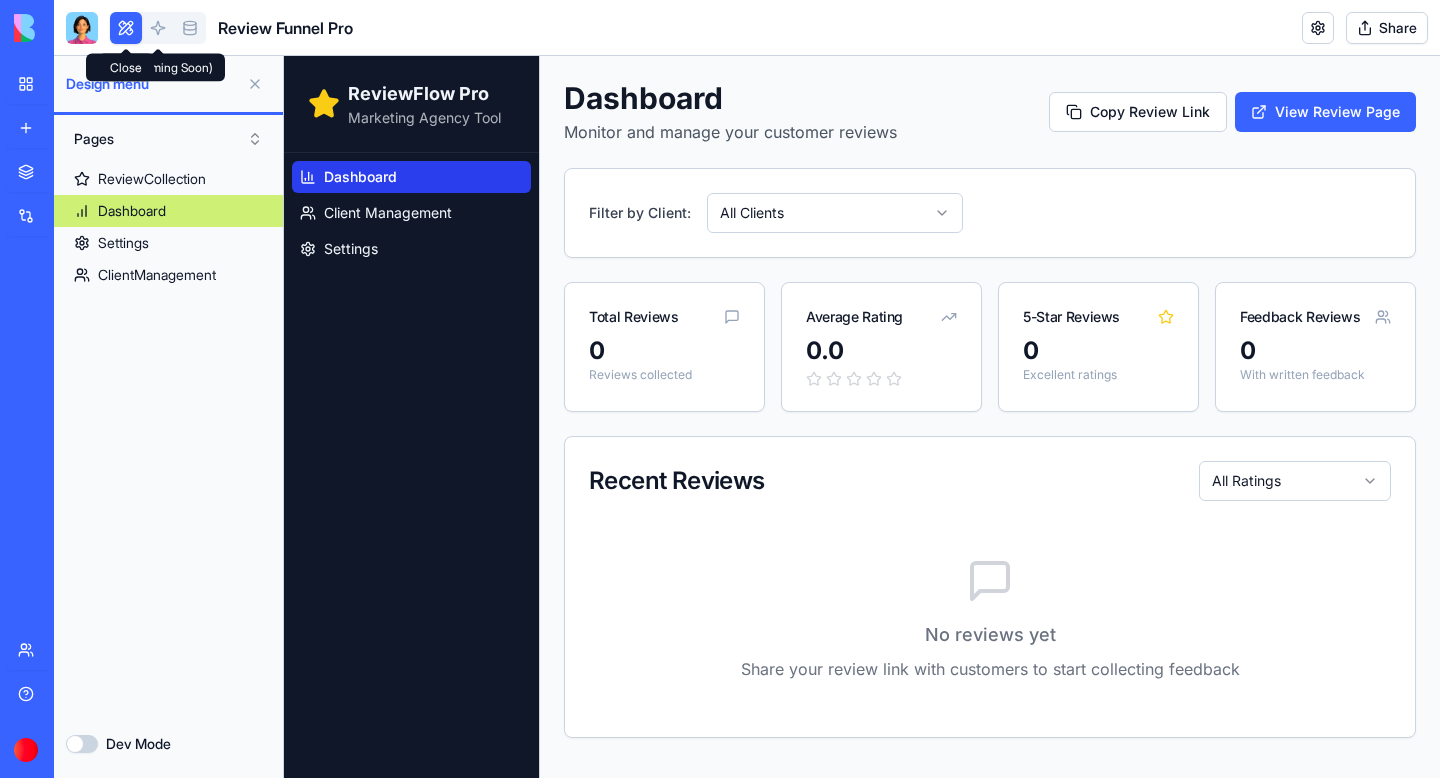 click at bounding box center [126, 28] 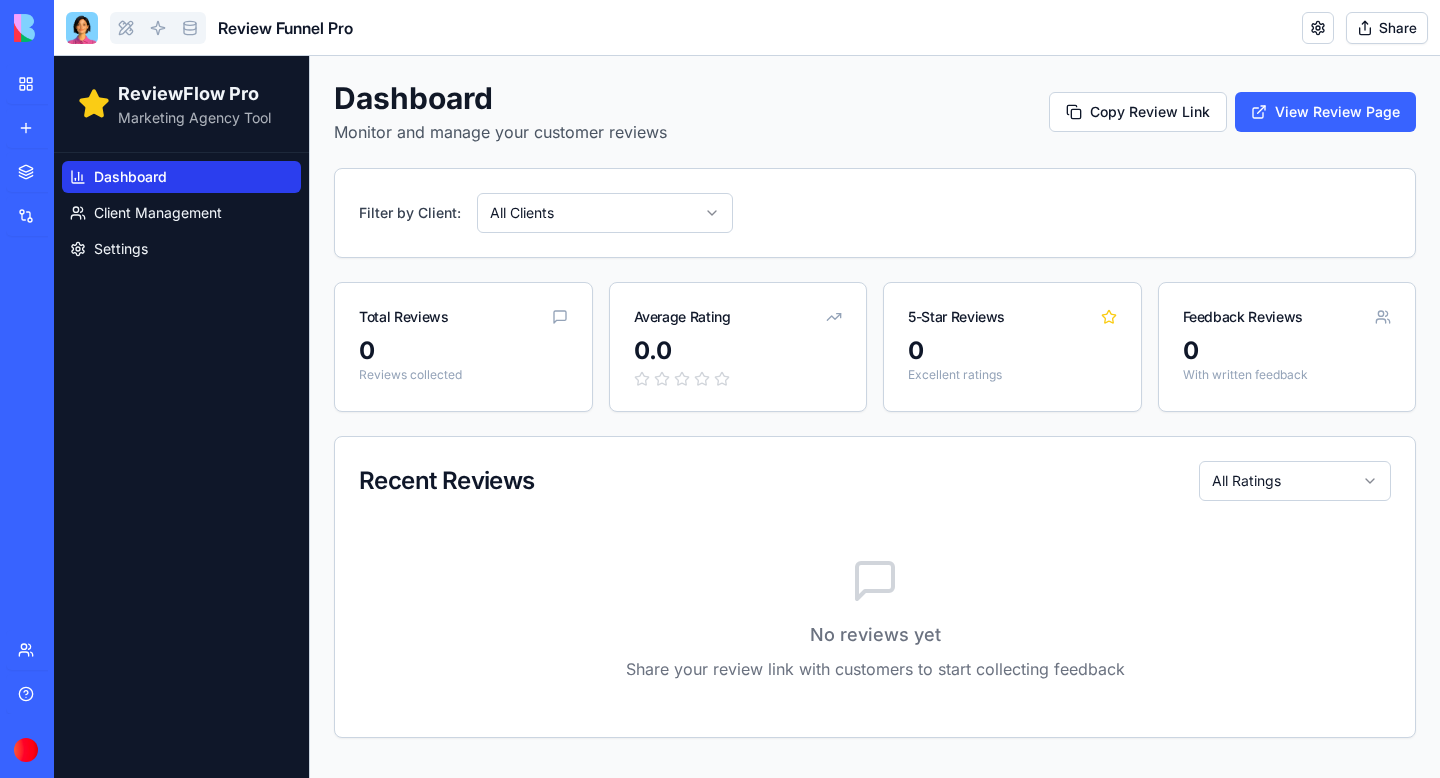 click on "New app" at bounding box center (61, 128) 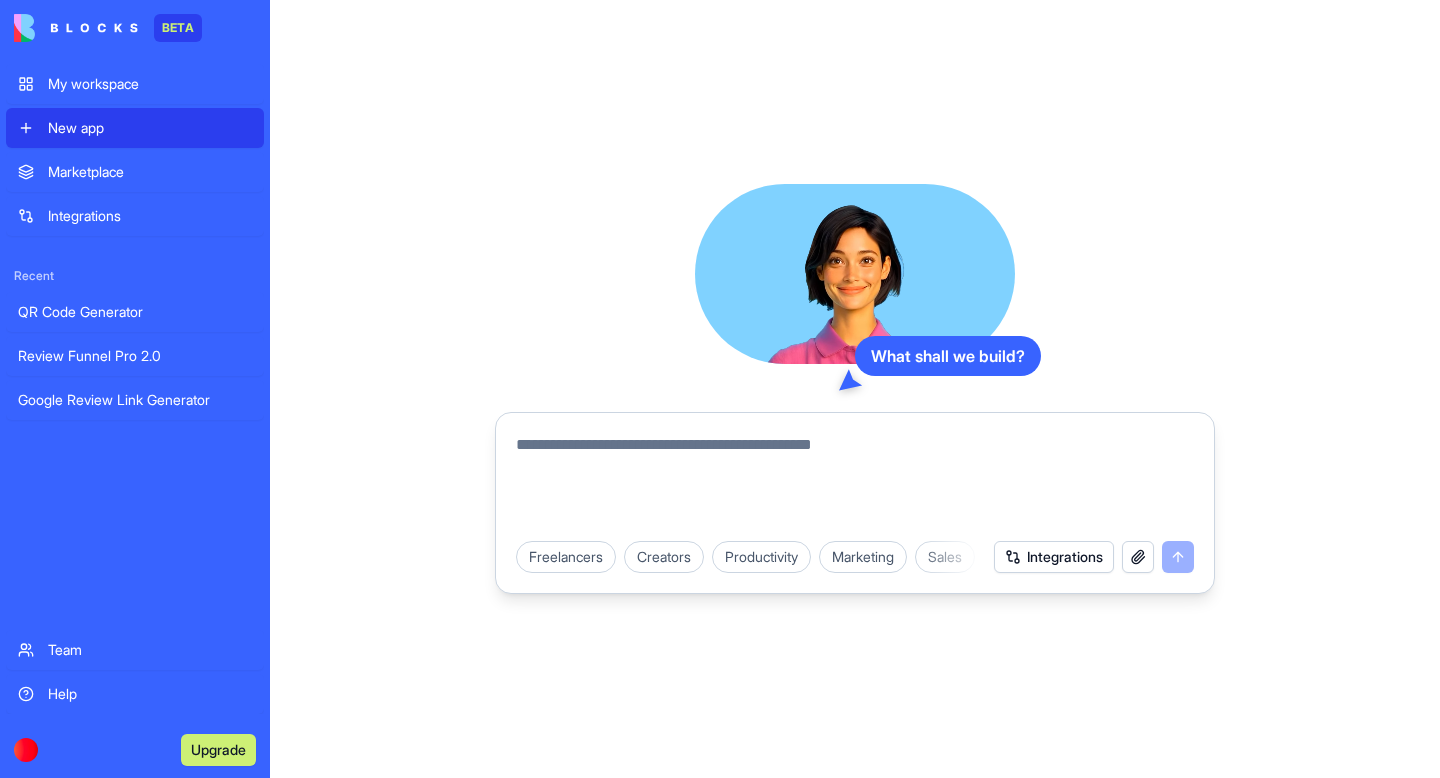 click at bounding box center (855, 481) 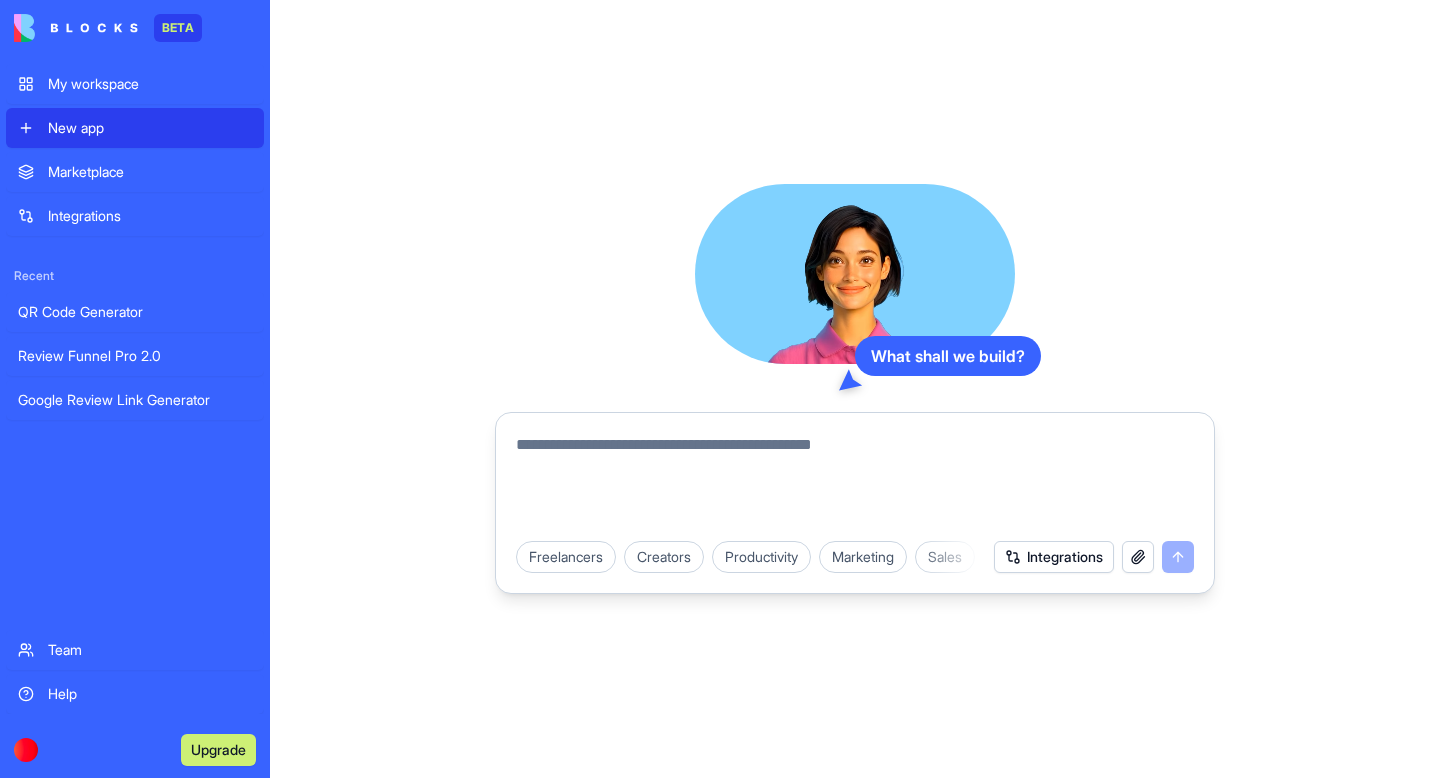 paste on "**********" 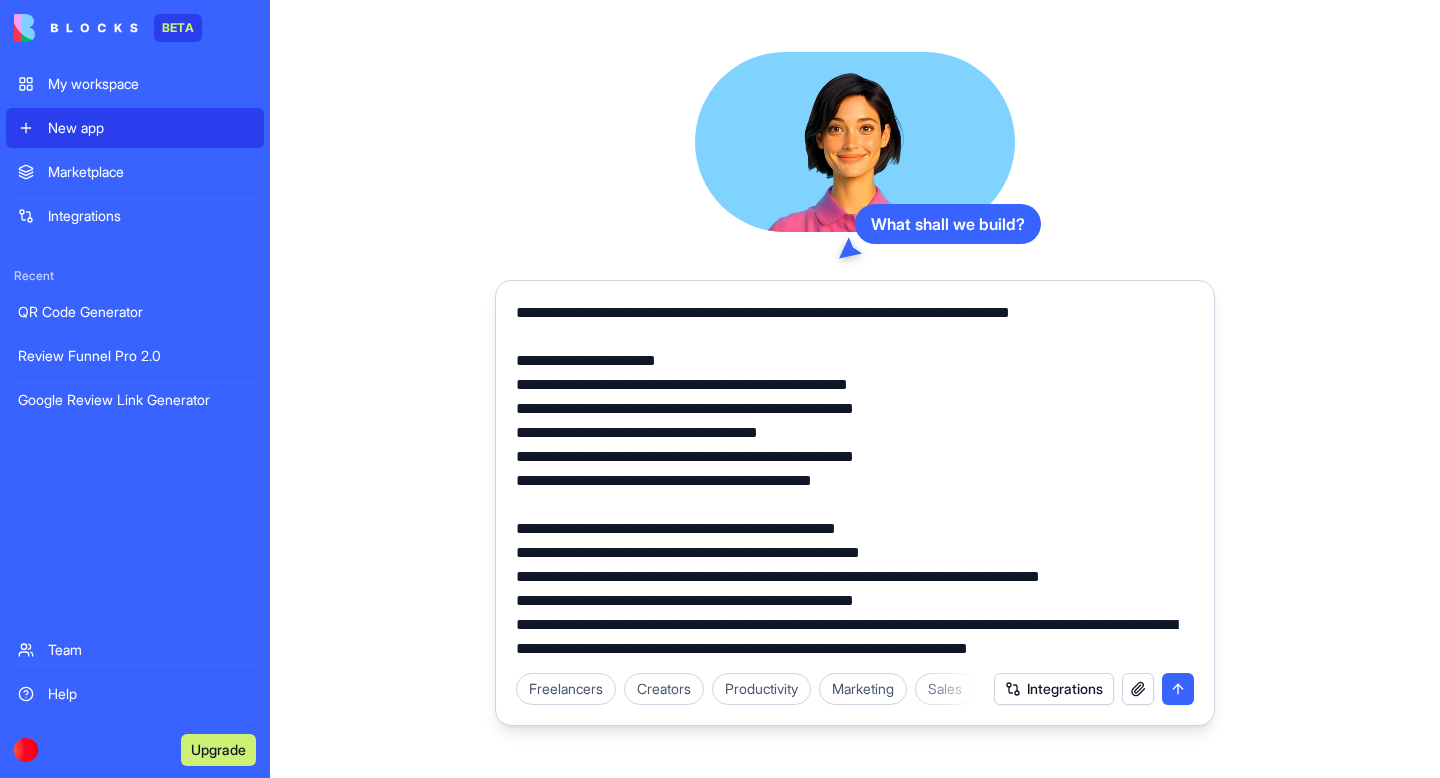 scroll, scrollTop: 573, scrollLeft: 0, axis: vertical 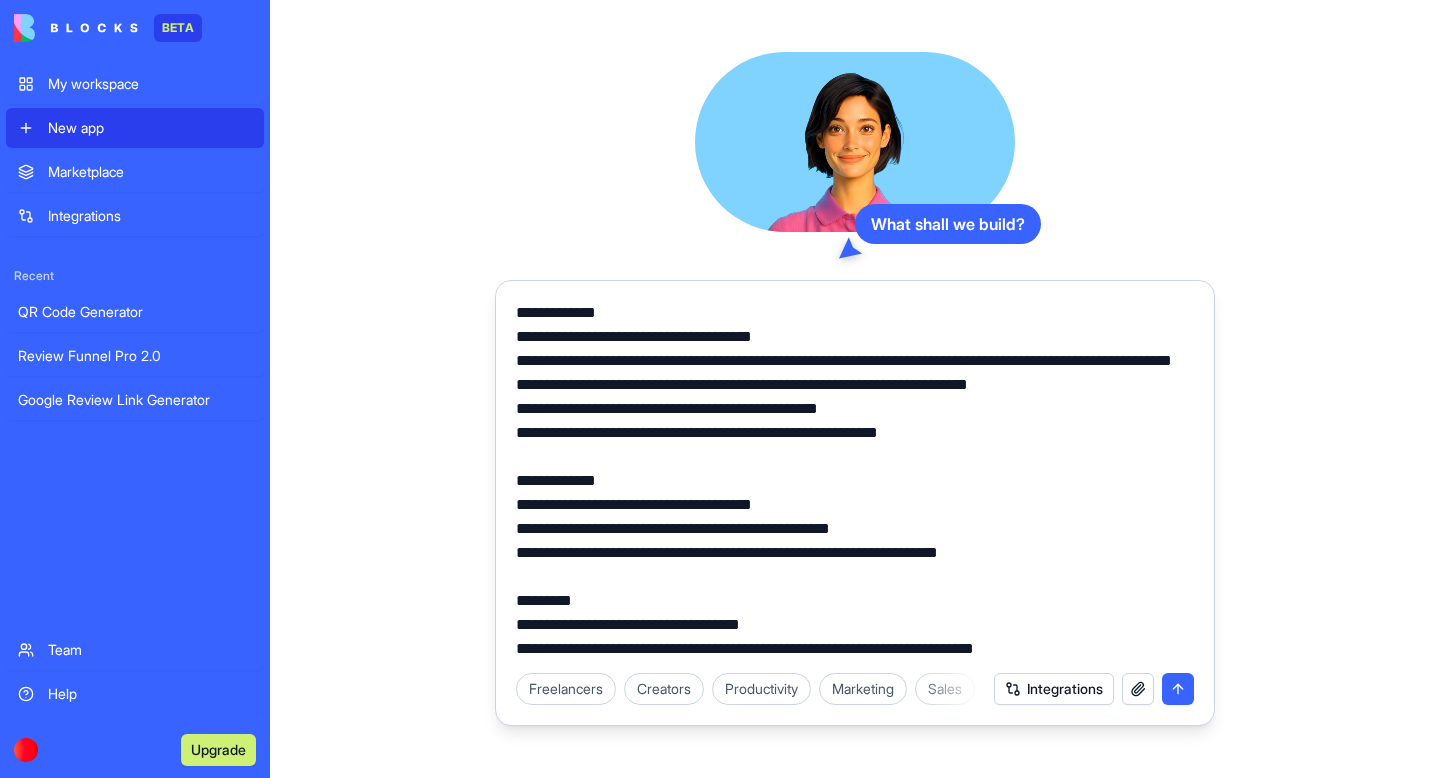 type on "**********" 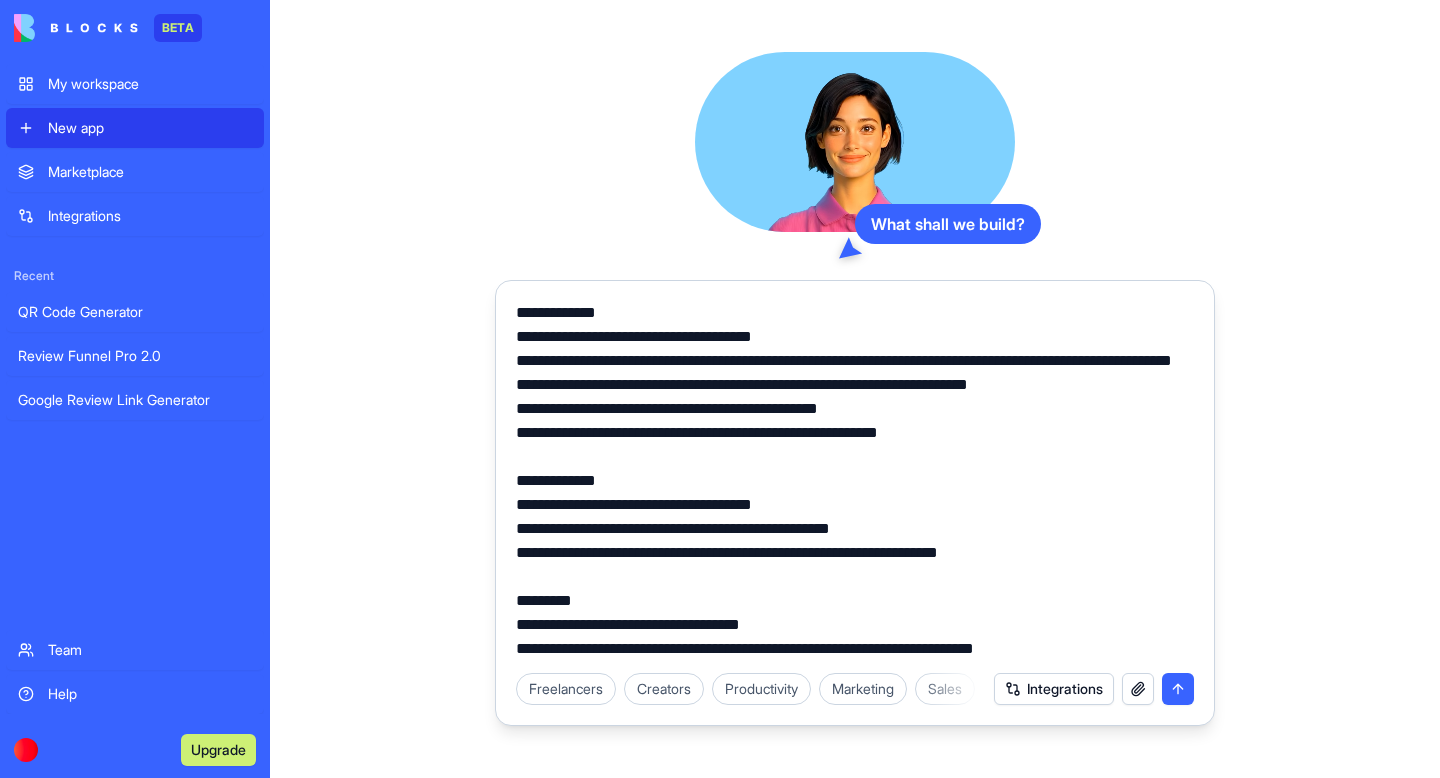 click at bounding box center [1178, 689] 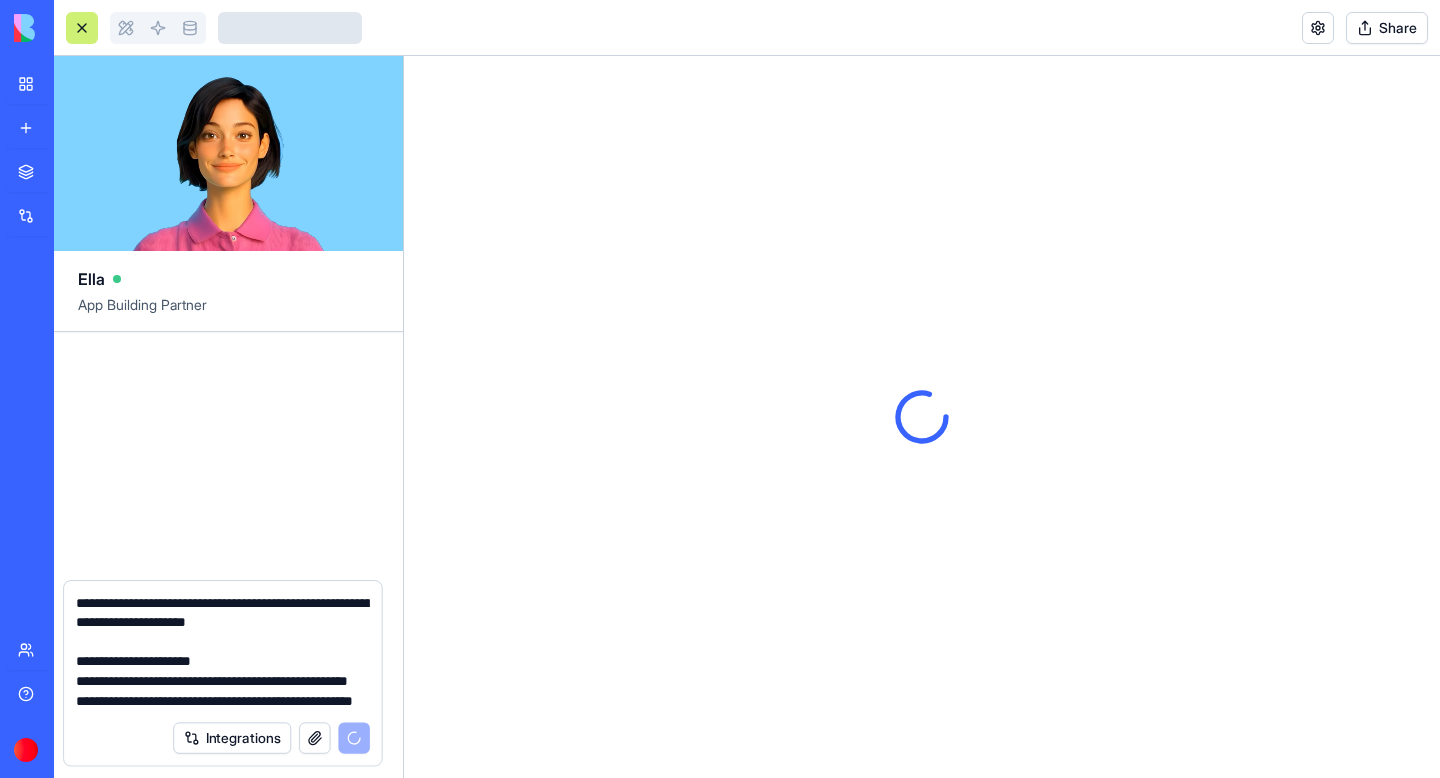 type 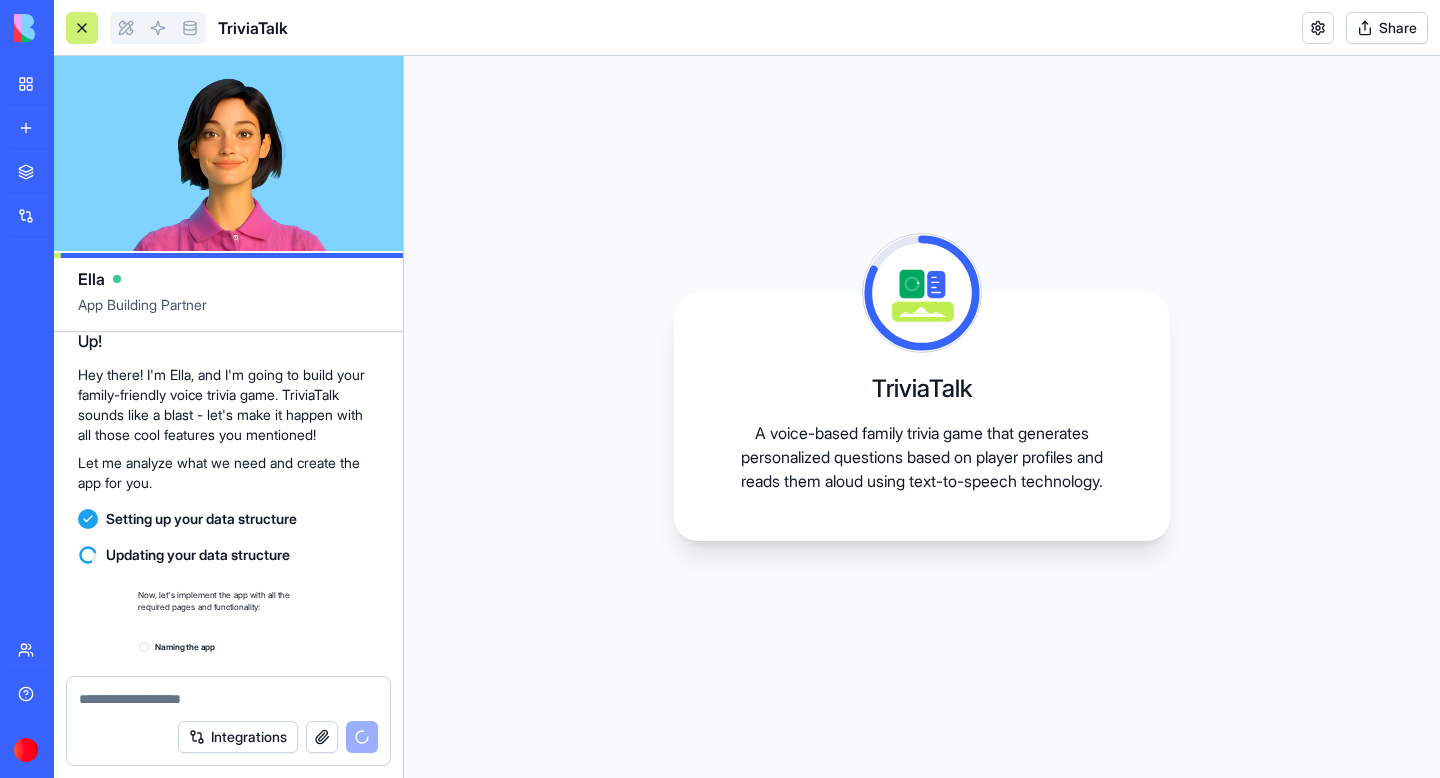 scroll, scrollTop: 1231, scrollLeft: 0, axis: vertical 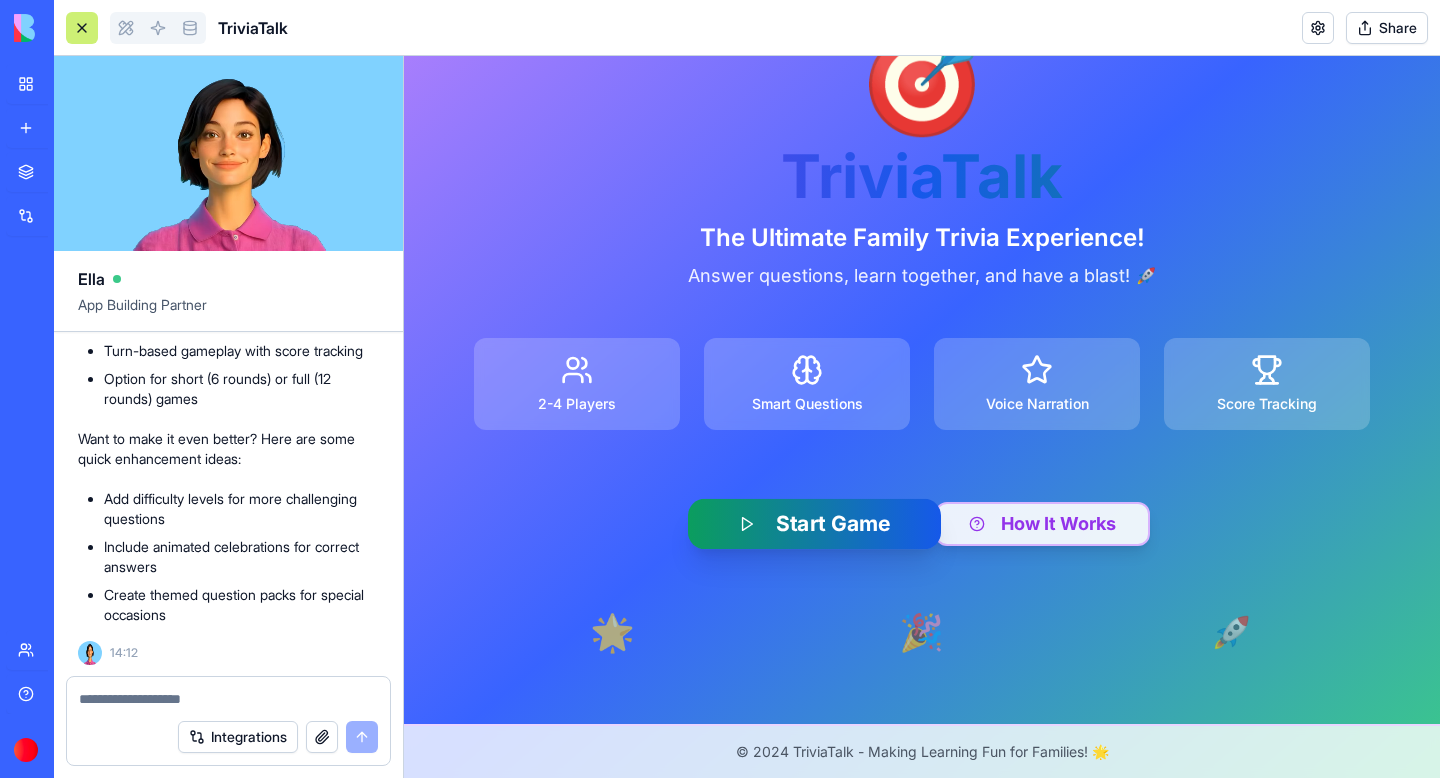 click on "Start Game" at bounding box center [814, 524] 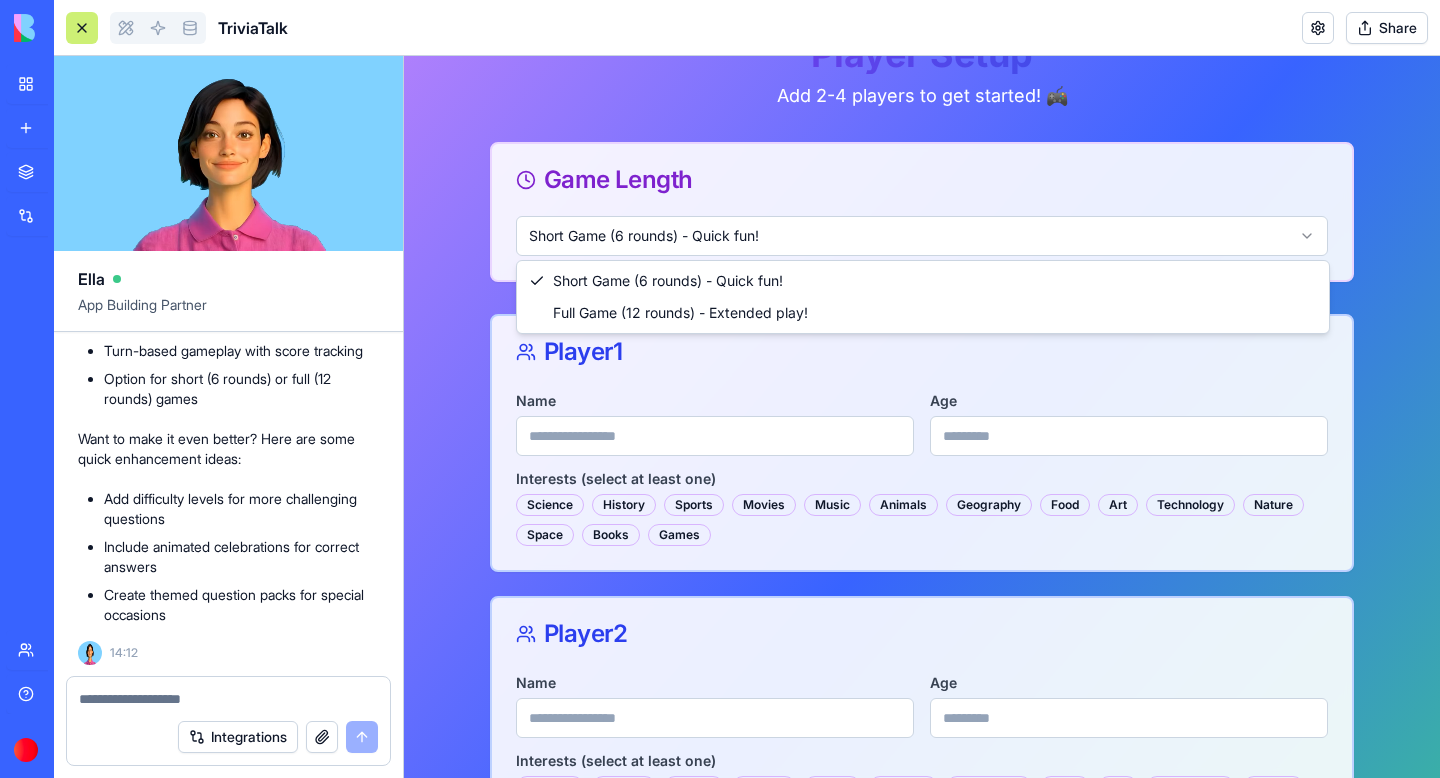 click on "Player Setup Add 2-4 players to get started! 🎮 Game Length Short Game (6 rounds) - Quick fun! Player  1 Name Age Interests (select at least one) Science History Sports Movies Music Animals Geography Food Art Technology Nature Space Books Games Player  2 Name Age Interests (select at least one) Science History Sports Movies Music Animals Geography Food Art Technology Nature Space Books Games Add Player ( 2 /4) Continue to Game 🚀 © 2024 TriviaTalk - Making Learning Fun for Families! 🌟
Short Game (6 rounds) - Quick fun! Full Game (12 rounds) - Extended play!" at bounding box center [922, 495] 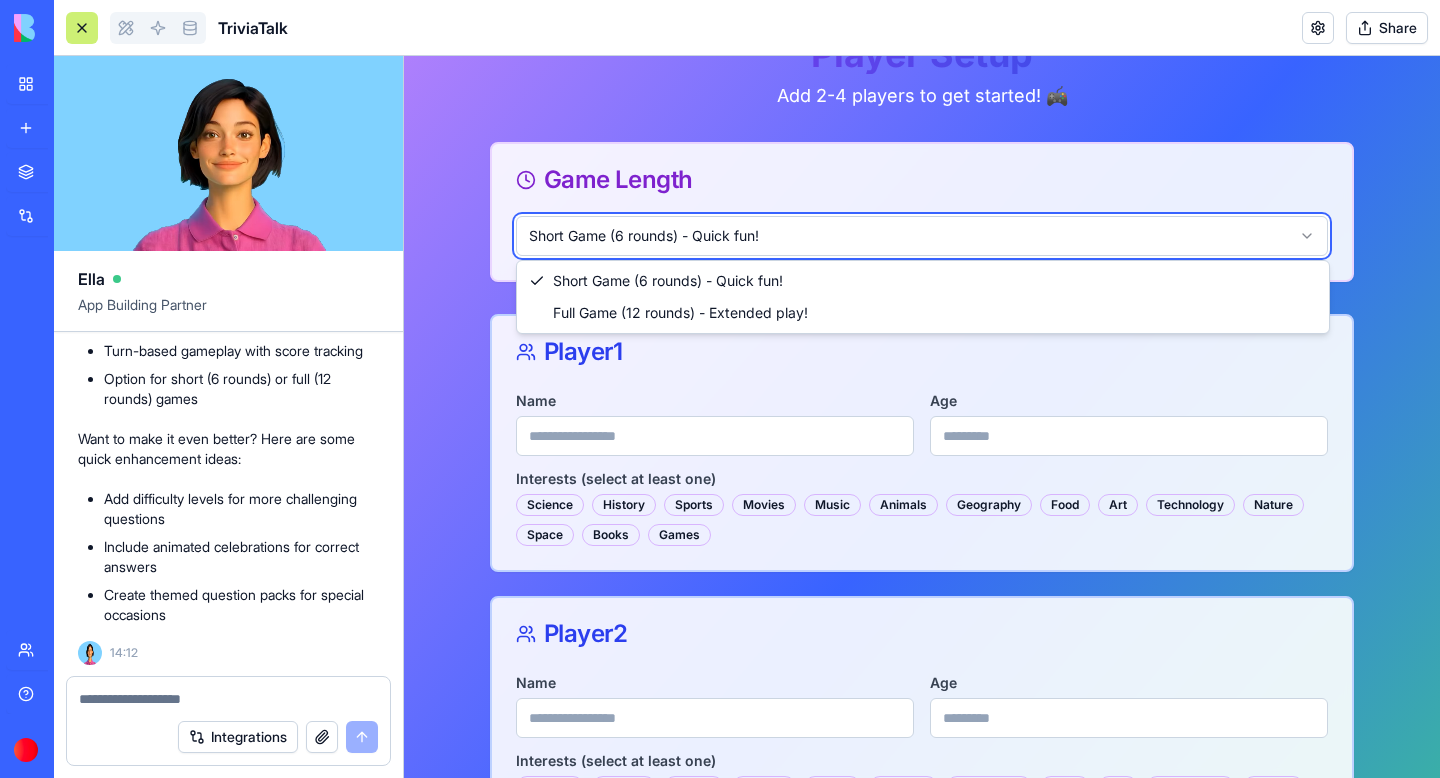 click on "Player Setup Add 2-4 players to get started! 🎮 Game Length Short Game (6 rounds) - Quick fun! Player  1 Name Age Interests (select at least one) Science History Sports Movies Music Animals Geography Food Art Technology Nature Space Books Games Player  2 Name Age Interests (select at least one) Science History Sports Movies Music Animals Geography Food Art Technology Nature Space Books Games Add Player ( 2 /4) Continue to Game 🚀 © 2024 TriviaTalk - Making Learning Fun for Families! 🌟
Short Game (6 rounds) - Quick fun! Full Game (12 rounds) - Extended play!" at bounding box center (922, 495) 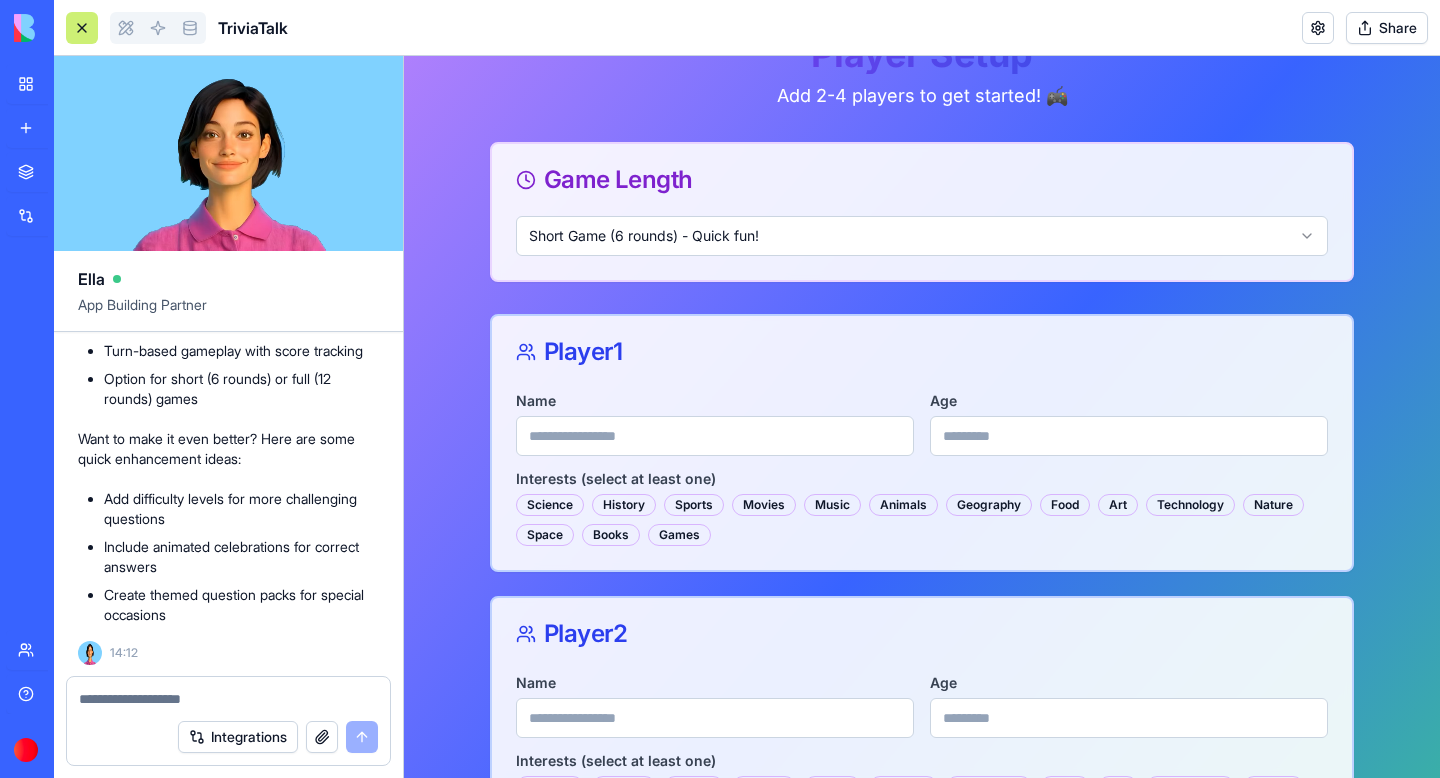 click on "Name" at bounding box center [715, 436] 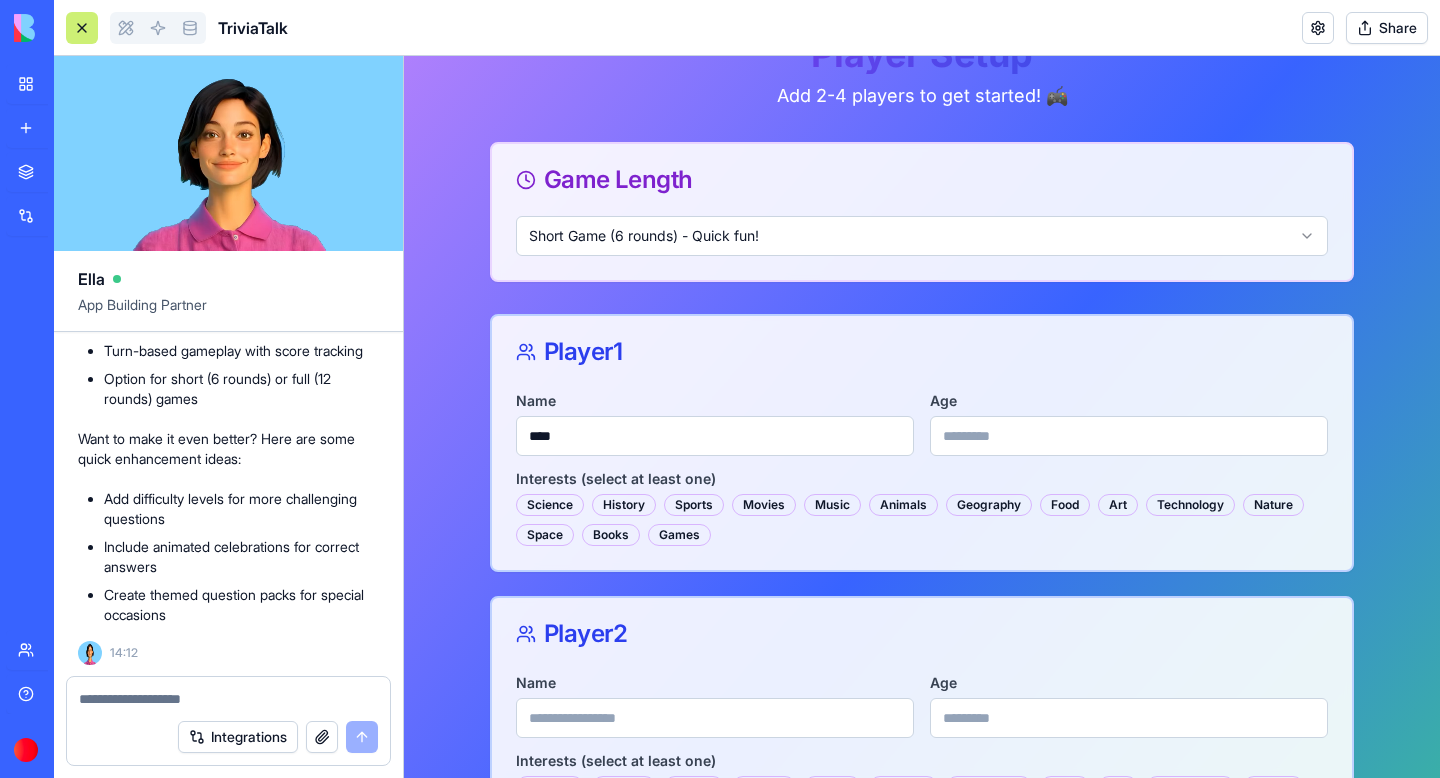 type on "****" 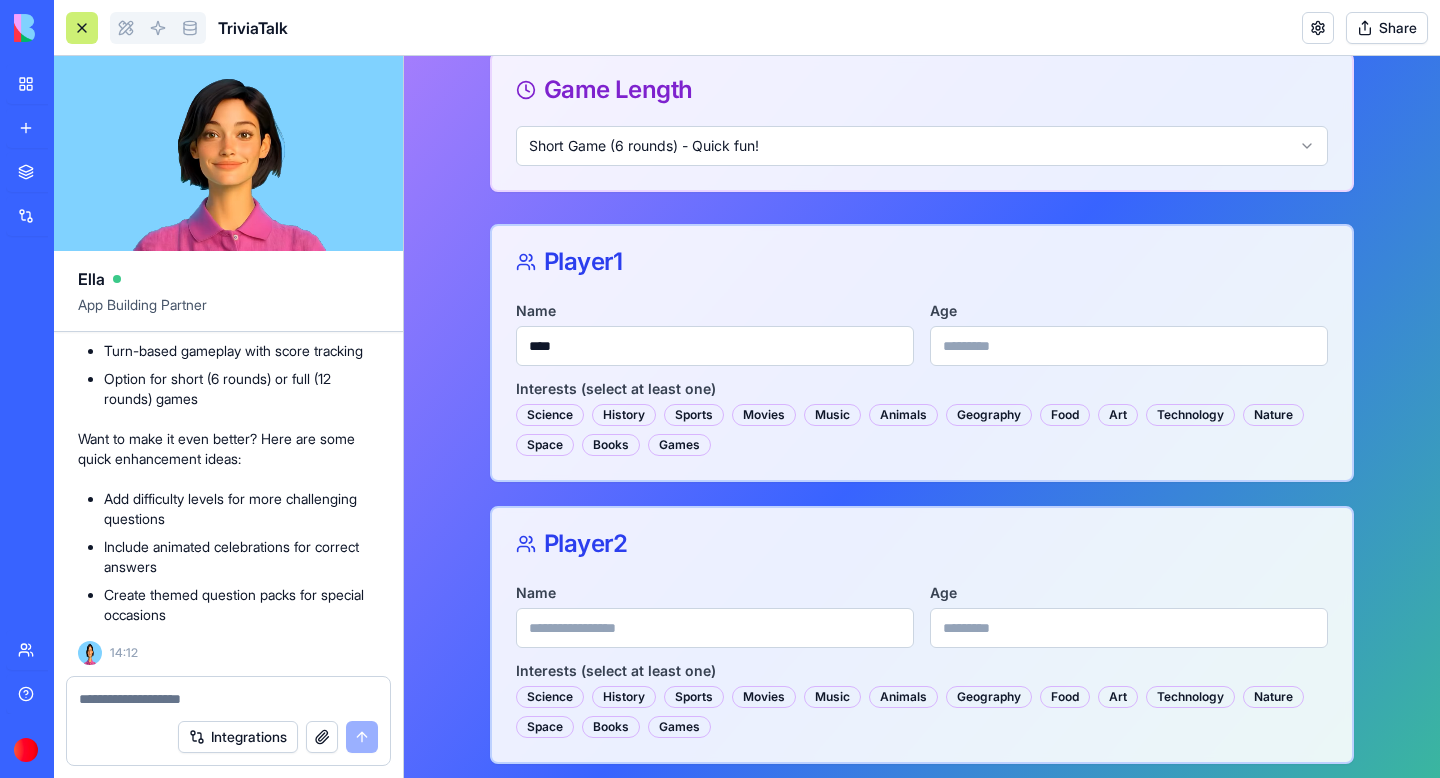 scroll, scrollTop: 272, scrollLeft: 0, axis: vertical 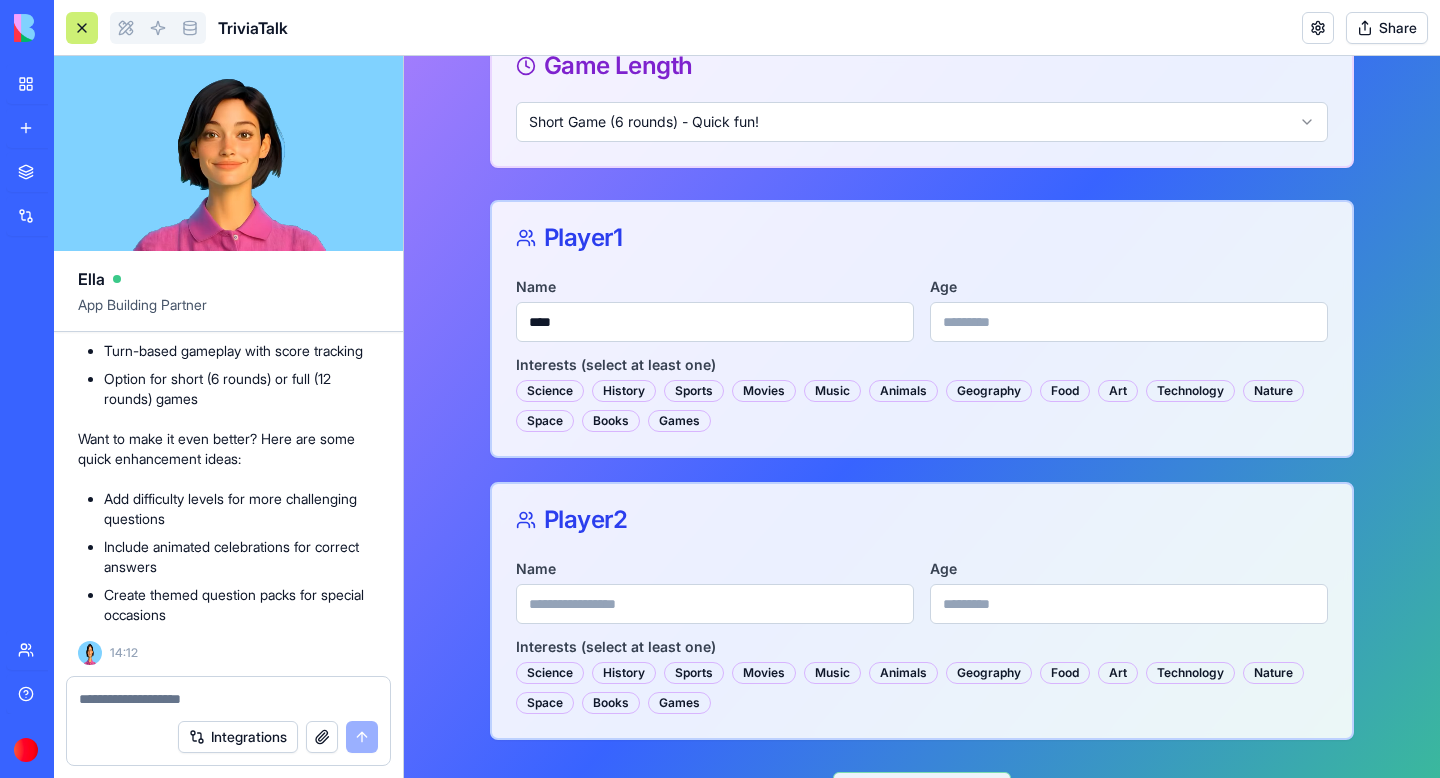 type on "**" 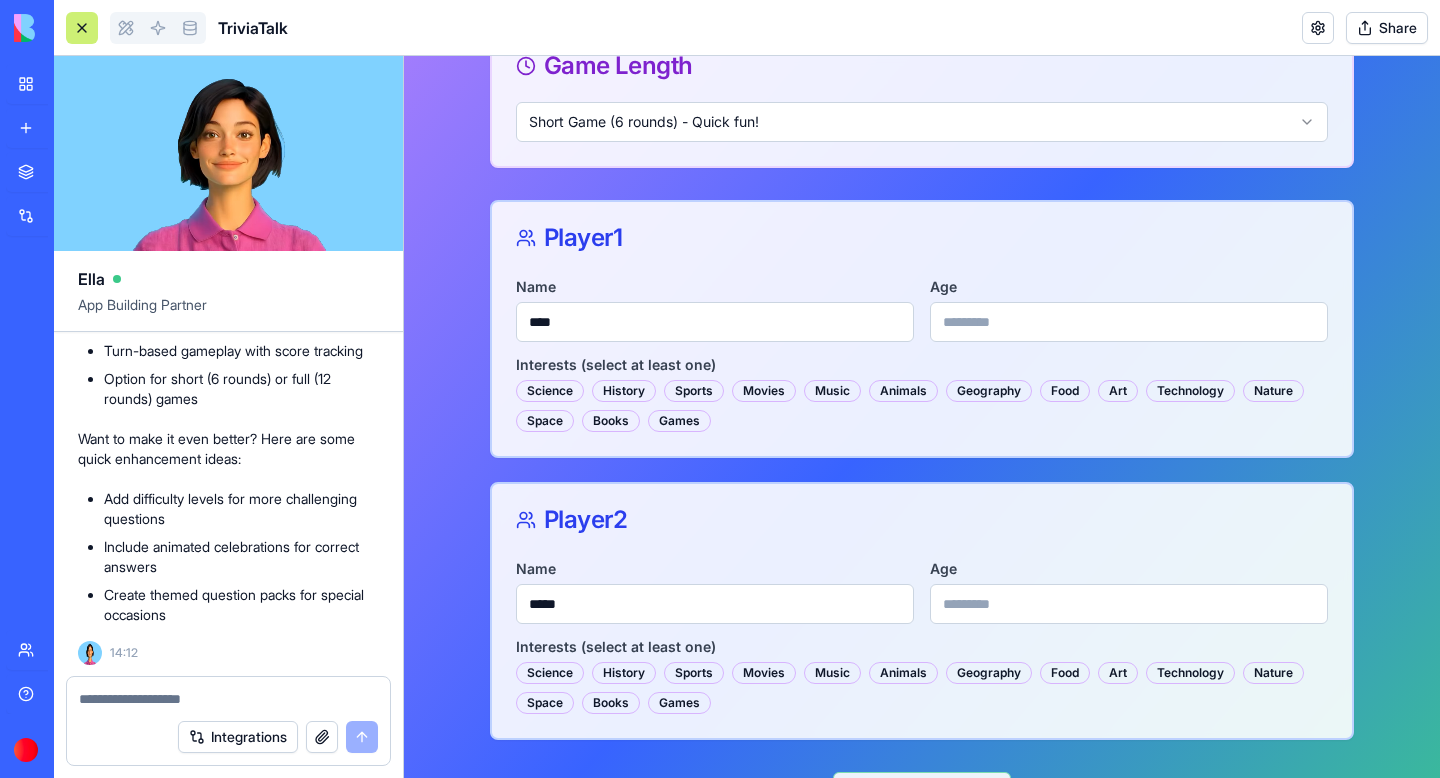 type on "*****" 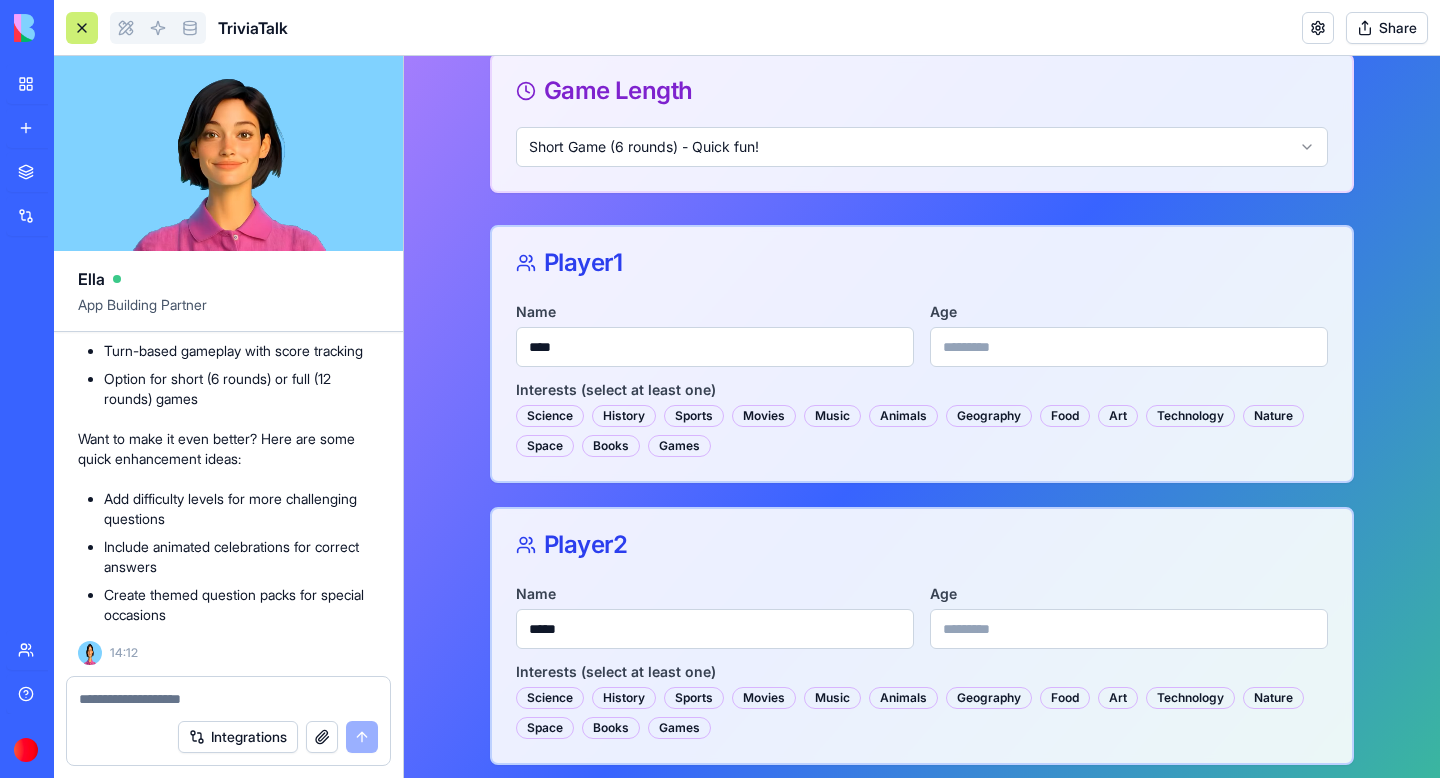 scroll, scrollTop: 244, scrollLeft: 0, axis: vertical 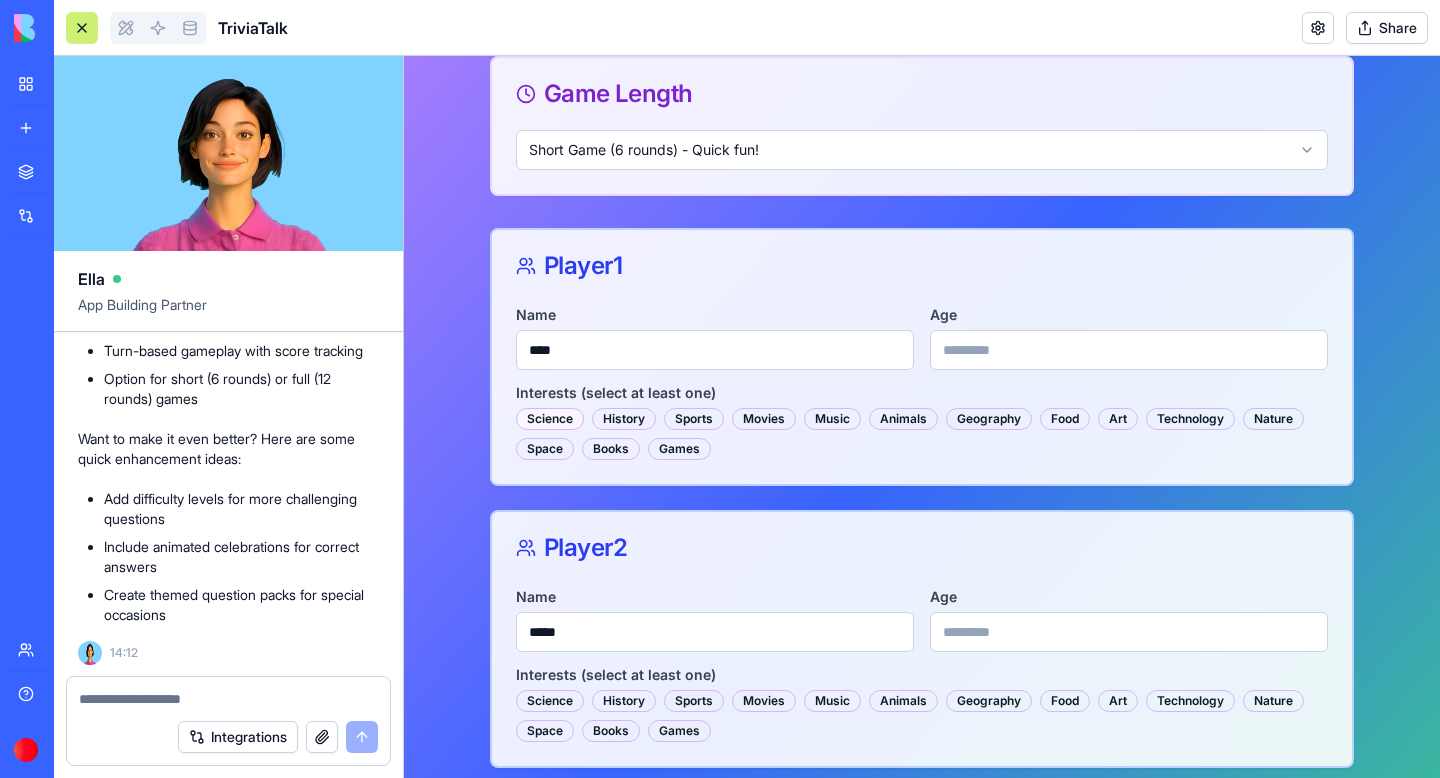 click on "Science" at bounding box center [550, 419] 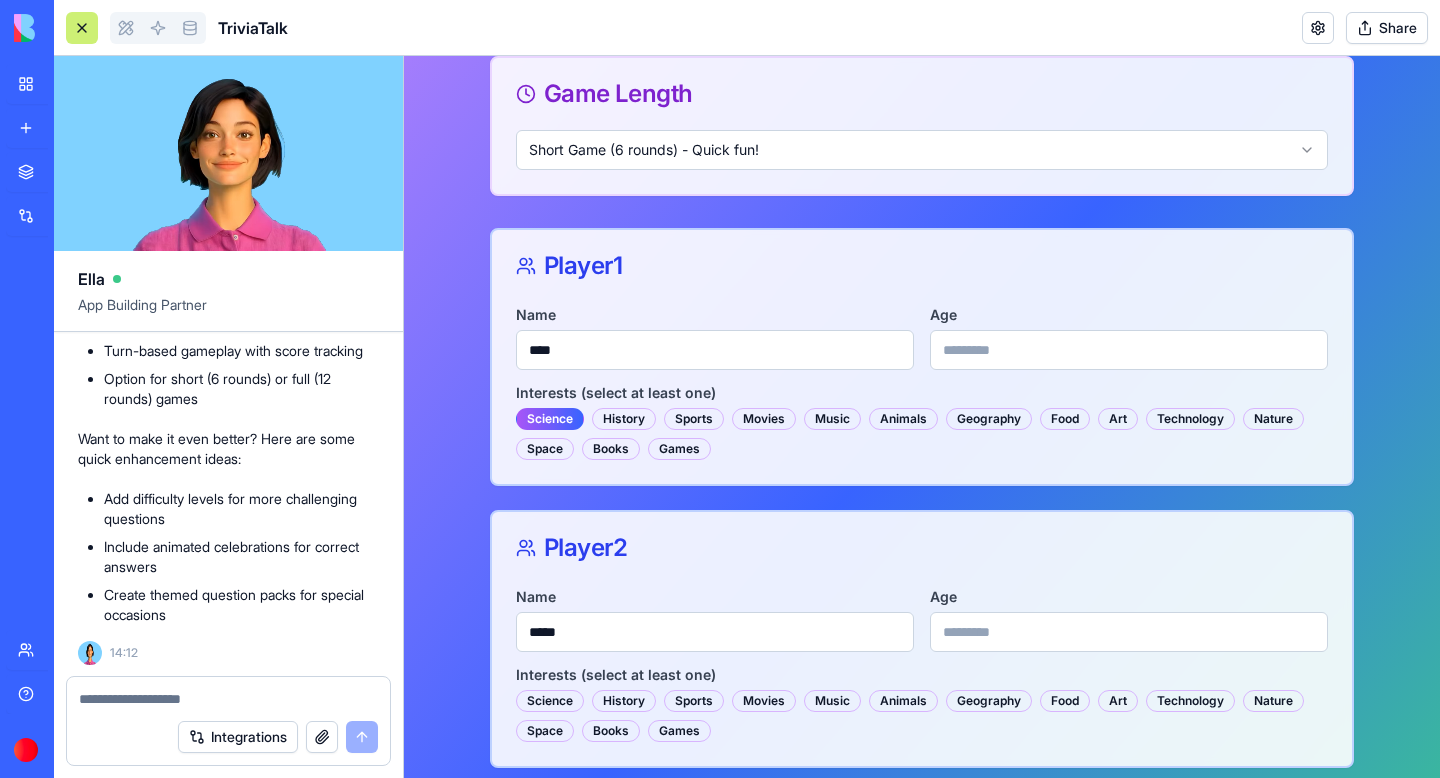 click on "Science" at bounding box center [550, 419] 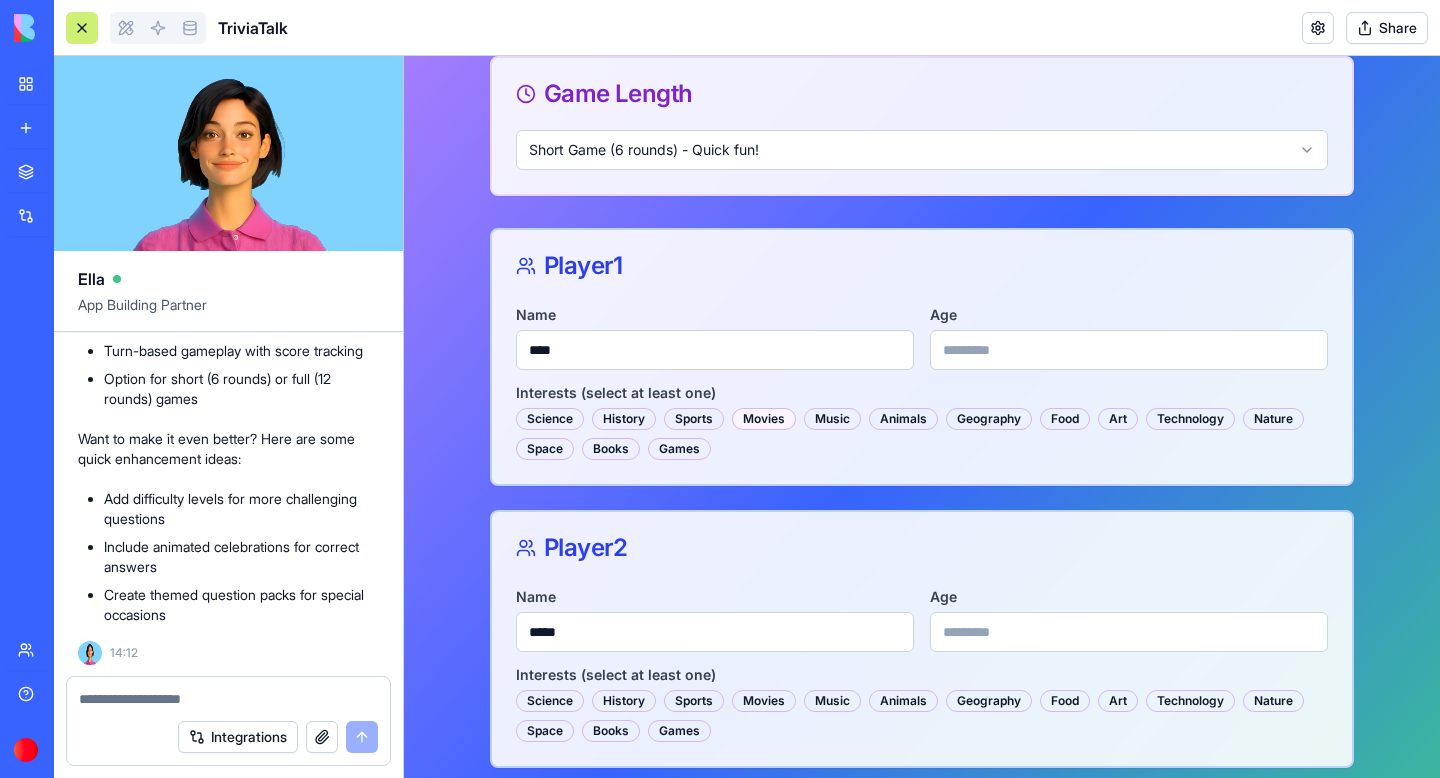click on "Movies" at bounding box center [764, 419] 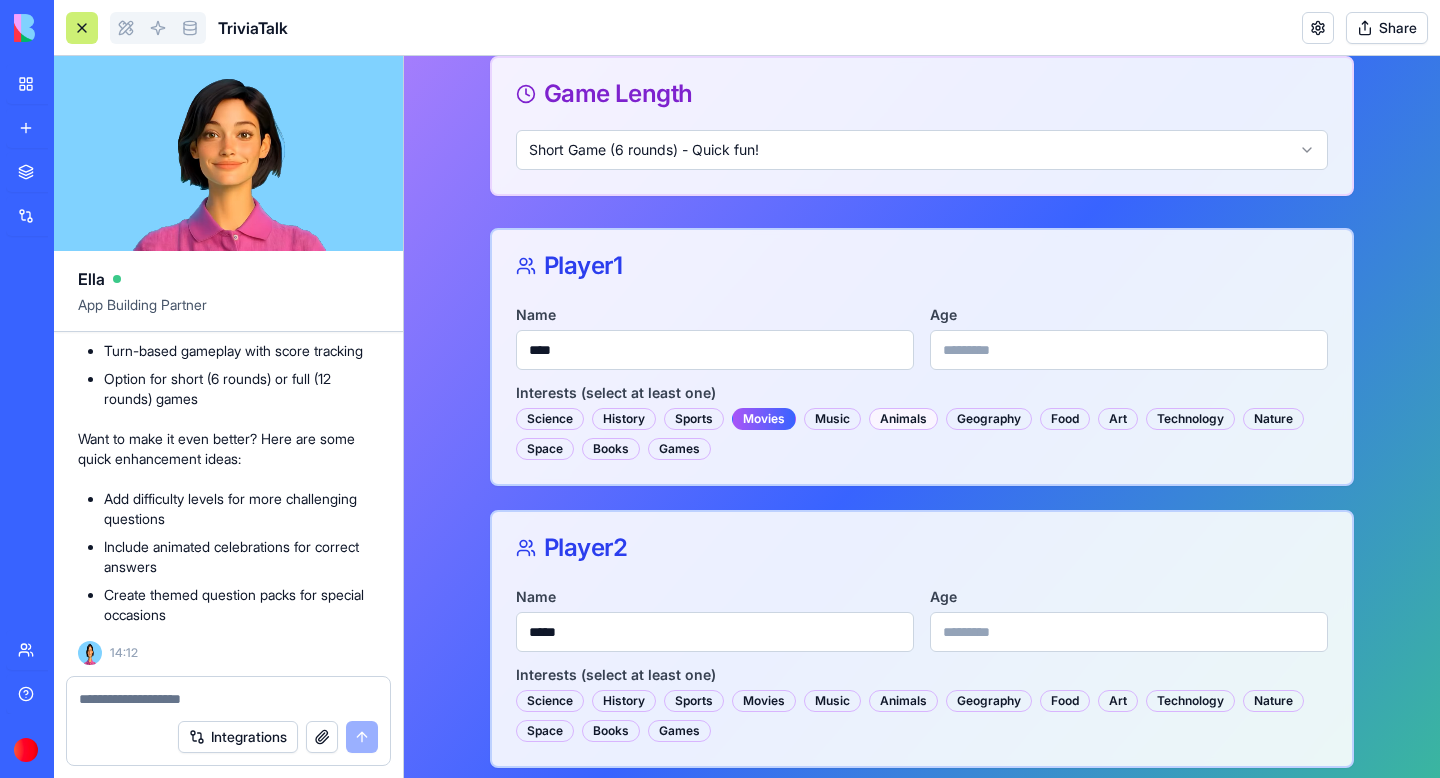 click on "Animals" at bounding box center (903, 419) 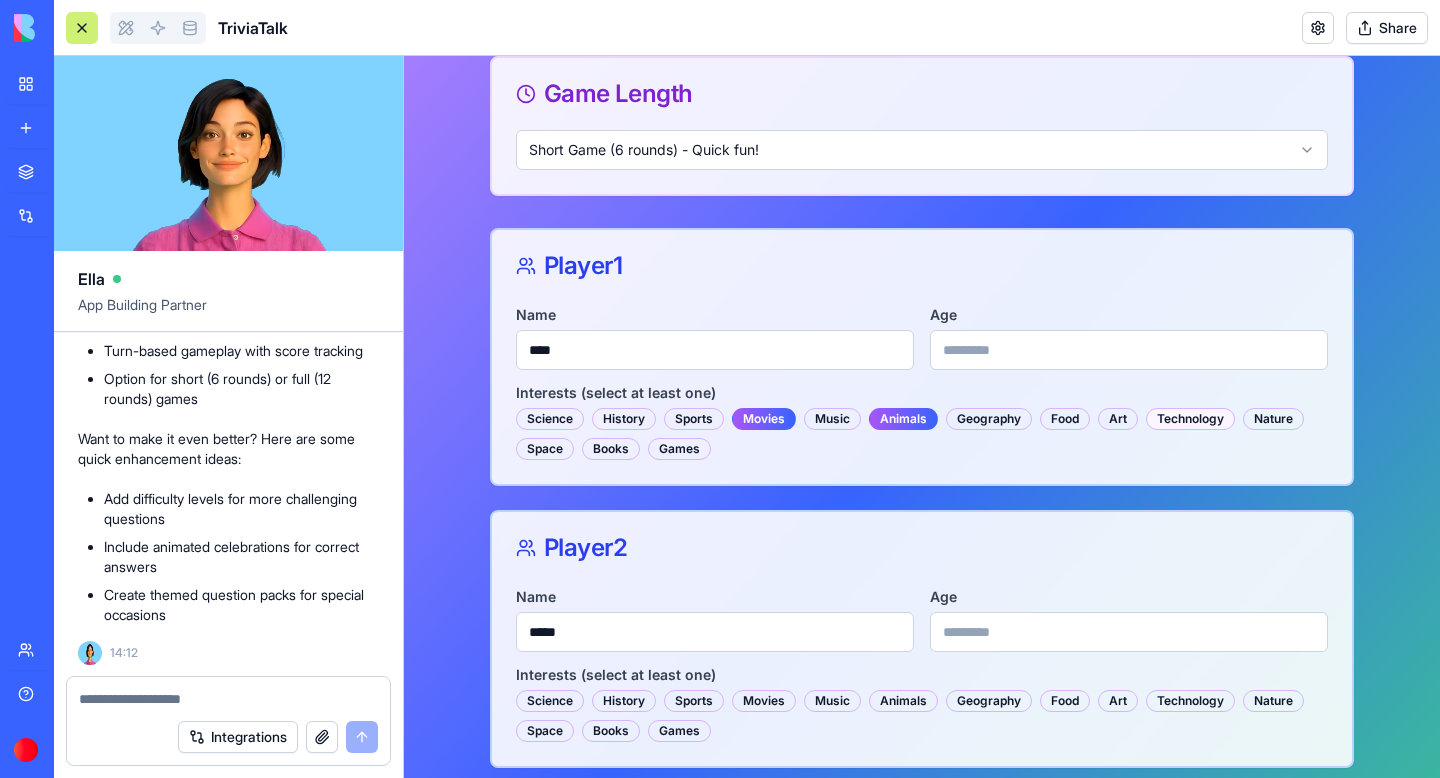 click on "Technology" at bounding box center [1190, 419] 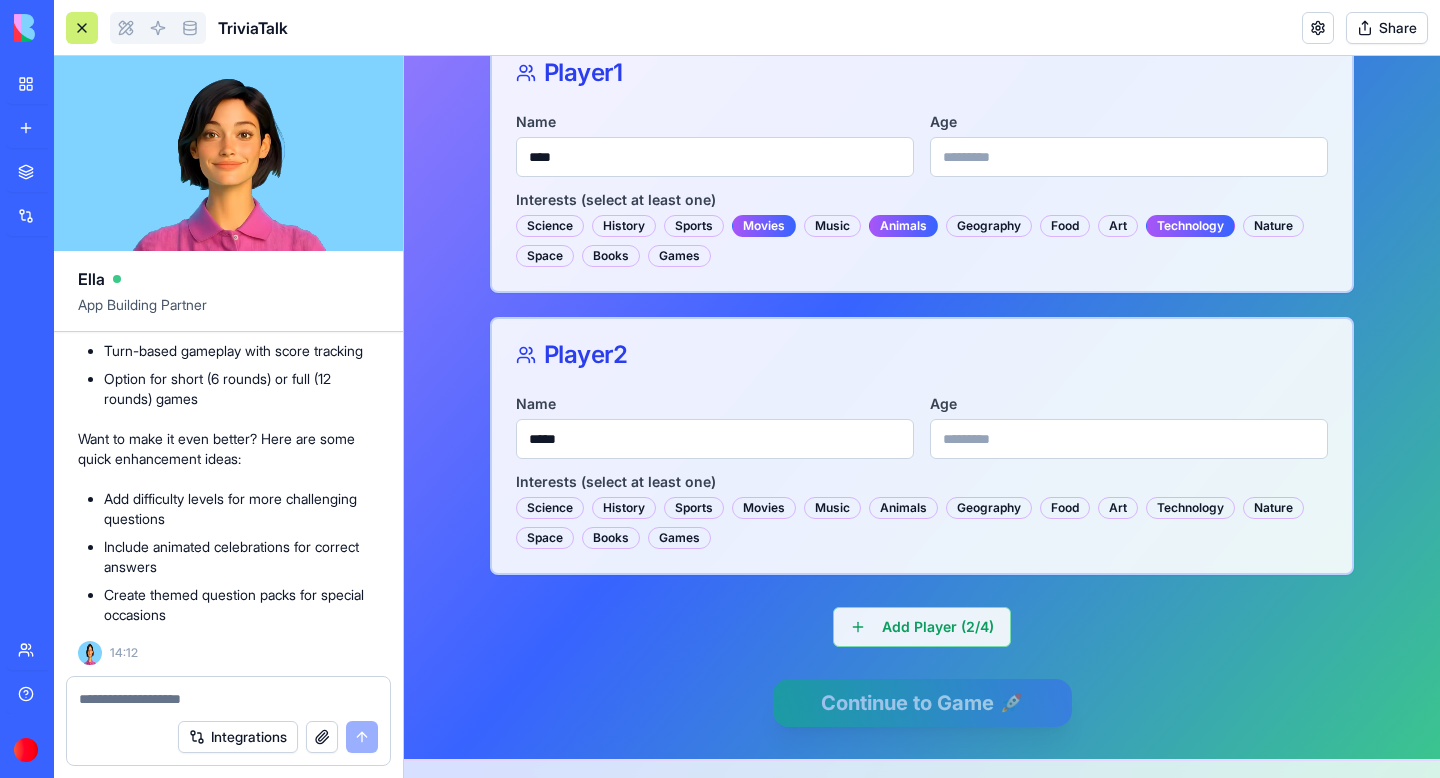 scroll, scrollTop: 441, scrollLeft: 0, axis: vertical 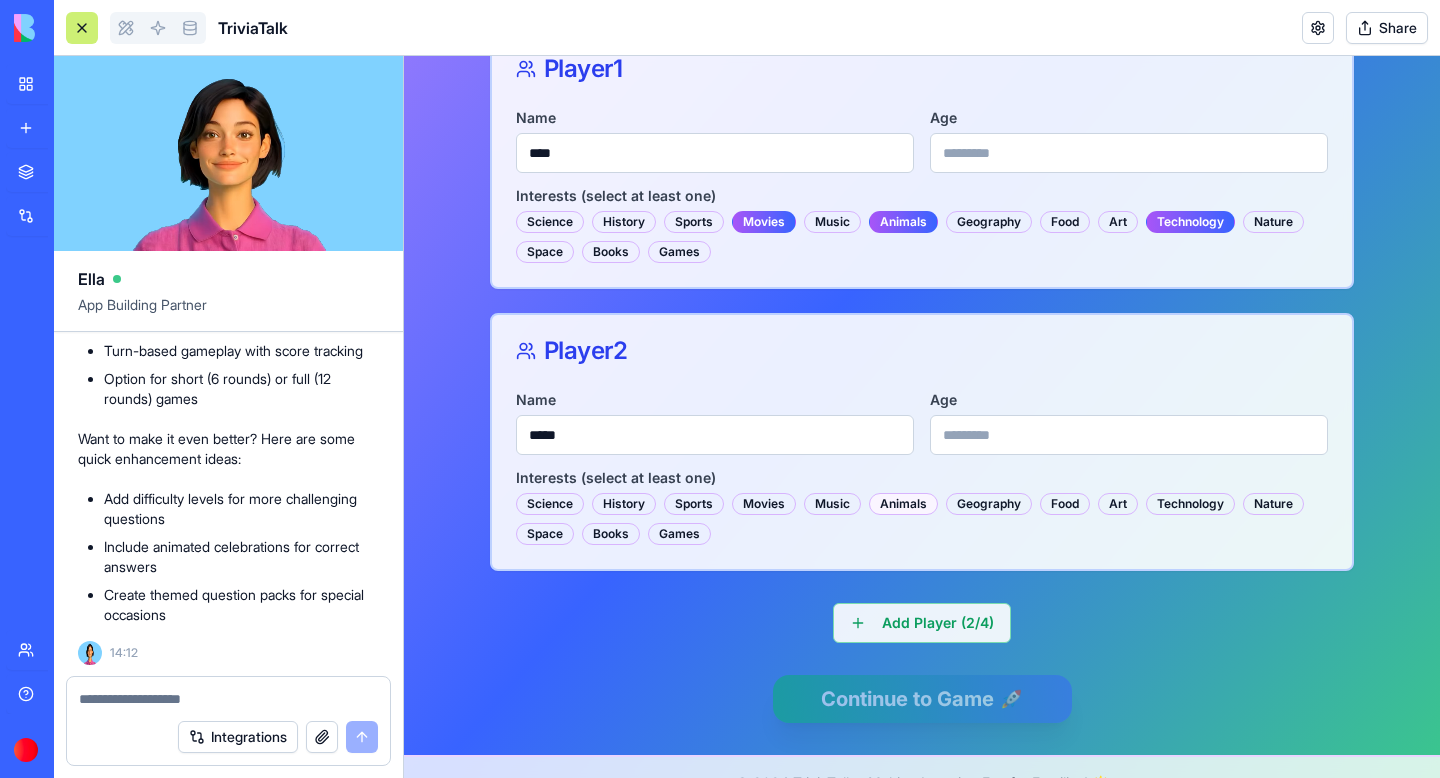 click on "Animals" at bounding box center [903, 504] 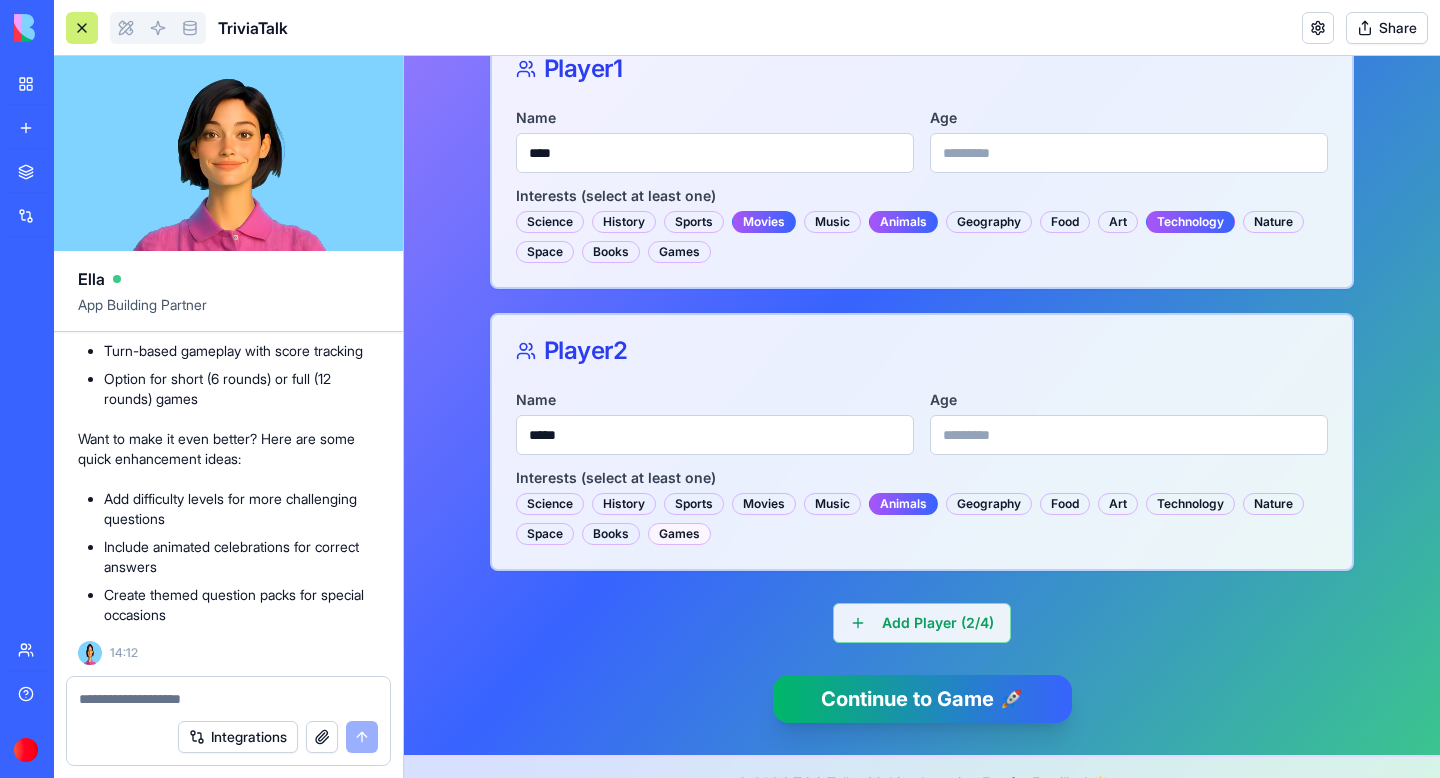 click on "Games" at bounding box center (679, 534) 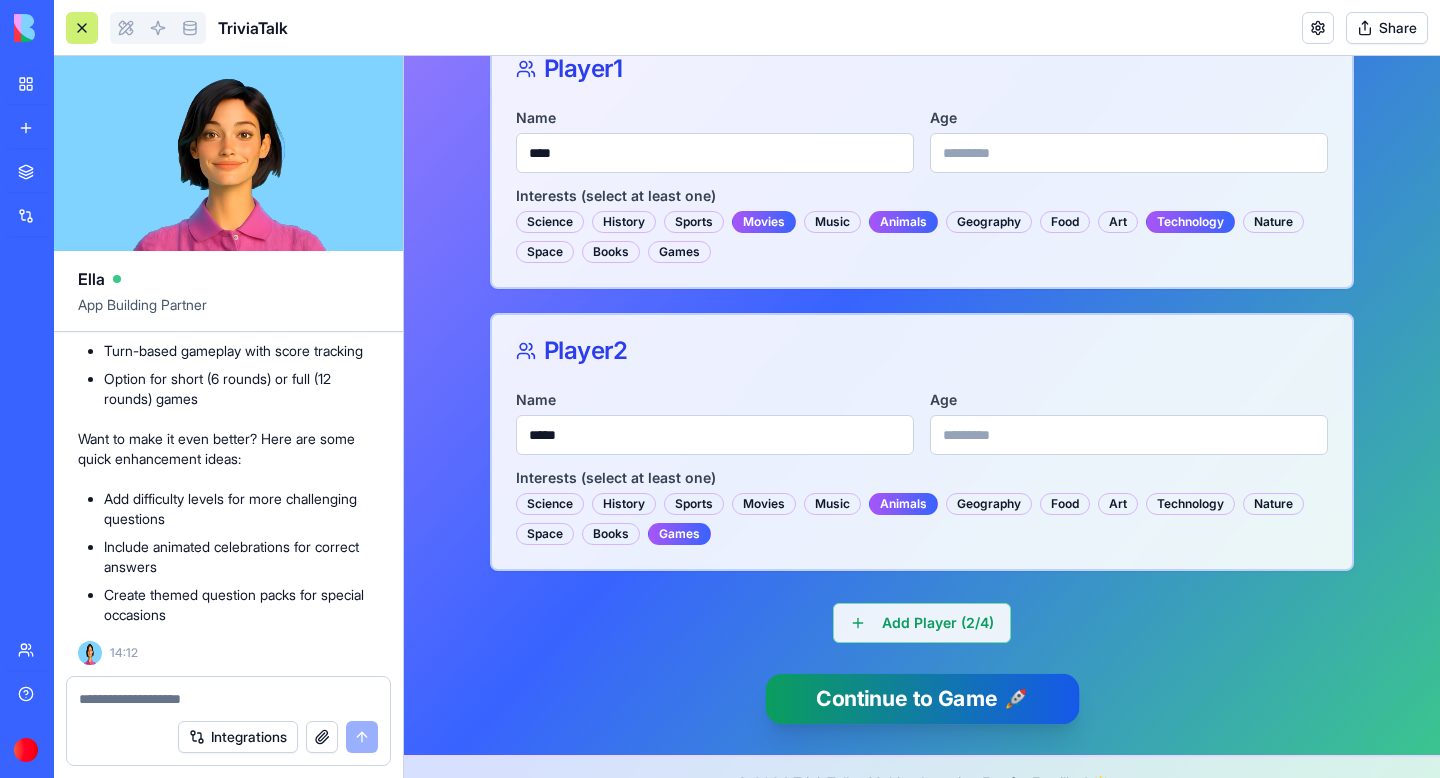 click on "Continue to Game 🚀" at bounding box center [922, 699] 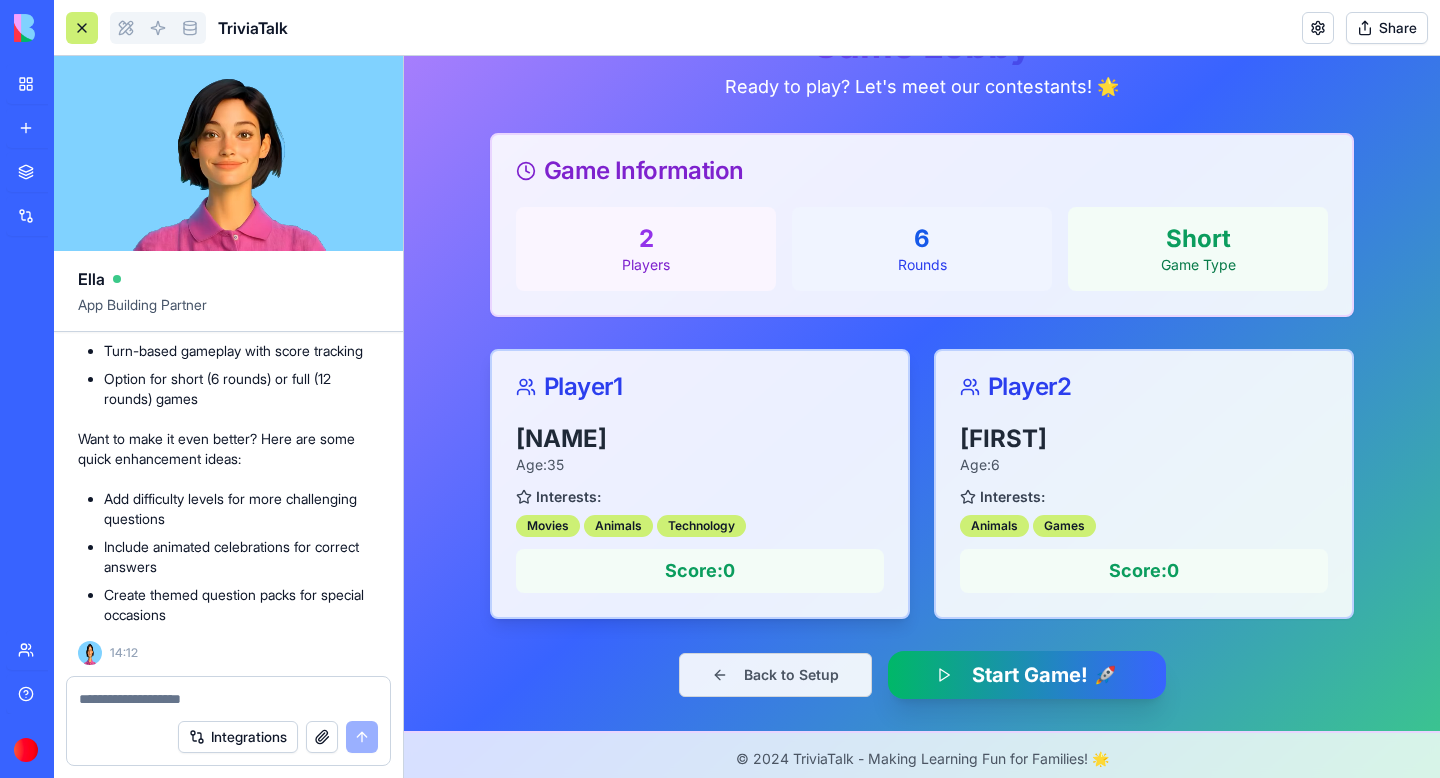 scroll, scrollTop: 174, scrollLeft: 0, axis: vertical 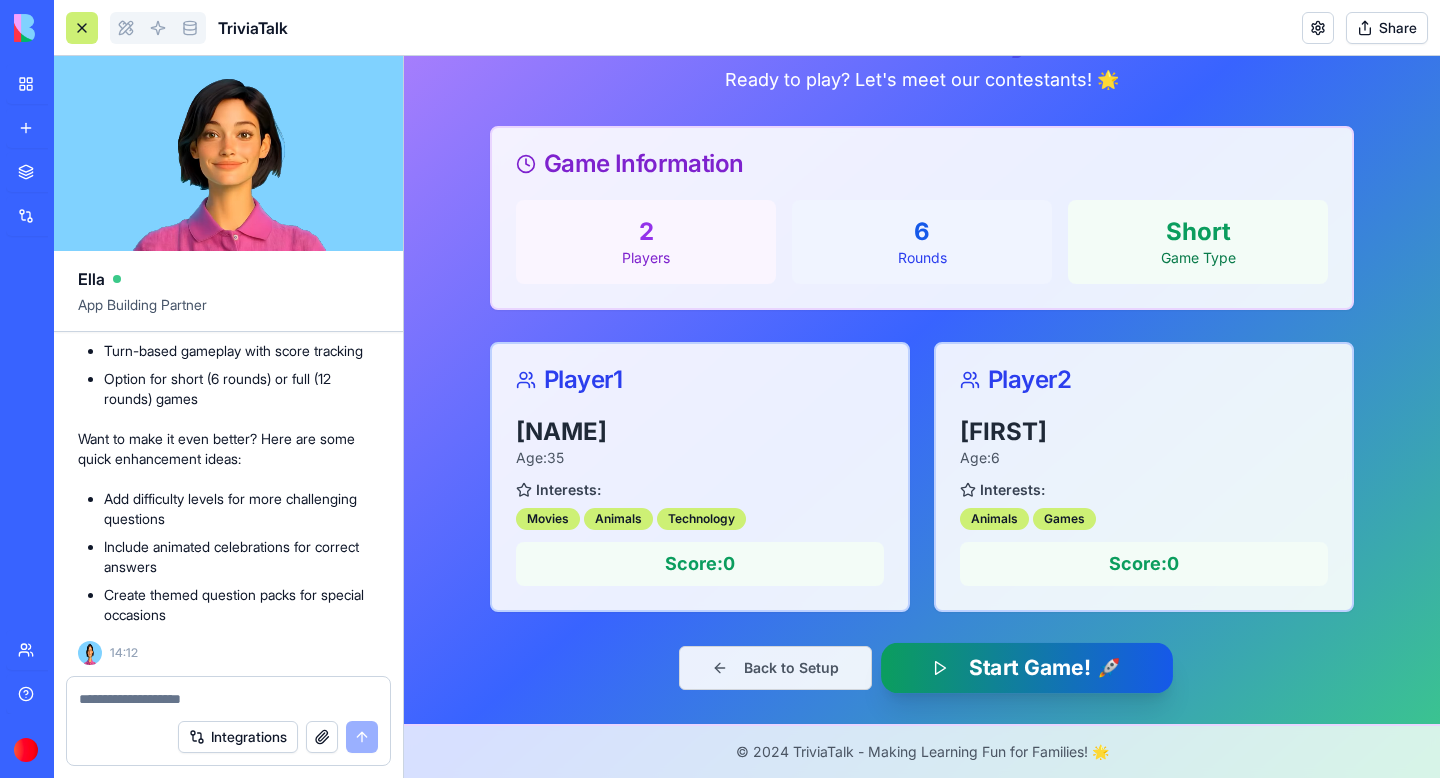 click on "Start Game! 🚀" at bounding box center [1027, 668] 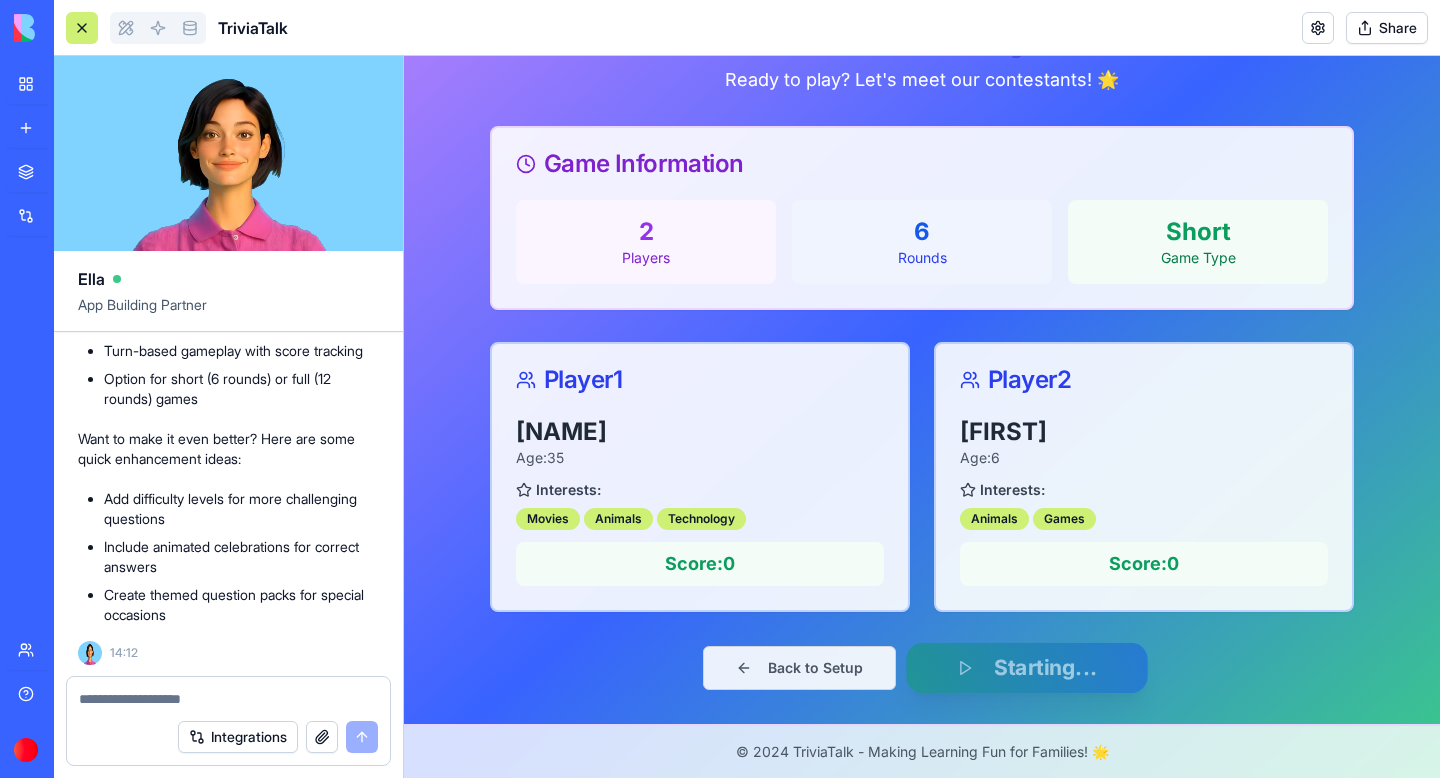 scroll, scrollTop: 0, scrollLeft: 0, axis: both 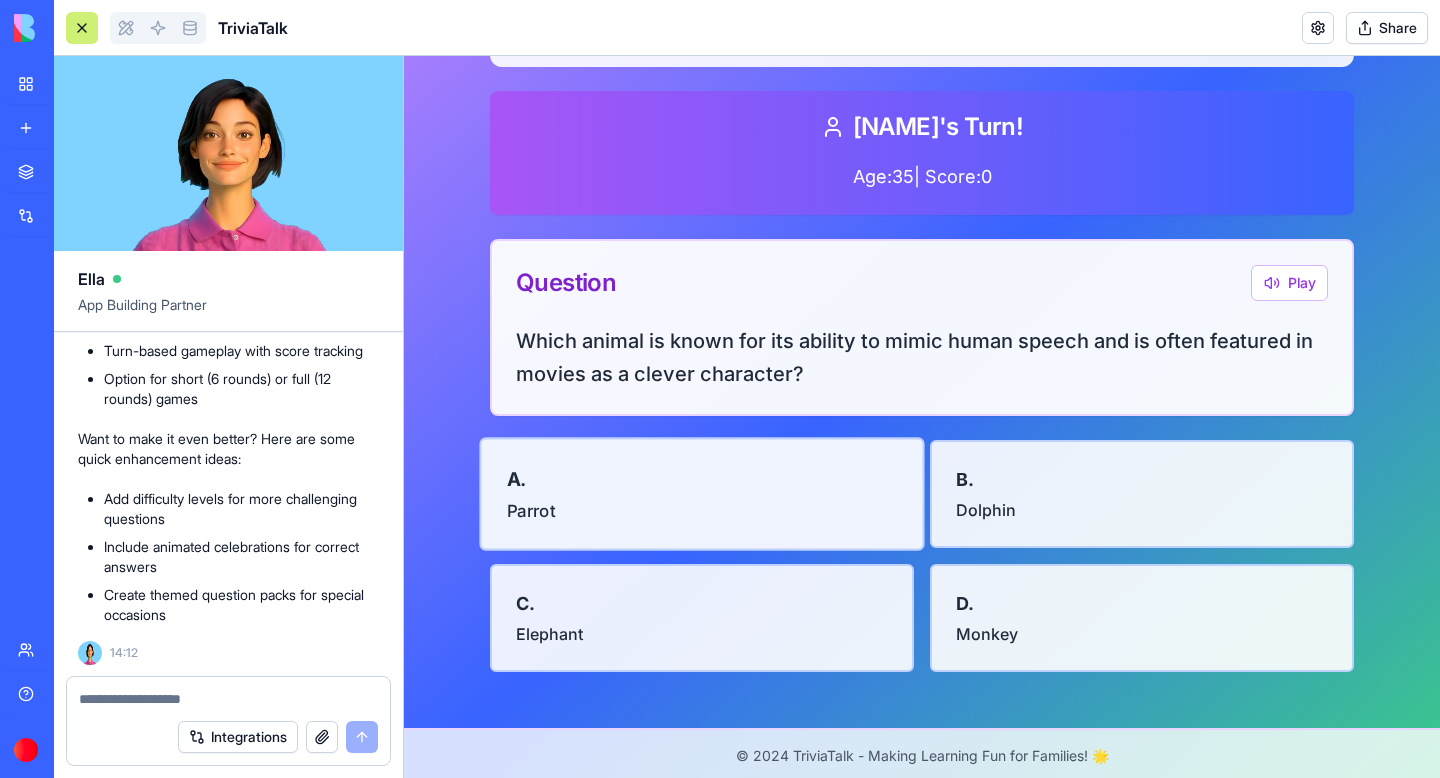 click on "A . Parrot" at bounding box center [701, 493] 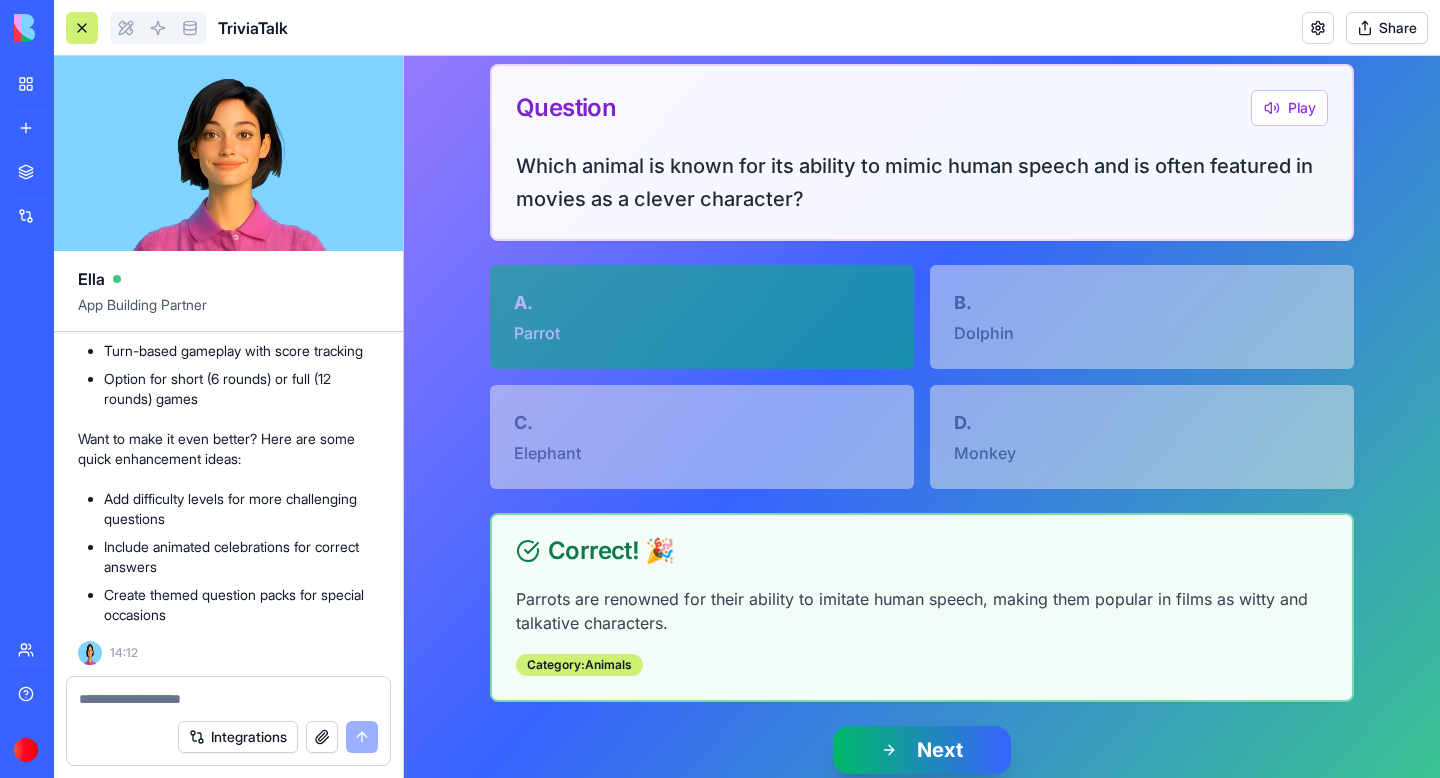 scroll, scrollTop: 433, scrollLeft: 0, axis: vertical 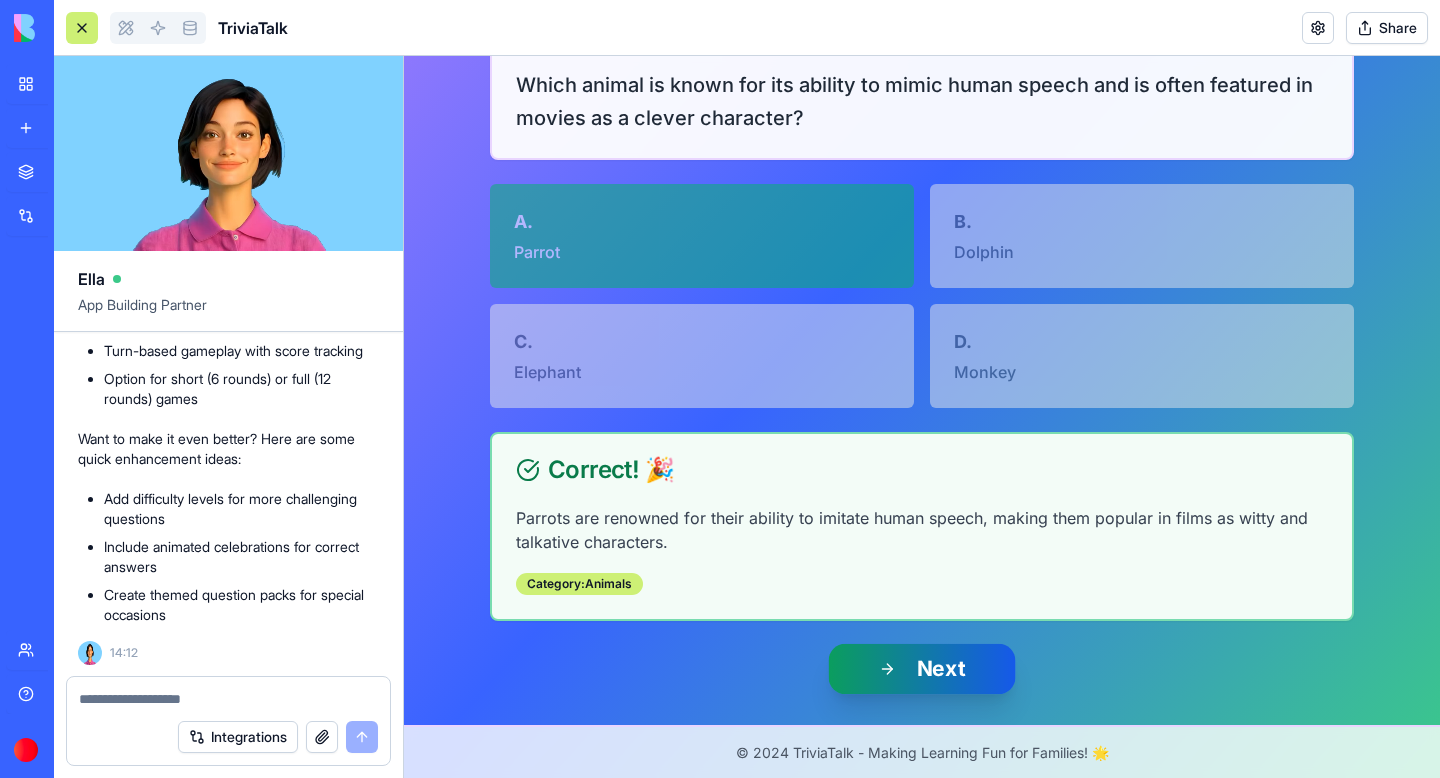 click on "Next" at bounding box center (922, 669) 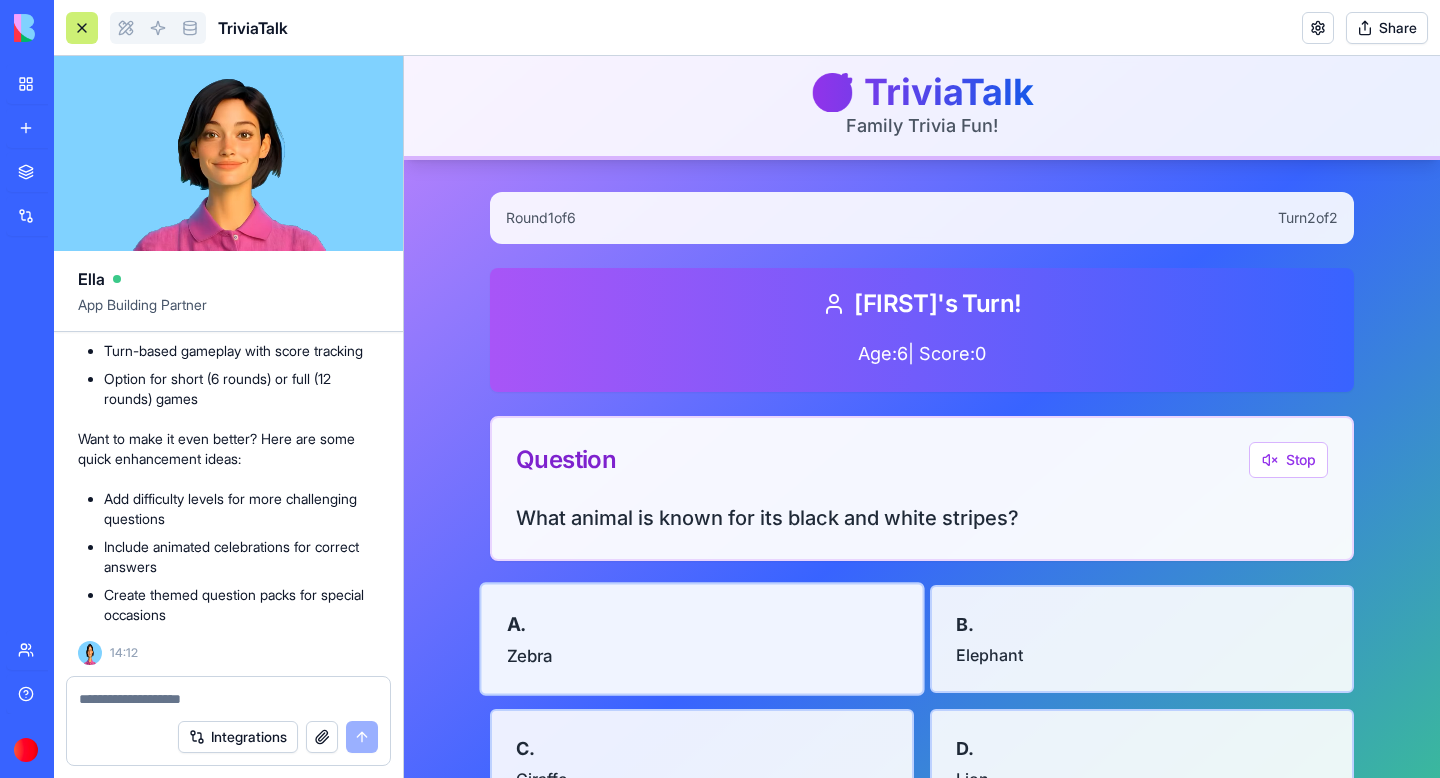 click on "Zebra" at bounding box center [530, 655] 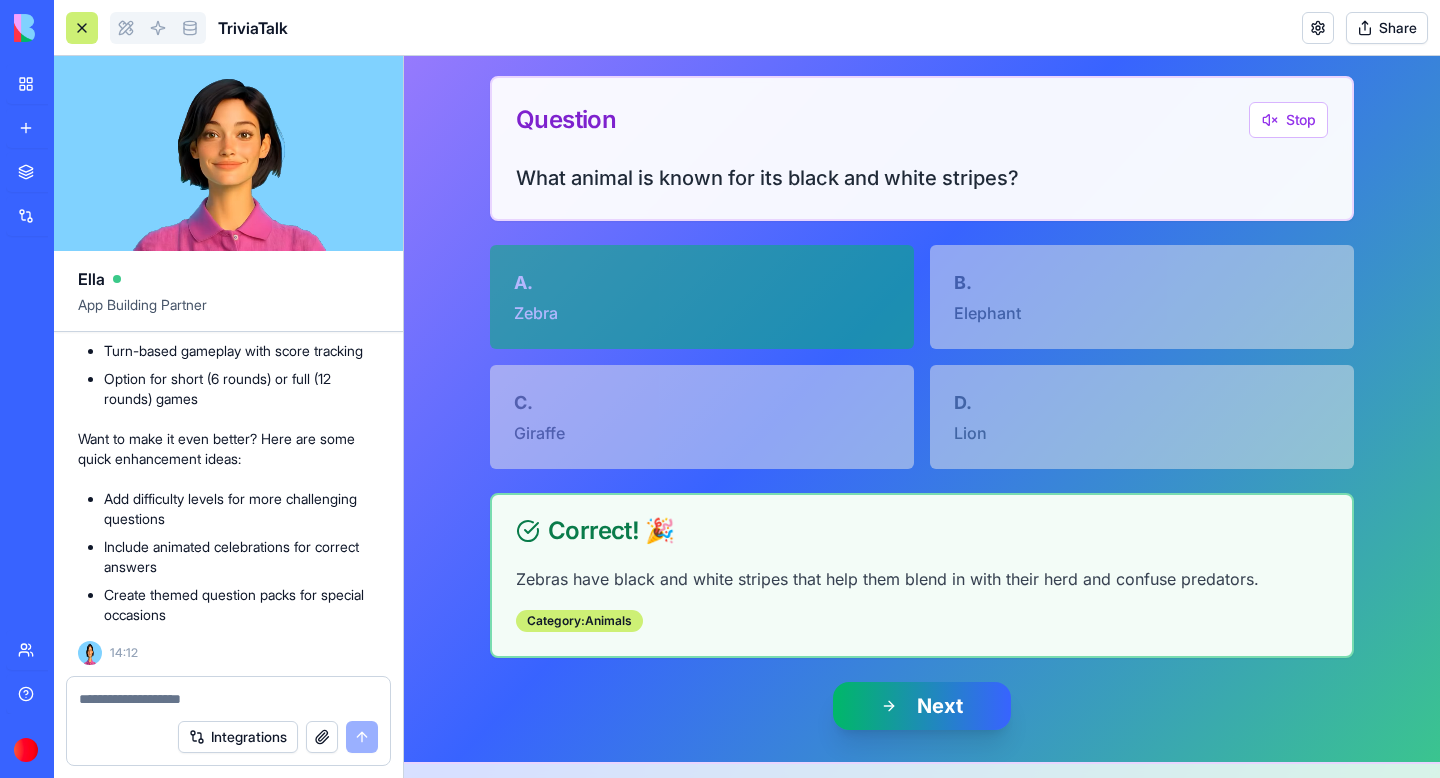 scroll, scrollTop: 377, scrollLeft: 0, axis: vertical 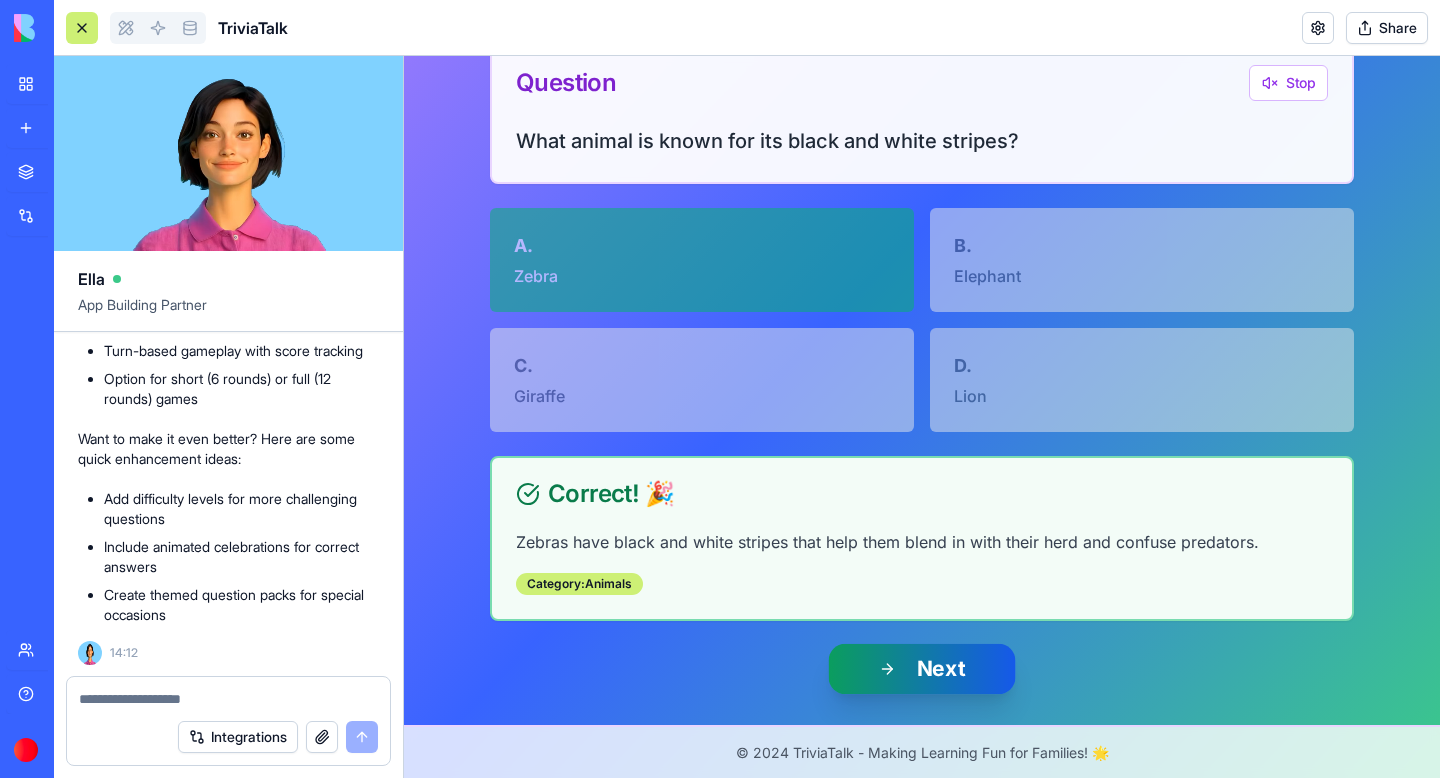 click on "Next" at bounding box center [922, 668] 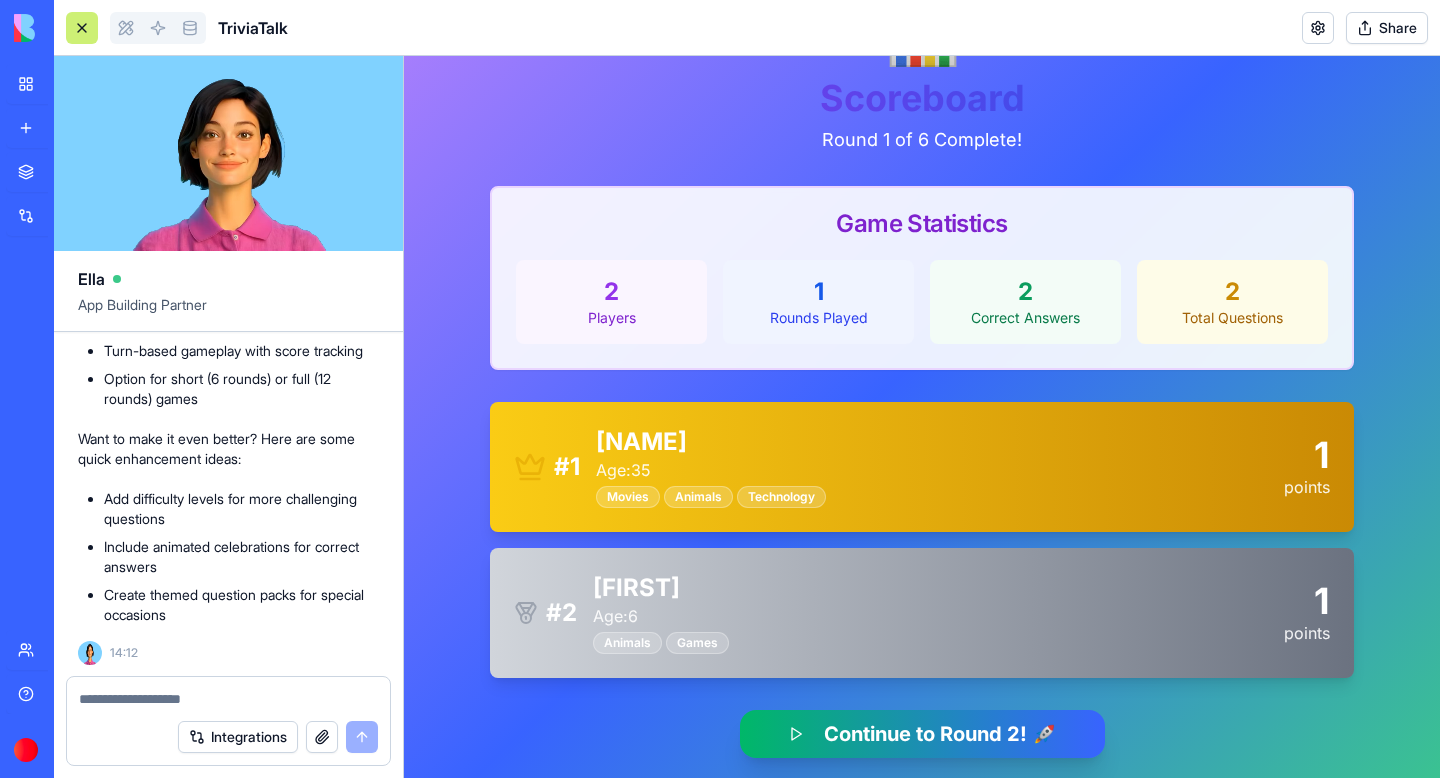 scroll, scrollTop: 192, scrollLeft: 0, axis: vertical 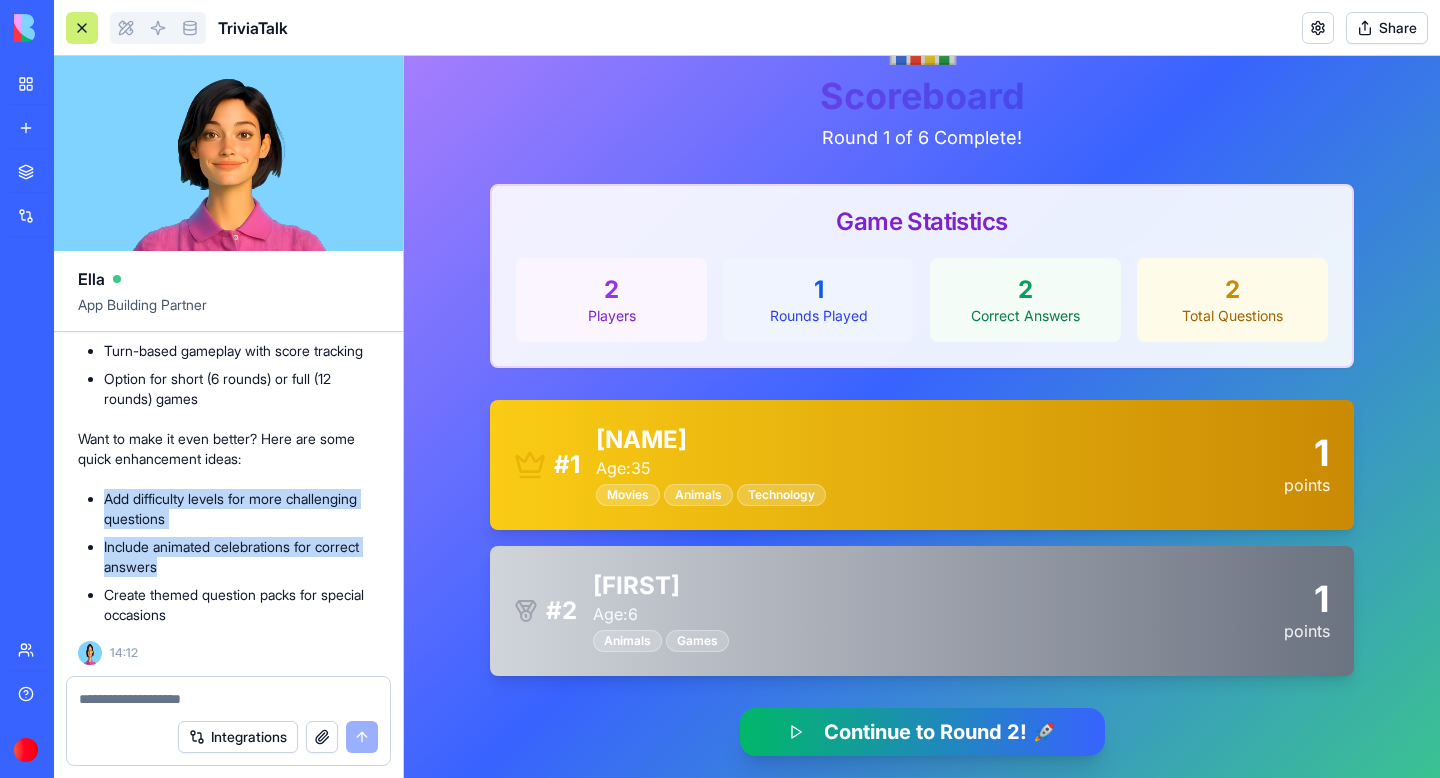 drag, startPoint x: 88, startPoint y: 494, endPoint x: 253, endPoint y: 566, distance: 180.025 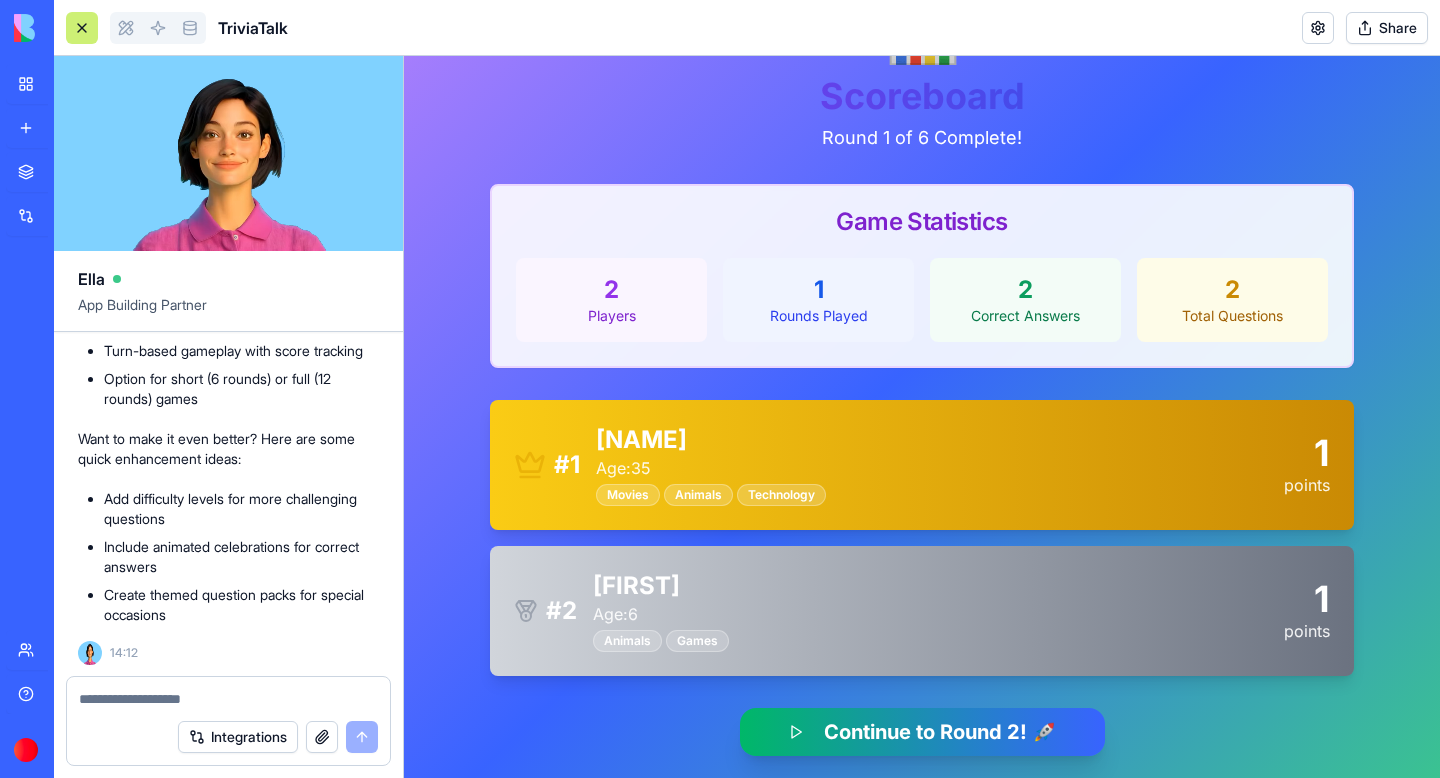 click at bounding box center [228, 699] 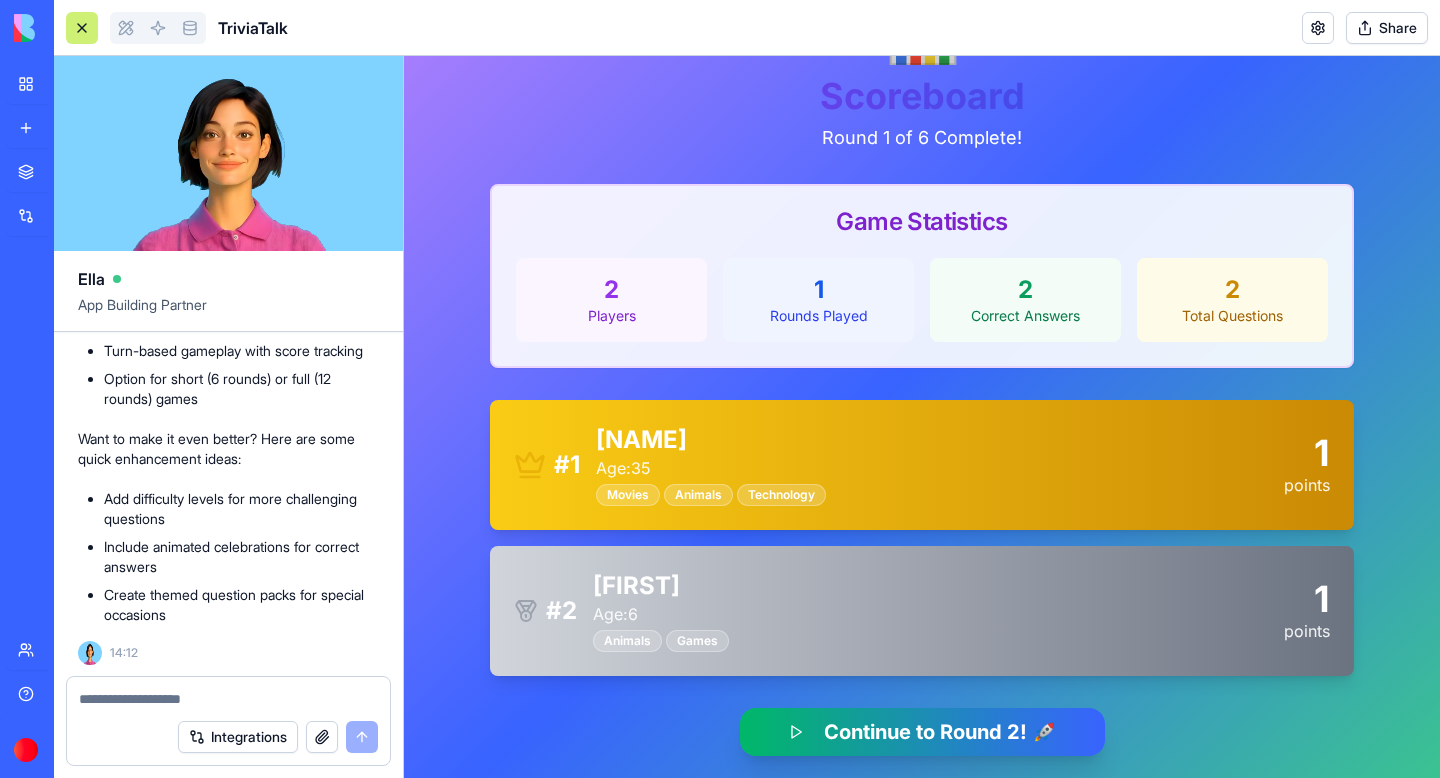 paste on "**********" 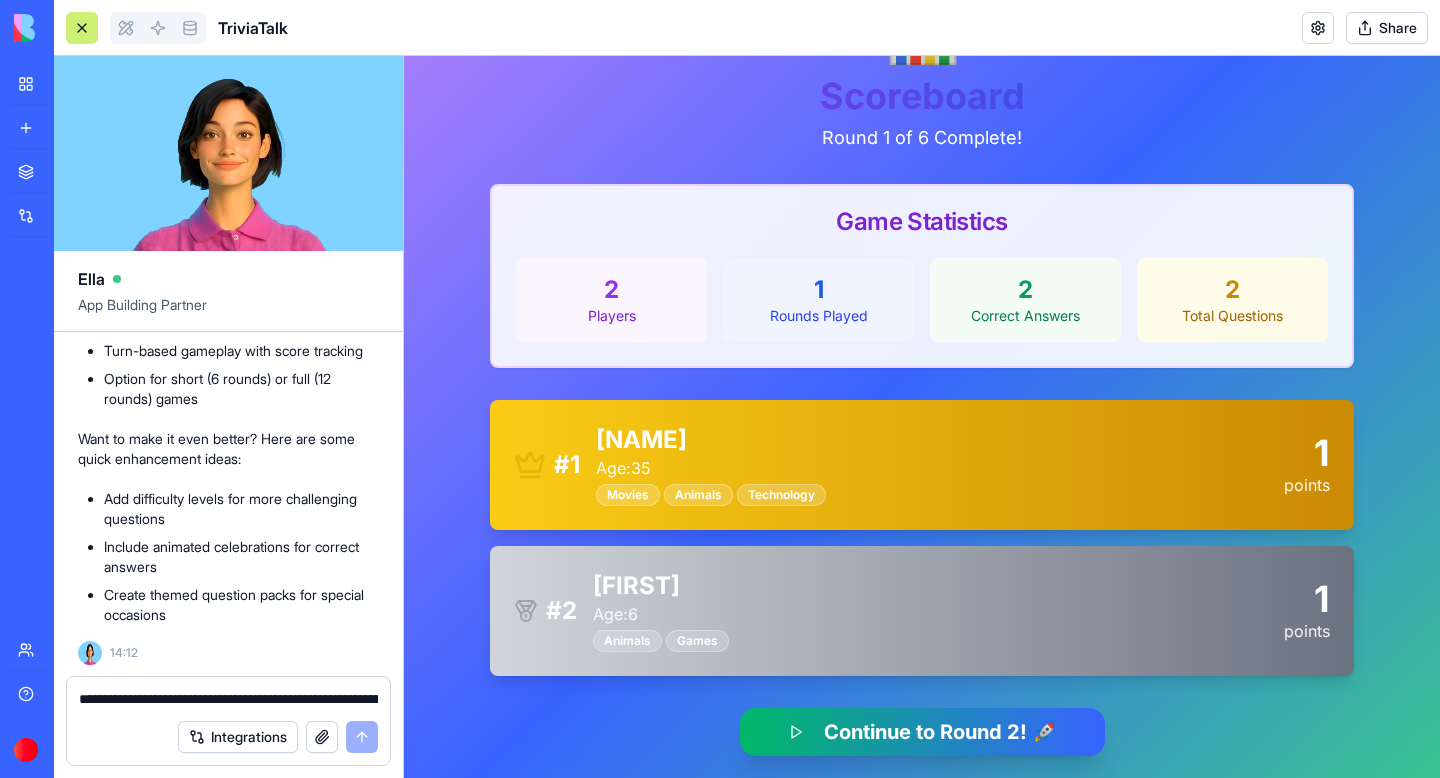 scroll, scrollTop: 1098, scrollLeft: 0, axis: vertical 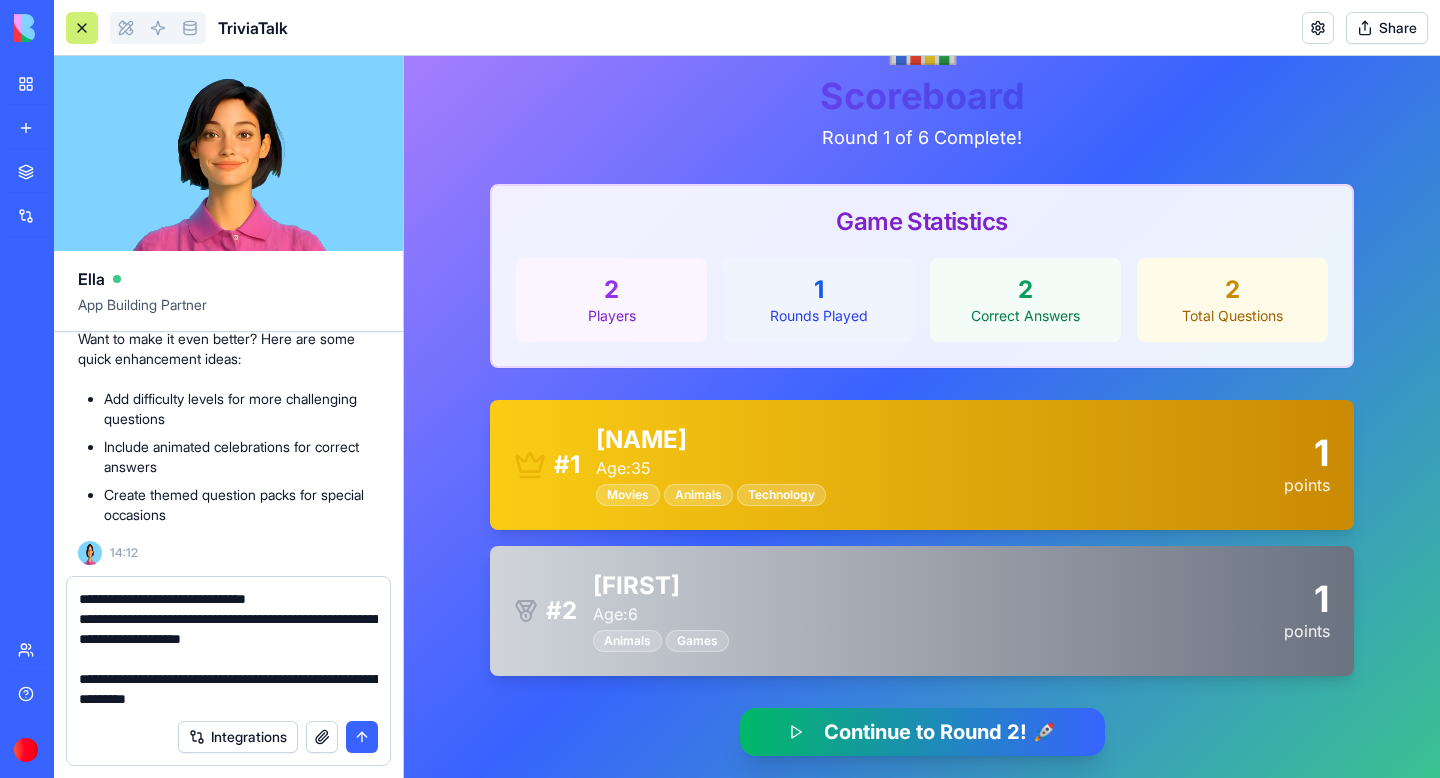 type on "**********" 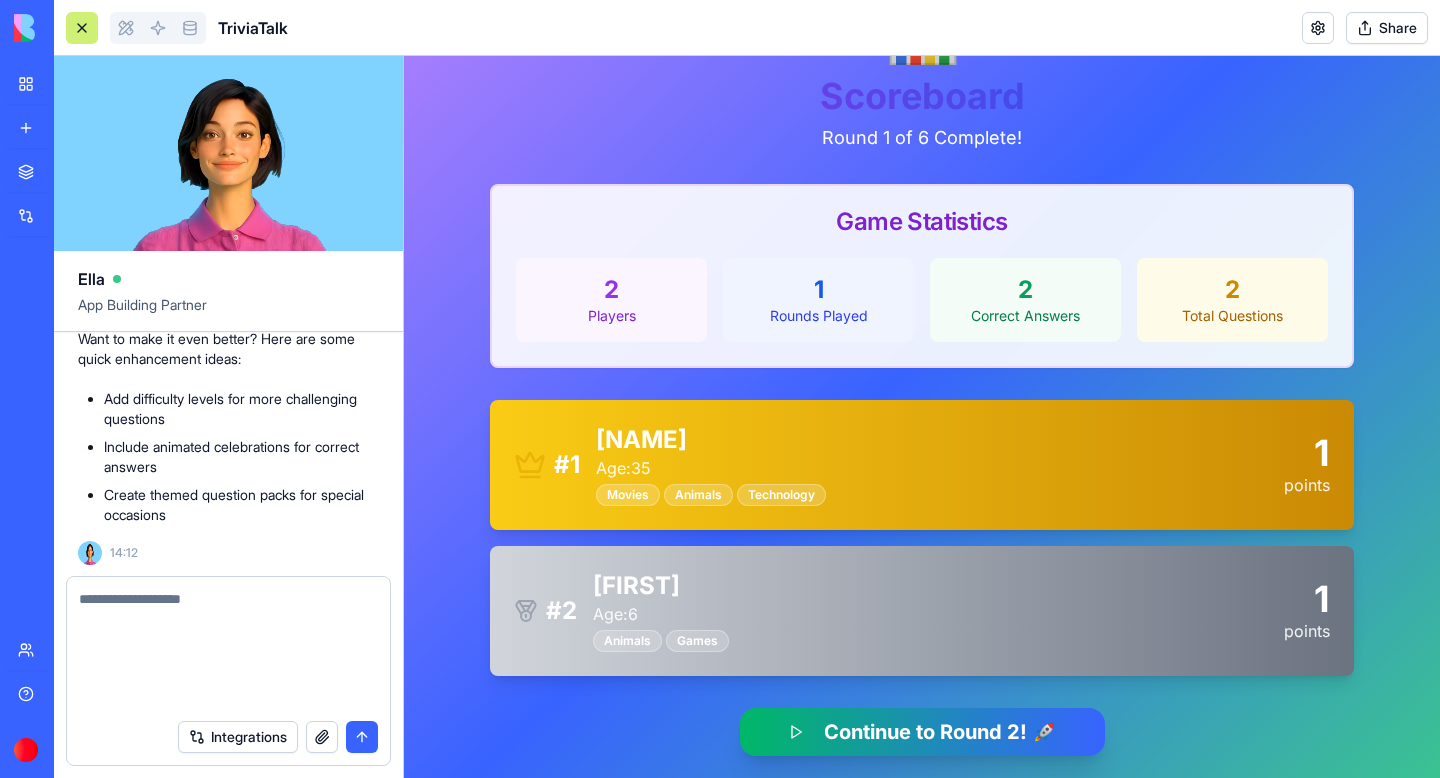 scroll, scrollTop: 0, scrollLeft: 0, axis: both 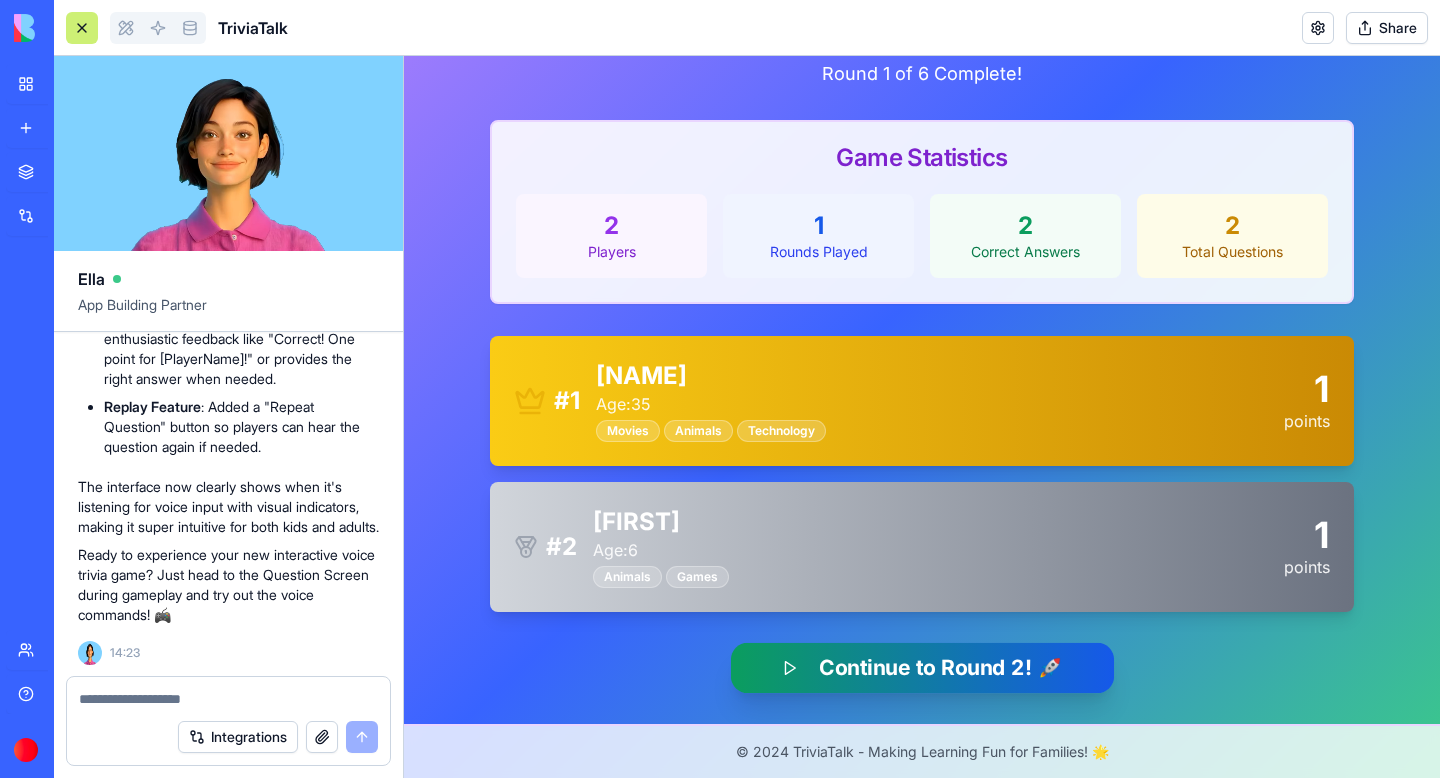 click on "Continue to Round 2! 🚀" at bounding box center (921, 668) 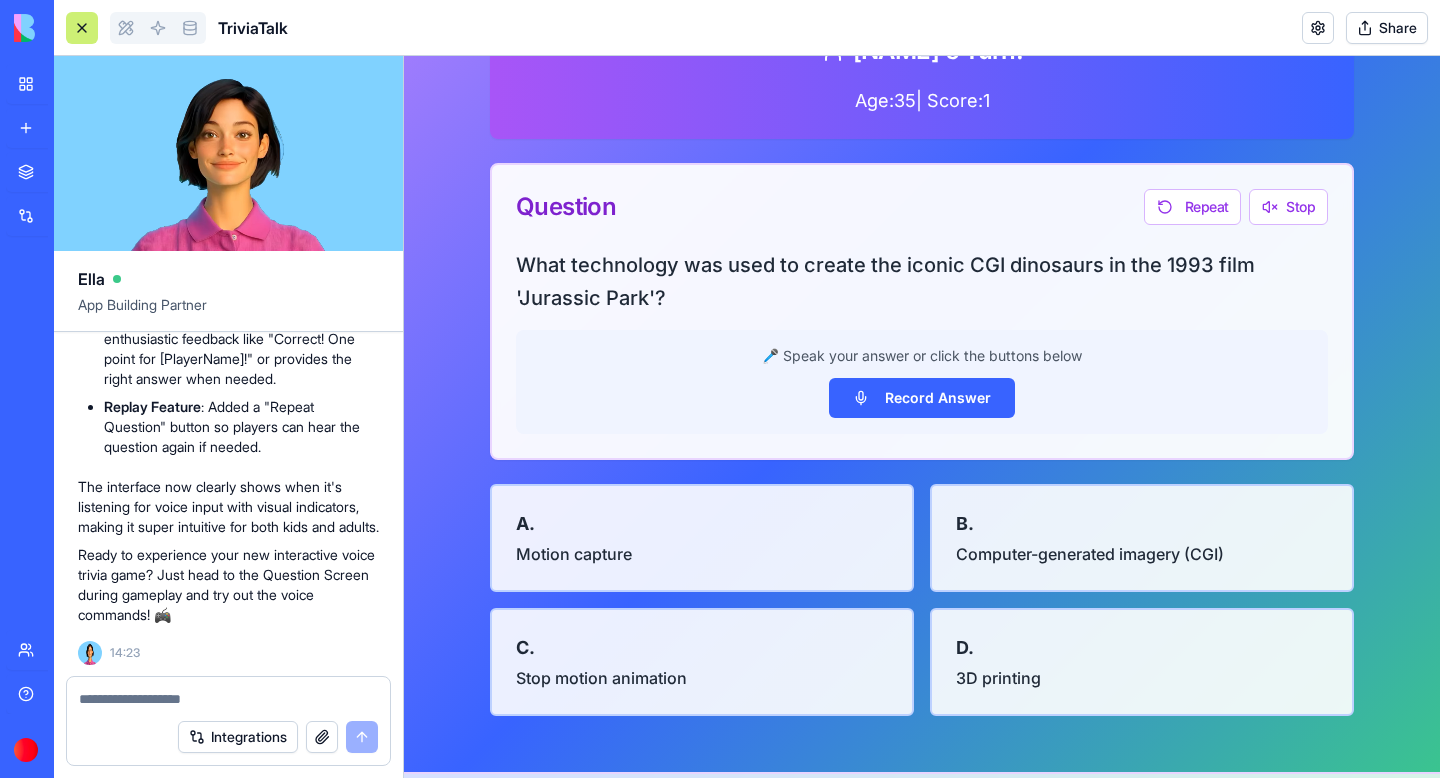 scroll, scrollTop: 298, scrollLeft: 0, axis: vertical 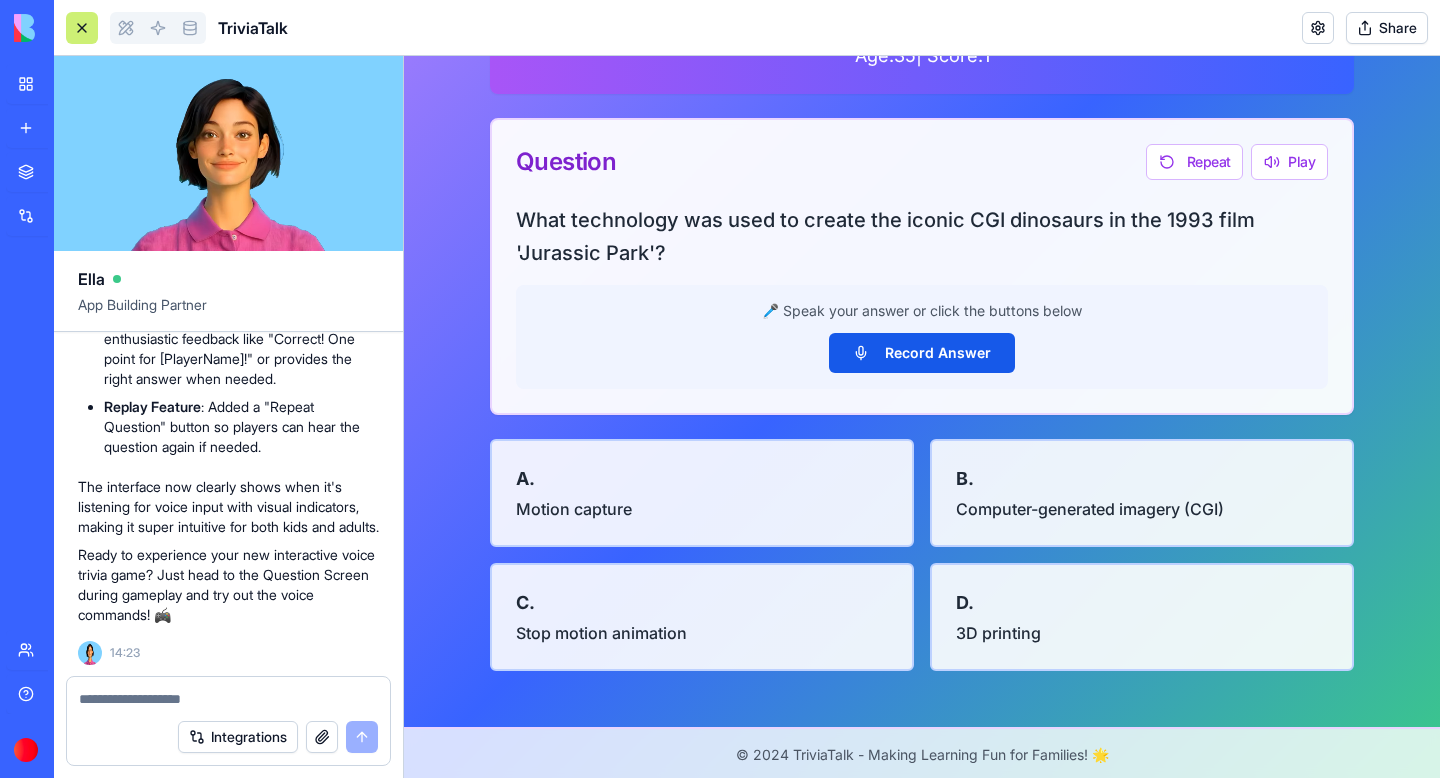 click on "Record Answer" at bounding box center (922, 353) 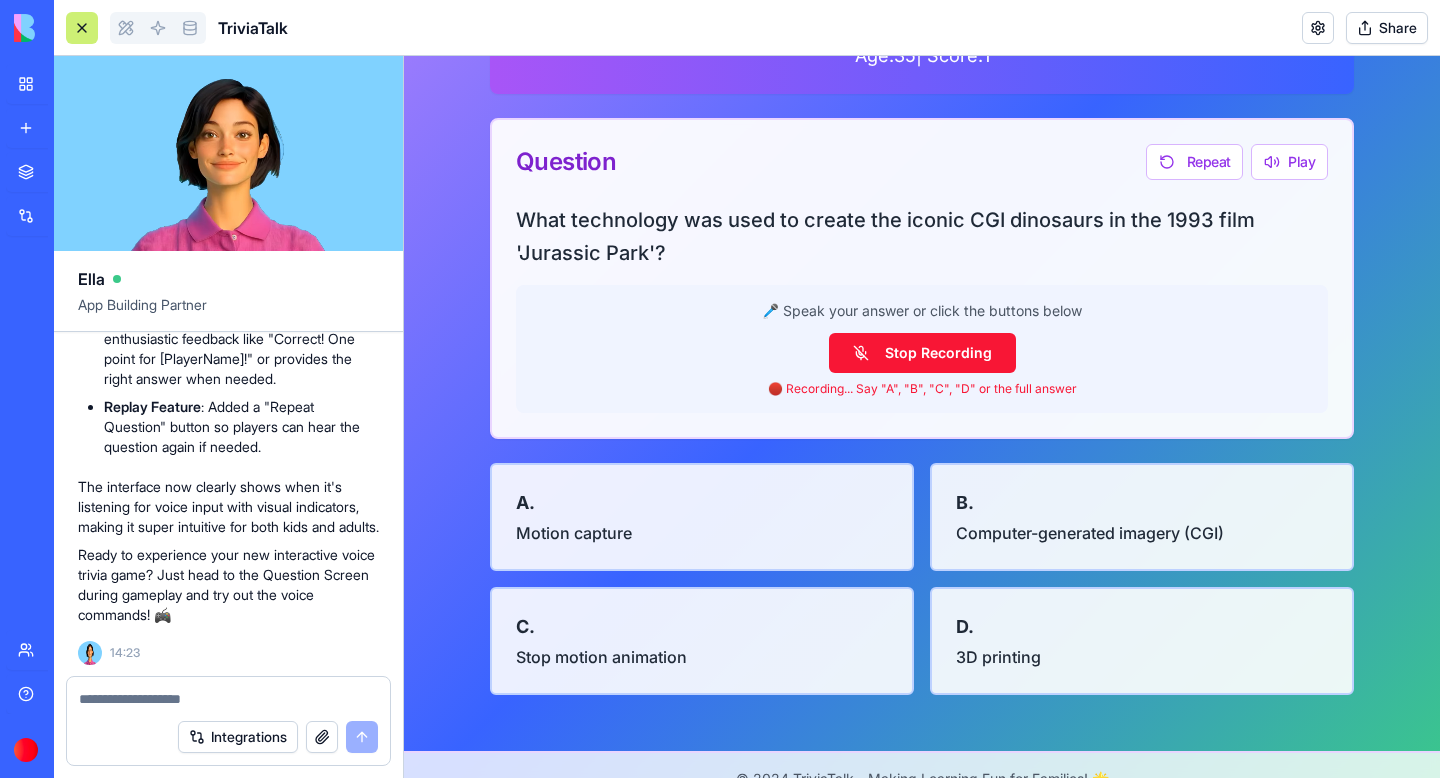 click on "Stop Recording" at bounding box center [922, 353] 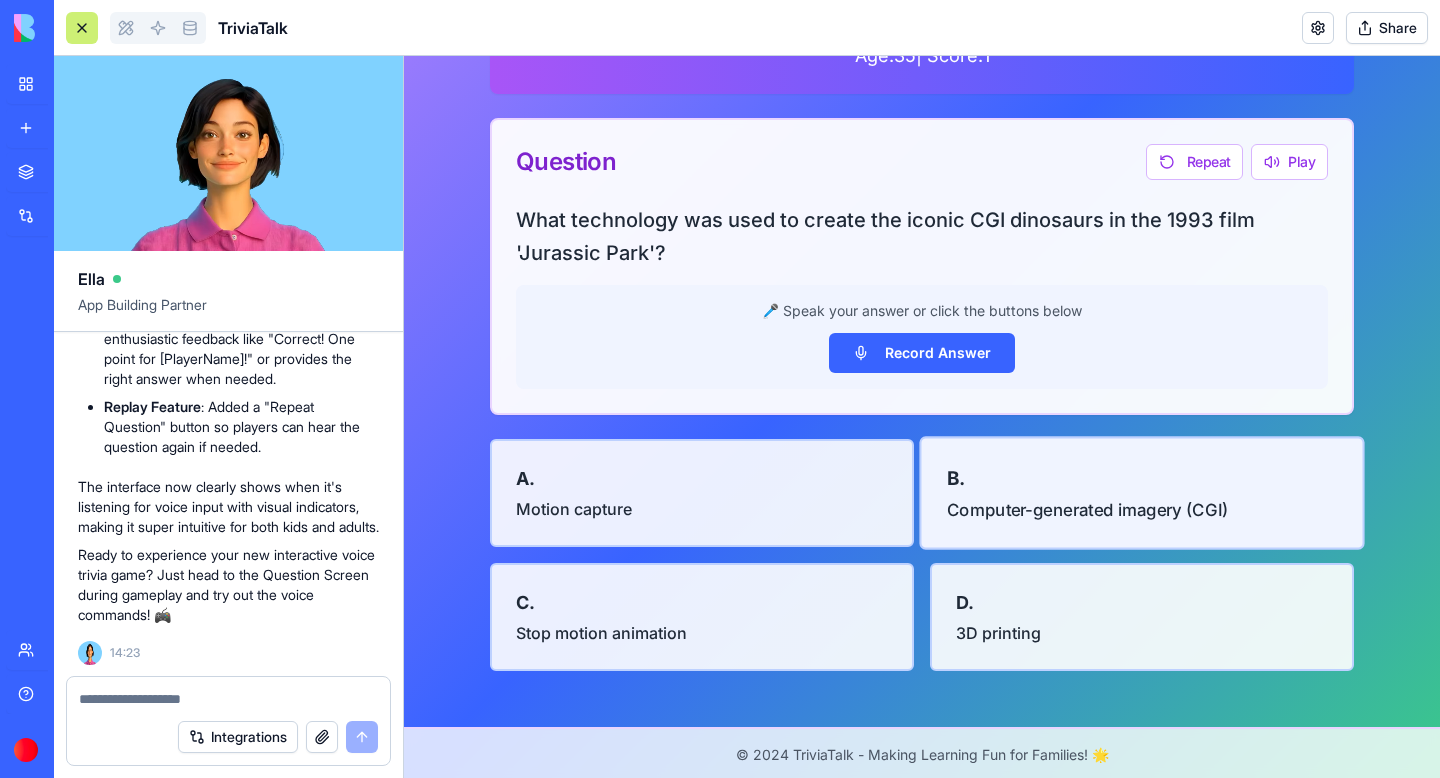 click on "Computer-generated imagery (CGI)" at bounding box center (1087, 509) 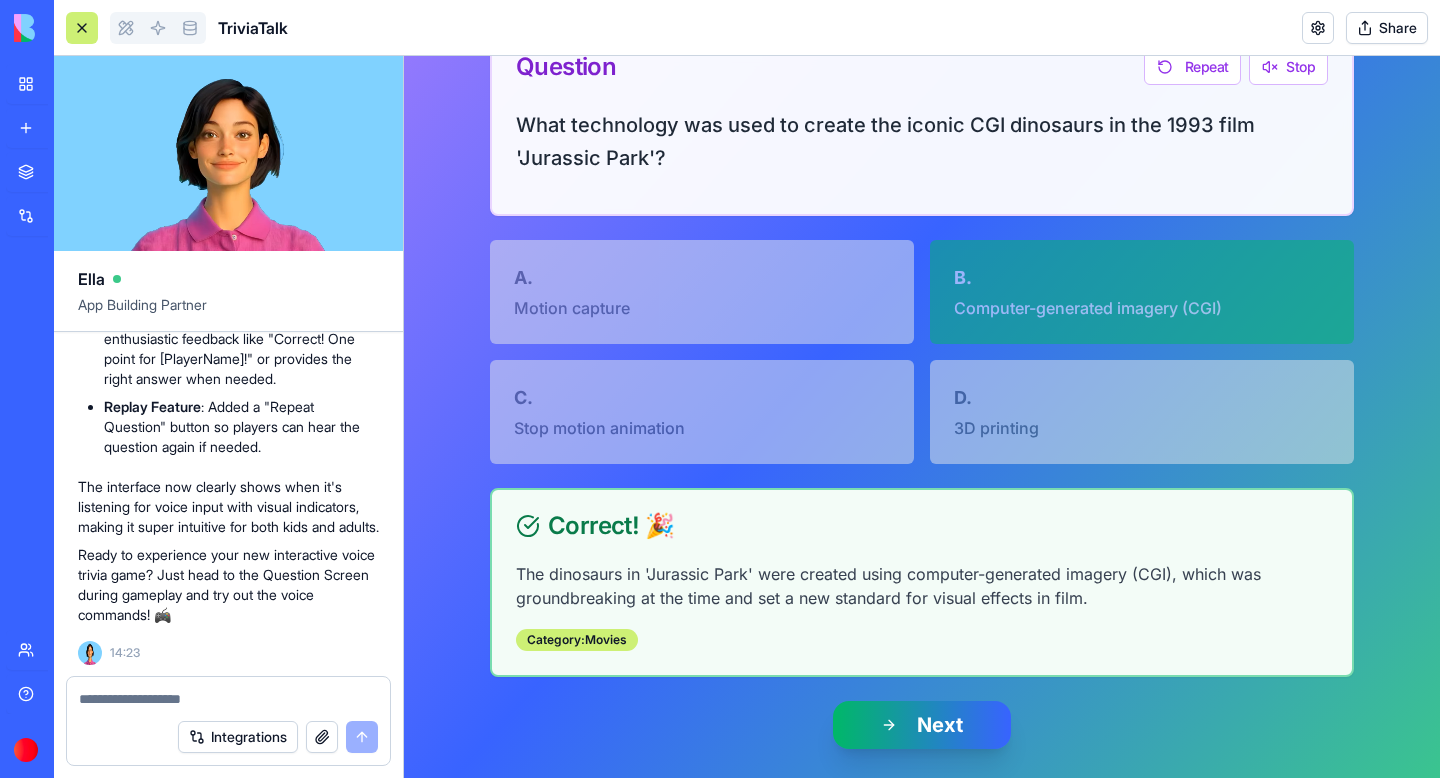 scroll, scrollTop: 449, scrollLeft: 0, axis: vertical 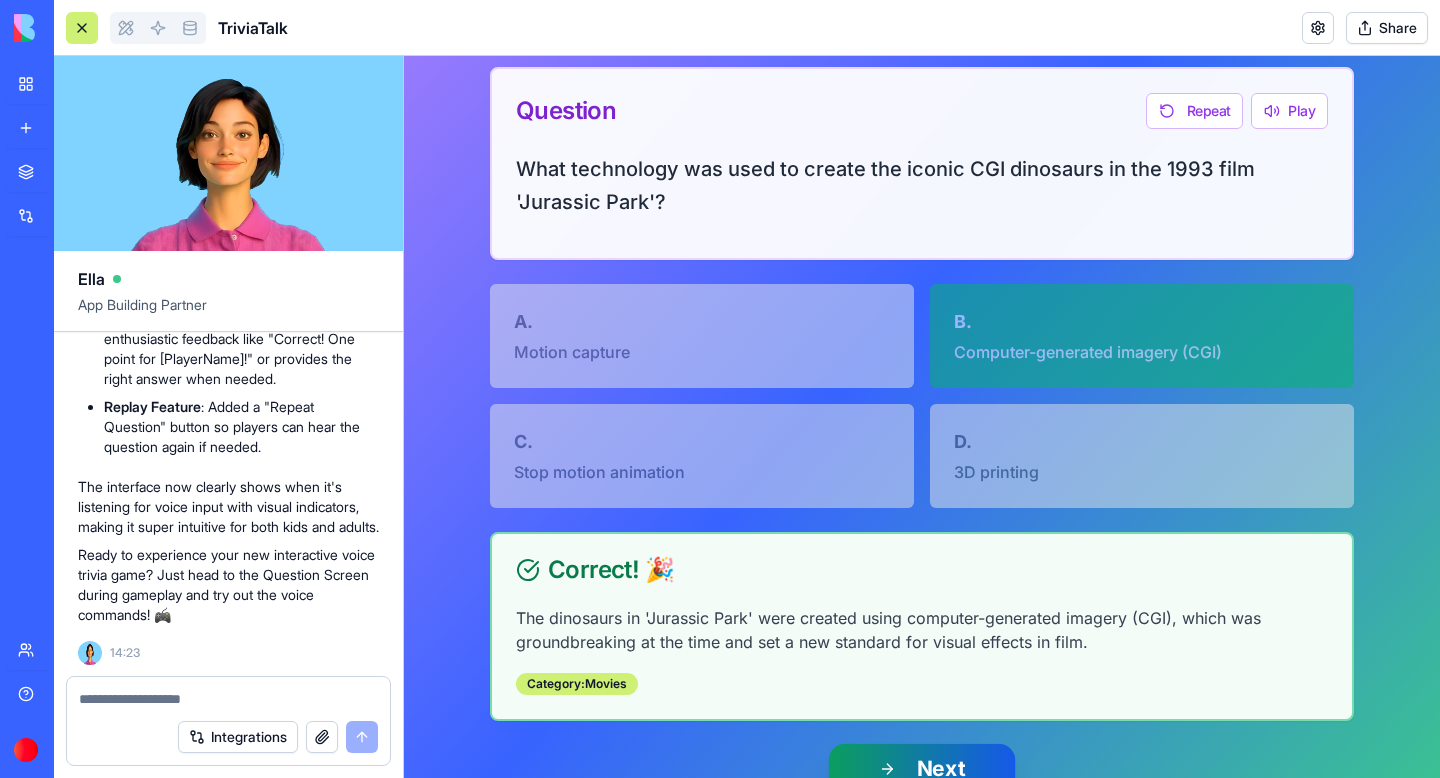 click on "Next" at bounding box center (922, 769) 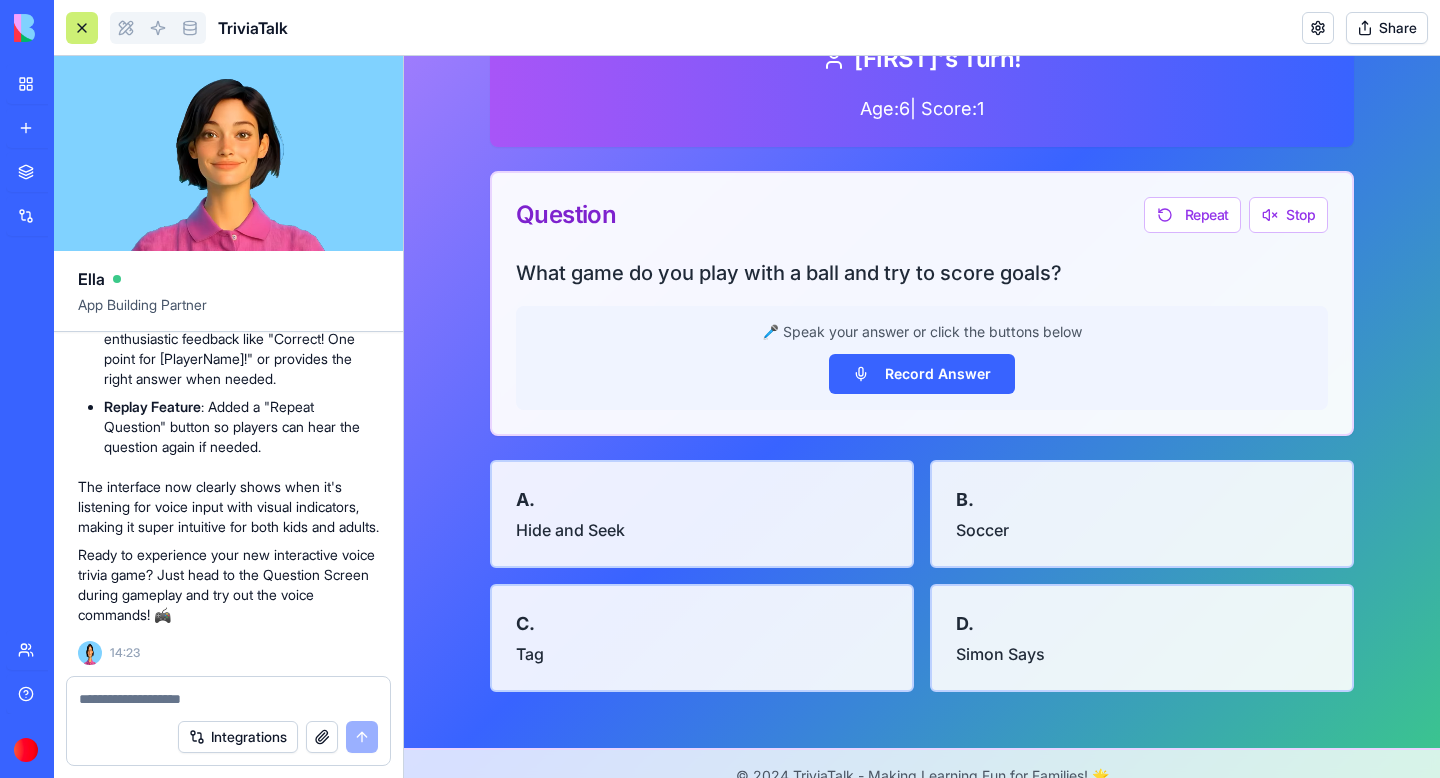 scroll, scrollTop: 263, scrollLeft: 0, axis: vertical 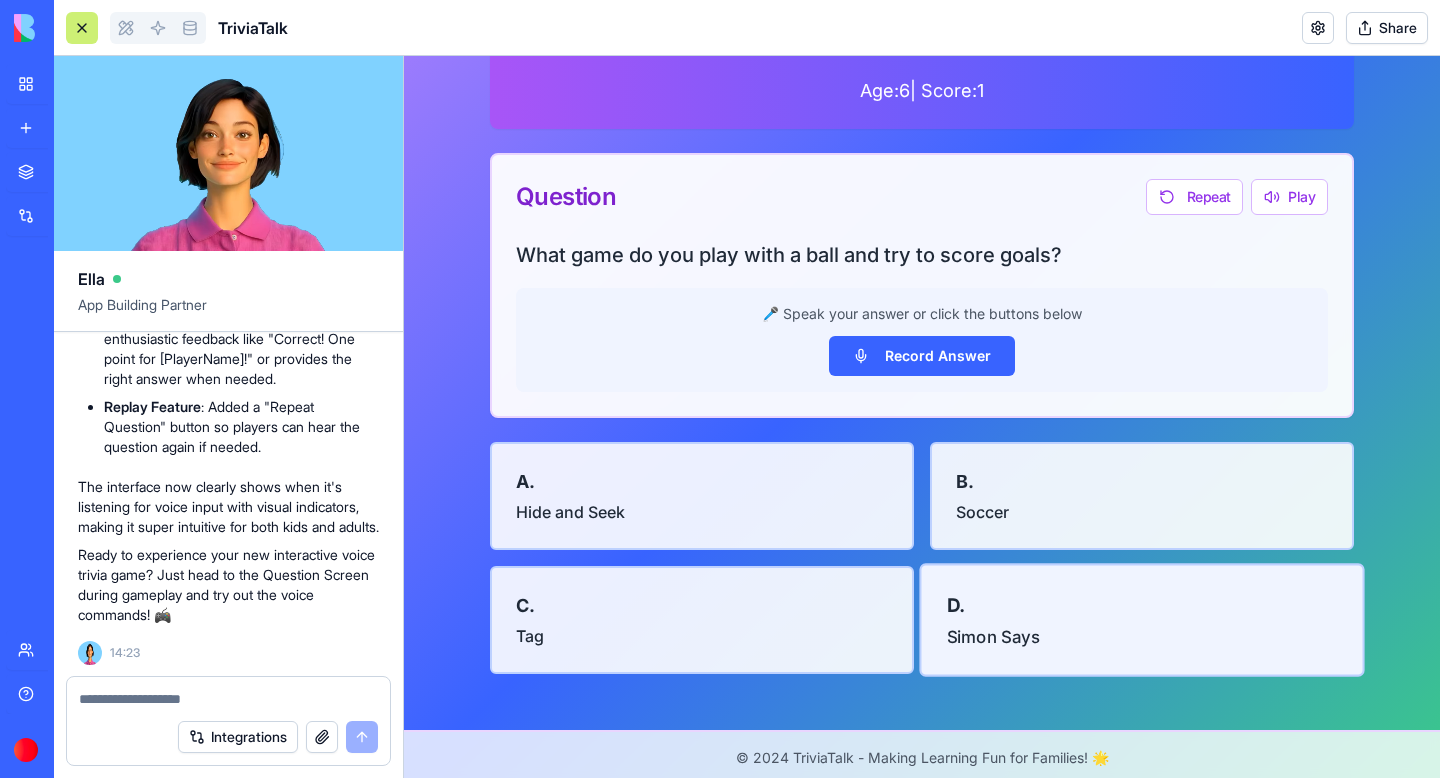 click on "Simon Says" at bounding box center (993, 636) 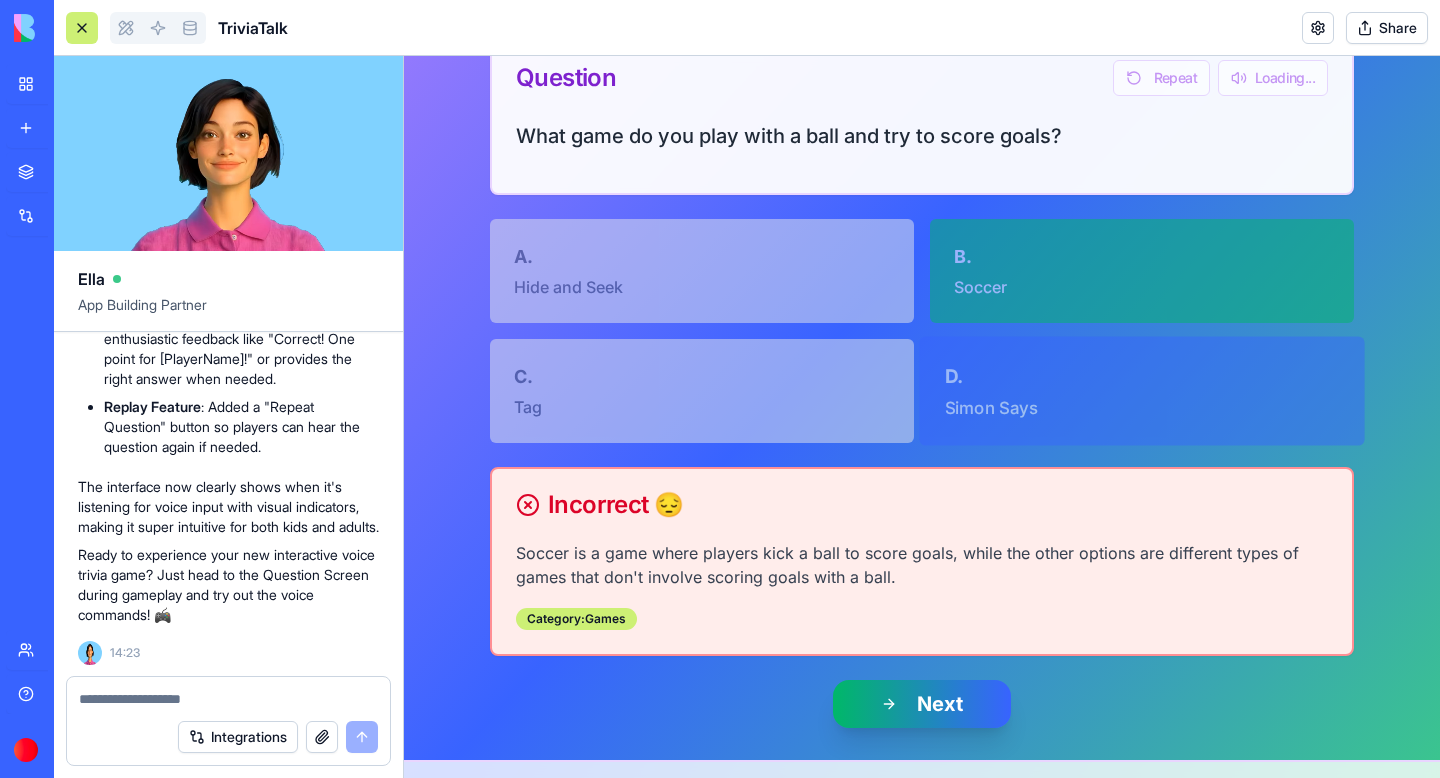 scroll, scrollTop: 384, scrollLeft: 0, axis: vertical 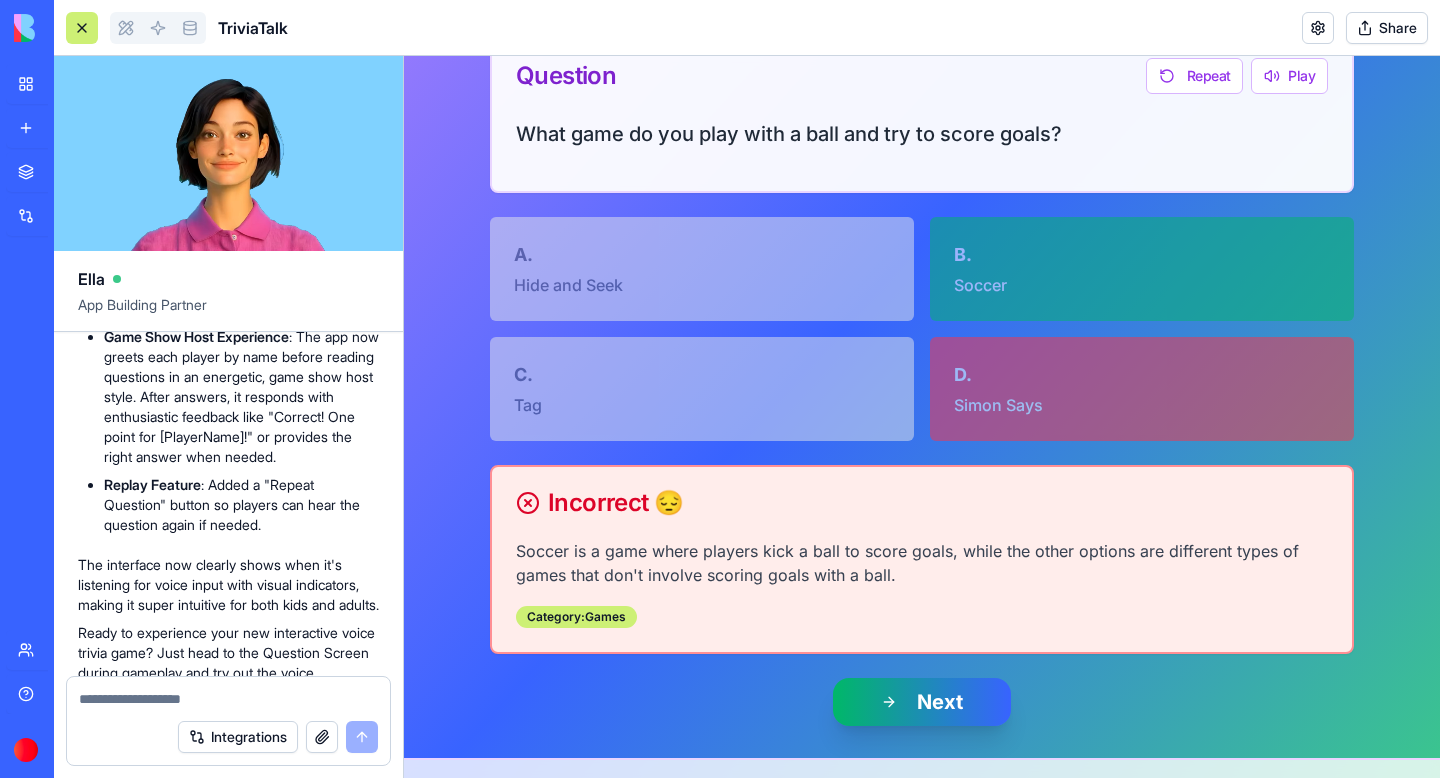 drag, startPoint x: 92, startPoint y: 378, endPoint x: 327, endPoint y: 467, distance: 251.28868 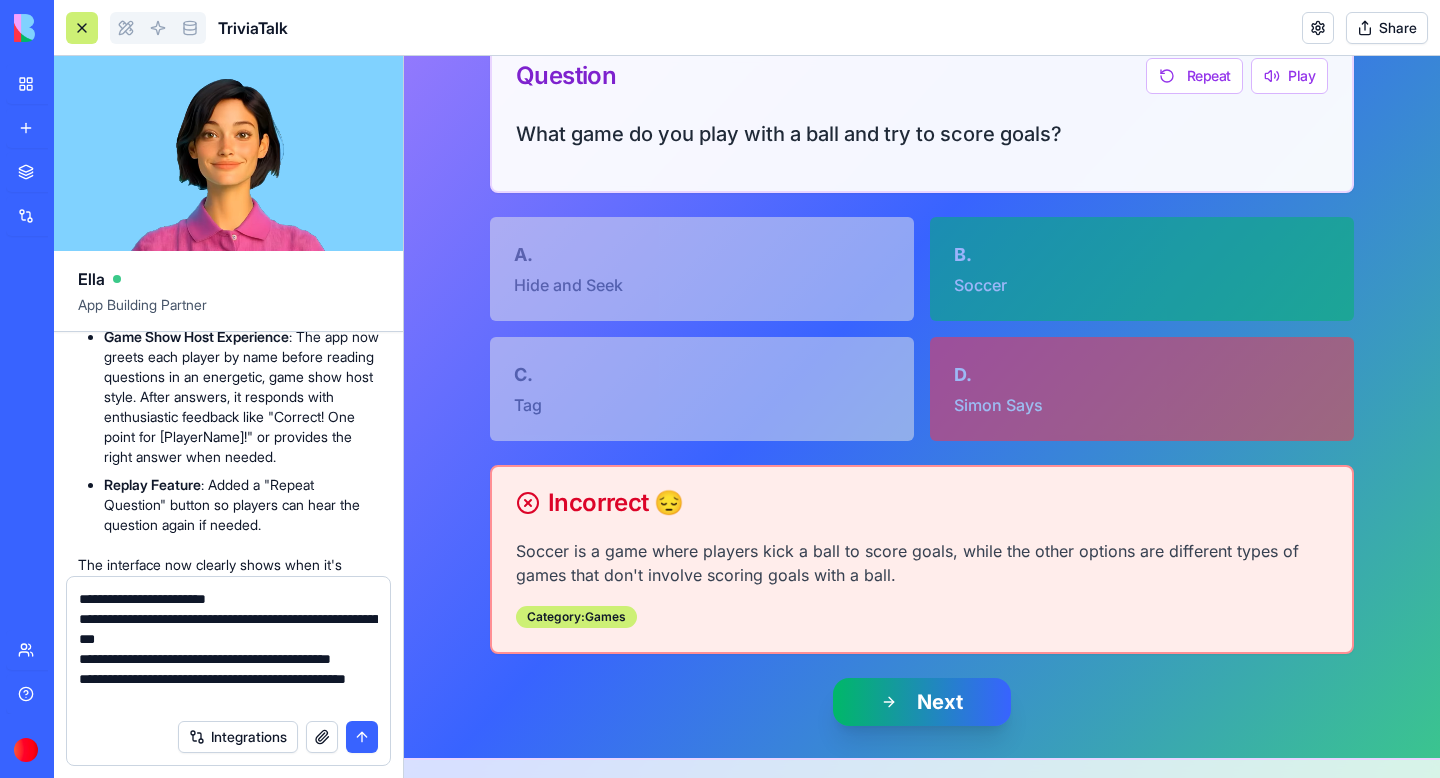 scroll, scrollTop: 80, scrollLeft: 0, axis: vertical 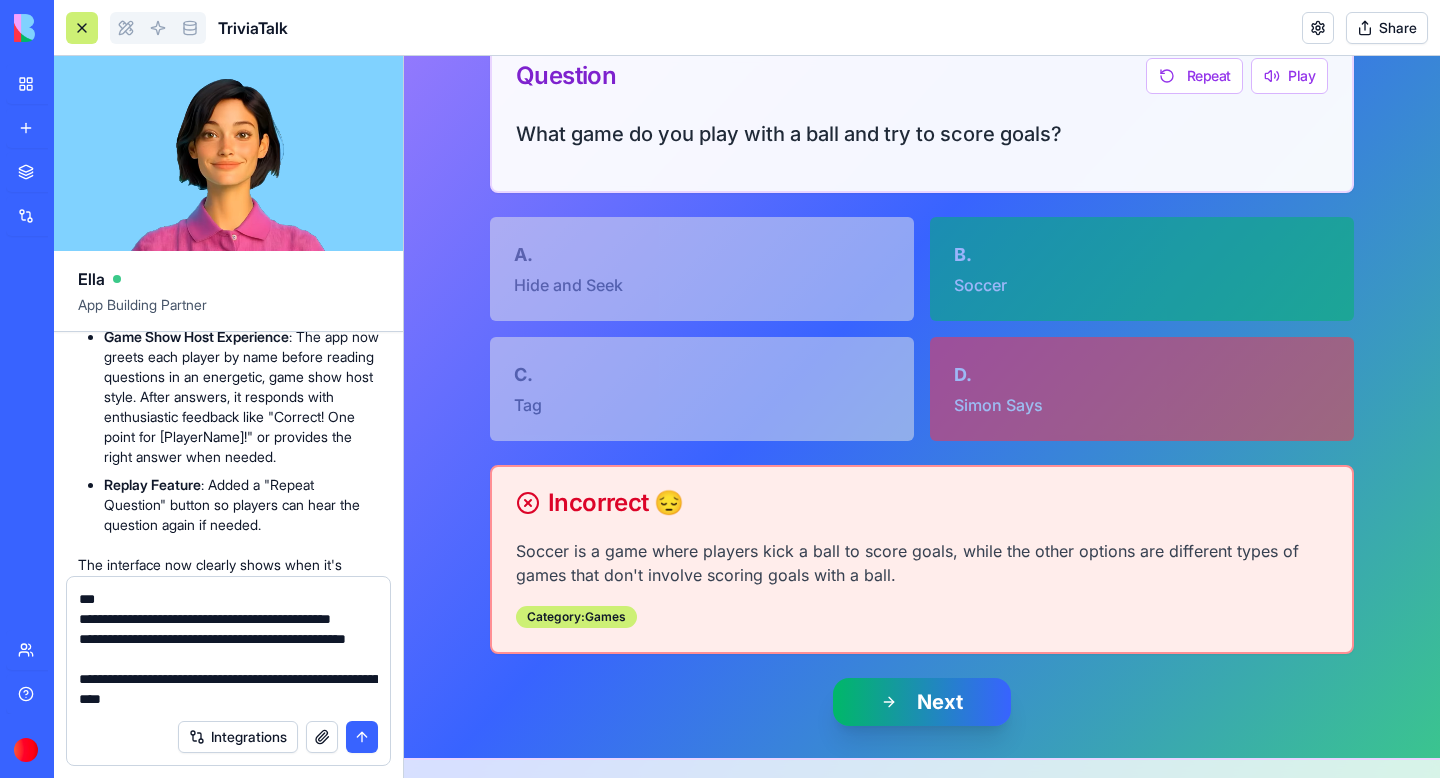 click on "**********" at bounding box center [228, 649] 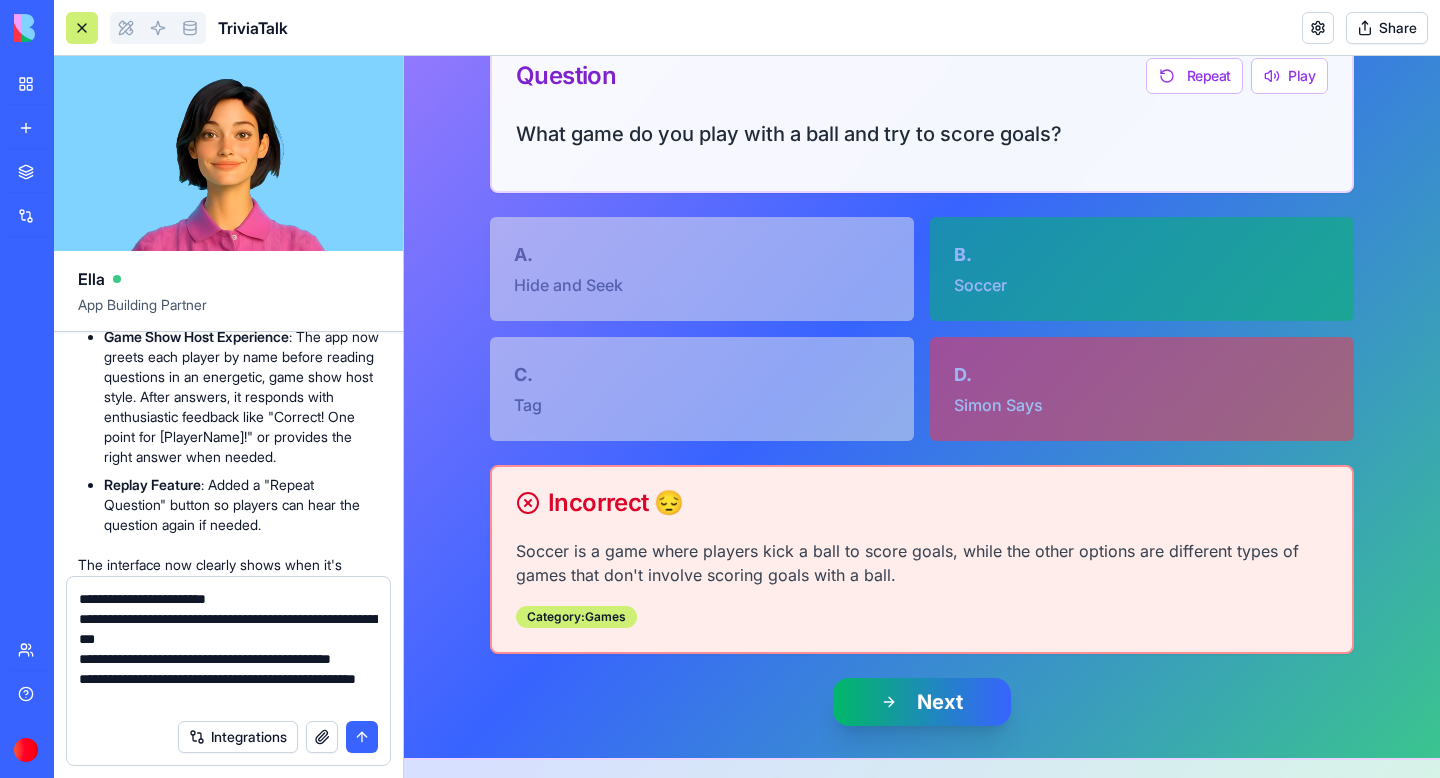 scroll, scrollTop: 58, scrollLeft: 0, axis: vertical 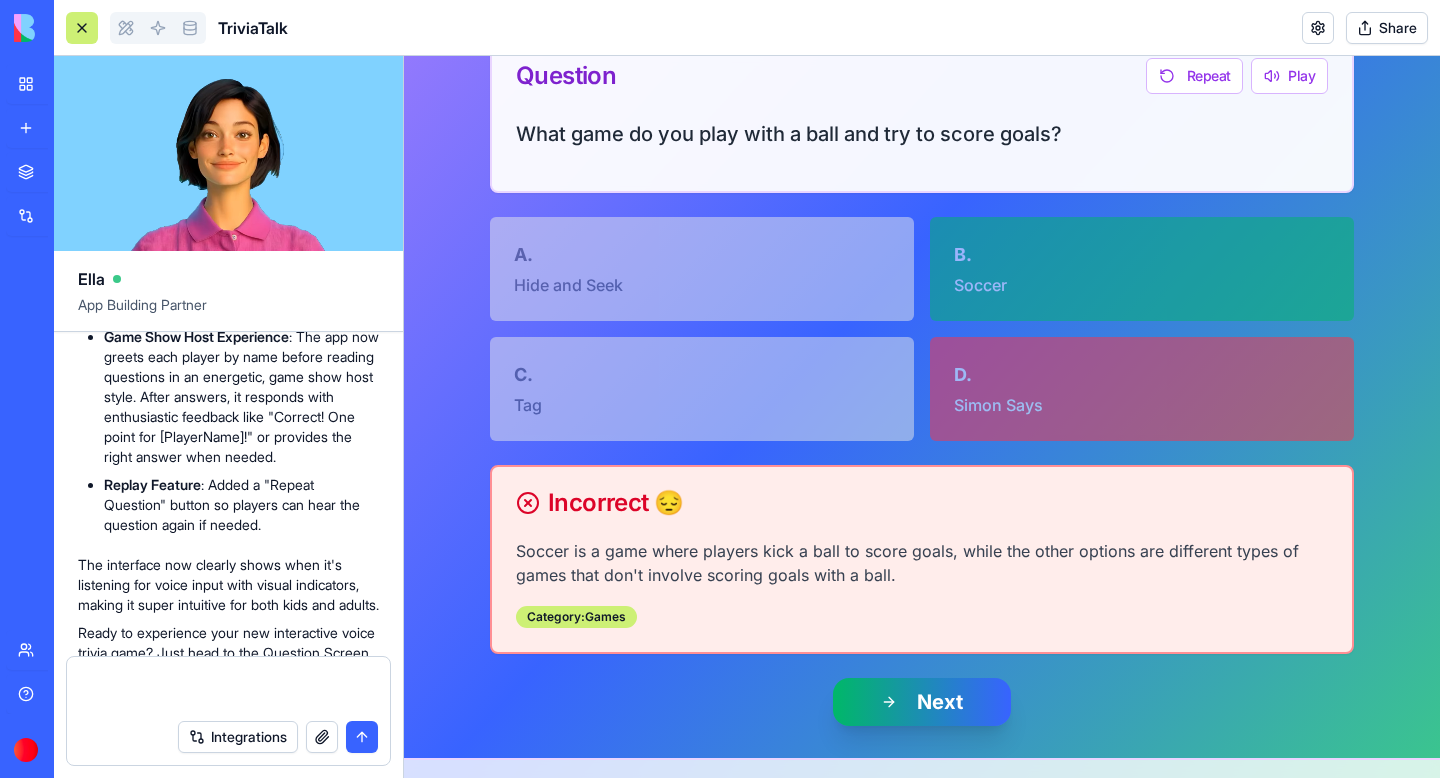 click at bounding box center [228, 689] 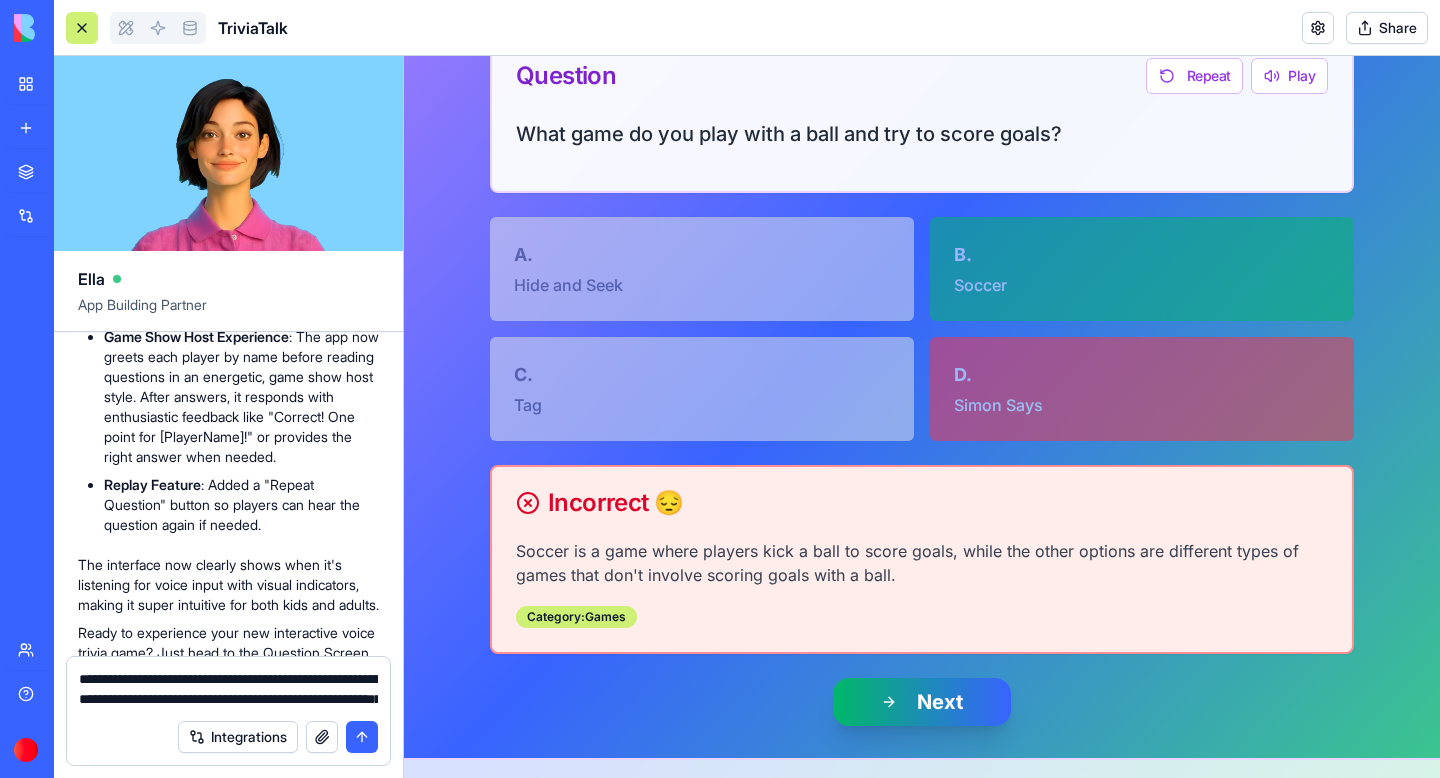 scroll, scrollTop: 1498, scrollLeft: 0, axis: vertical 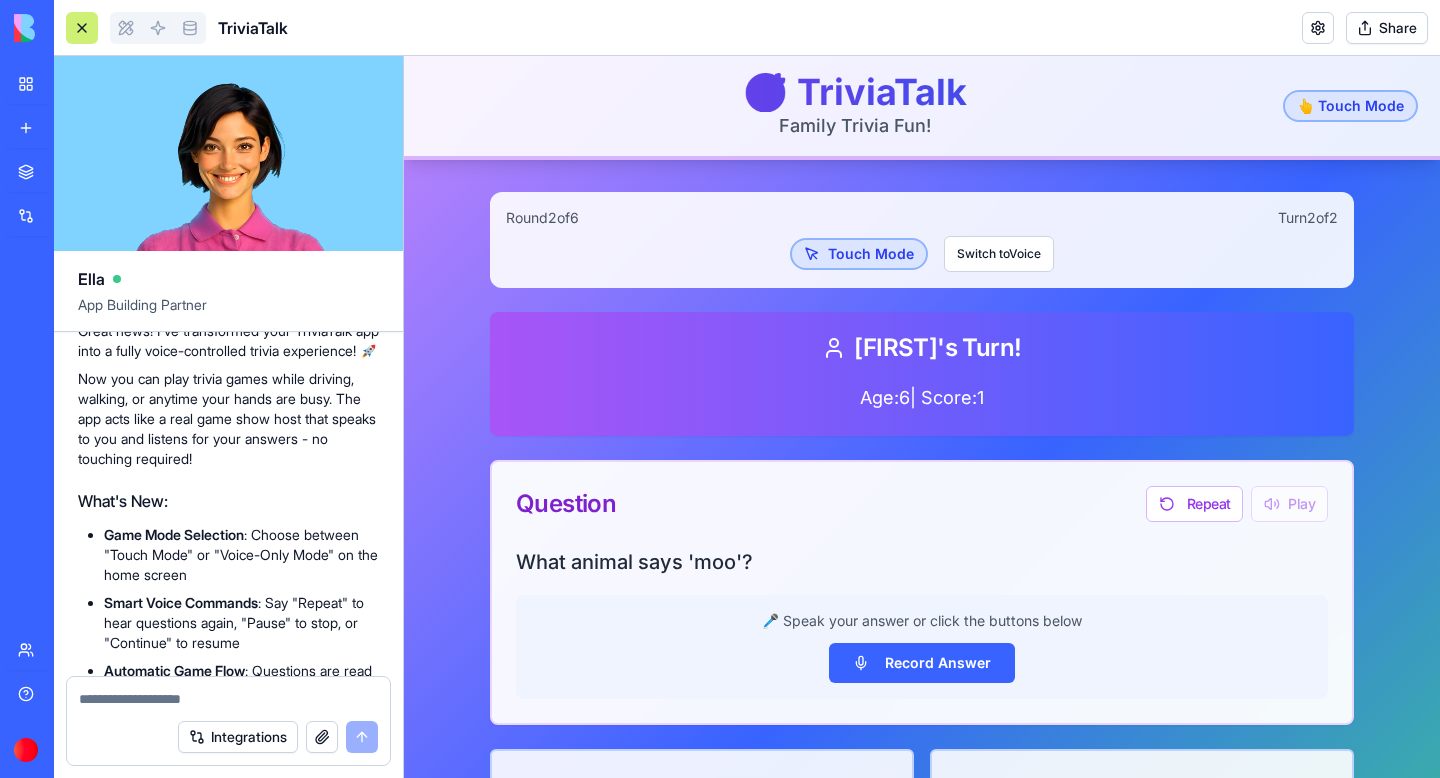click on "👆 Touch Mode" at bounding box center (1350, 106) 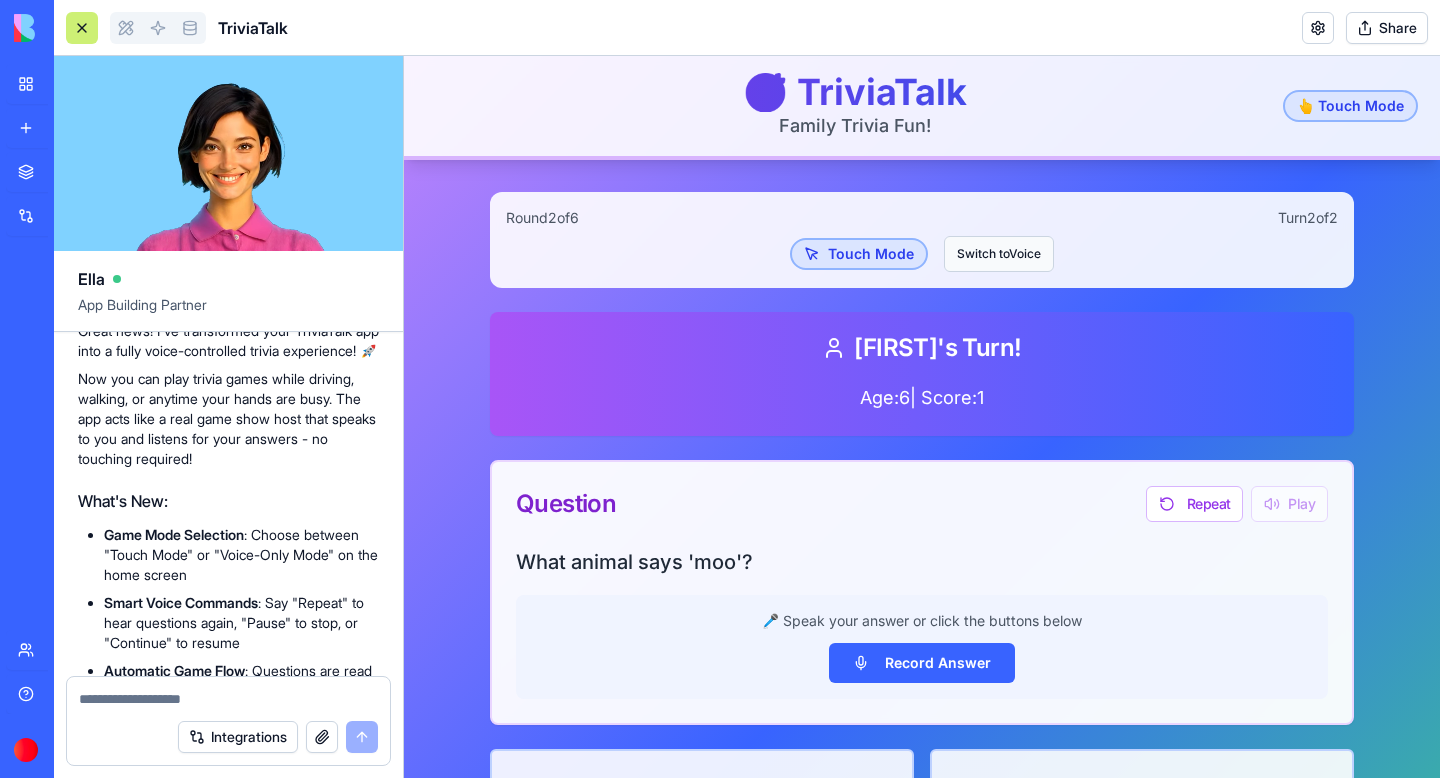 click on "Switch to  Voice" at bounding box center (999, 254) 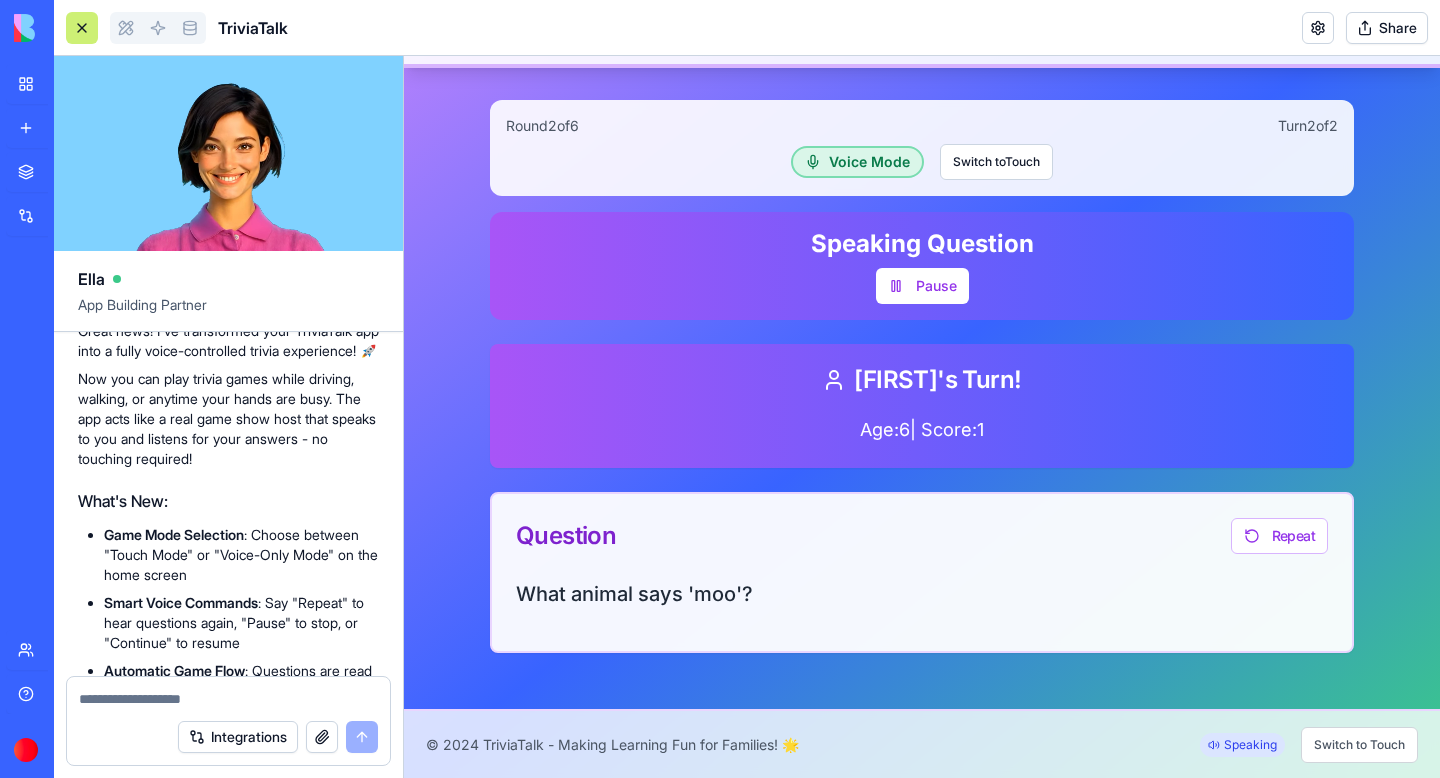 scroll, scrollTop: 92, scrollLeft: 0, axis: vertical 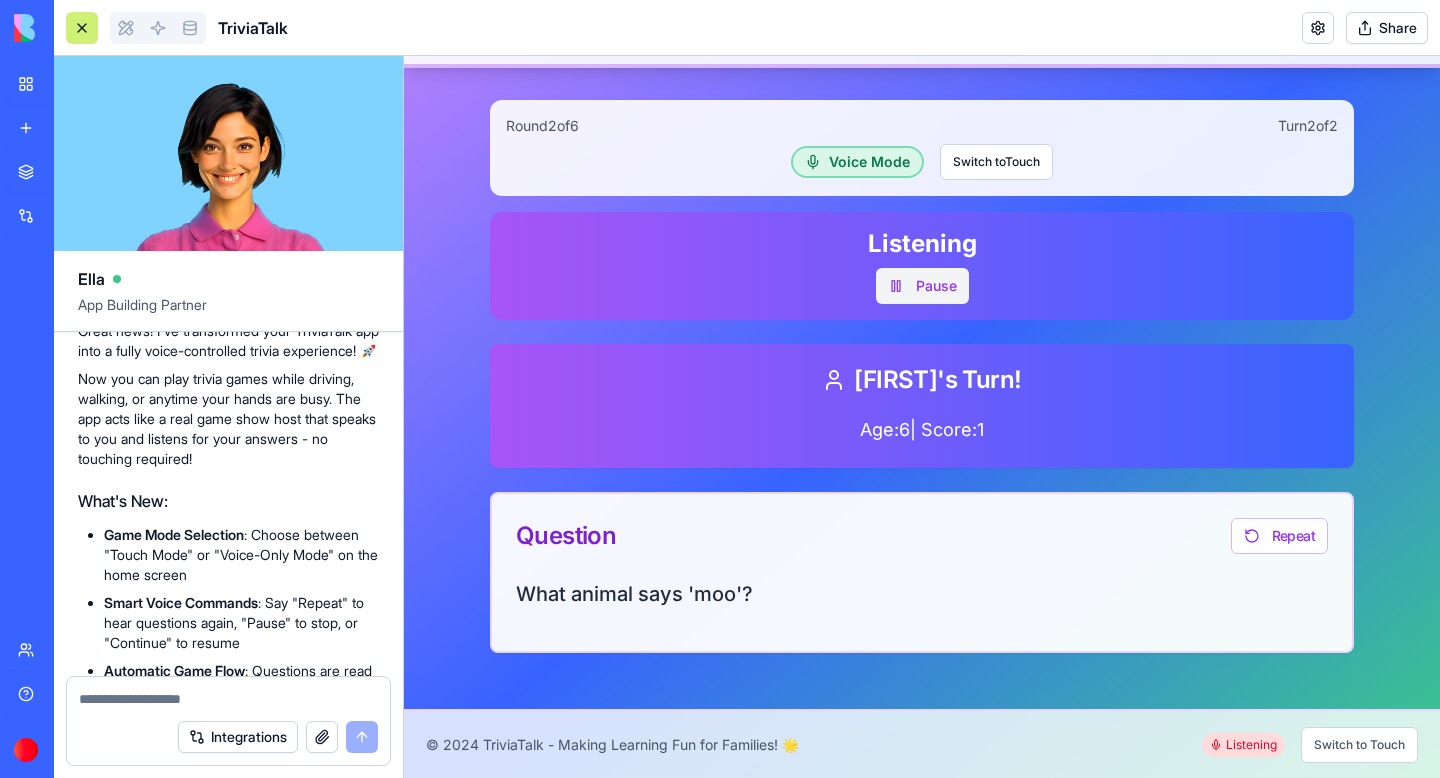 click on "Pause" at bounding box center [922, 286] 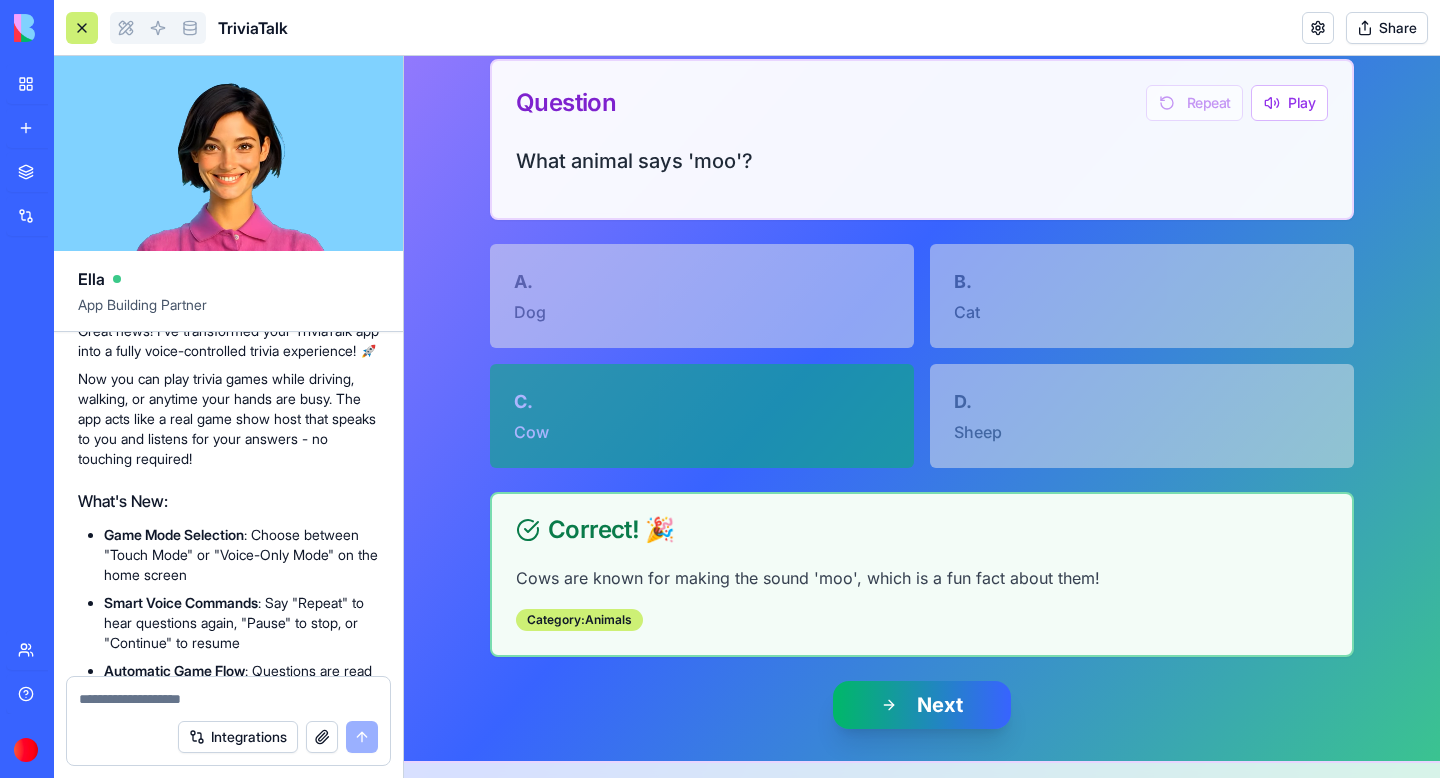 scroll, scrollTop: 392, scrollLeft: 0, axis: vertical 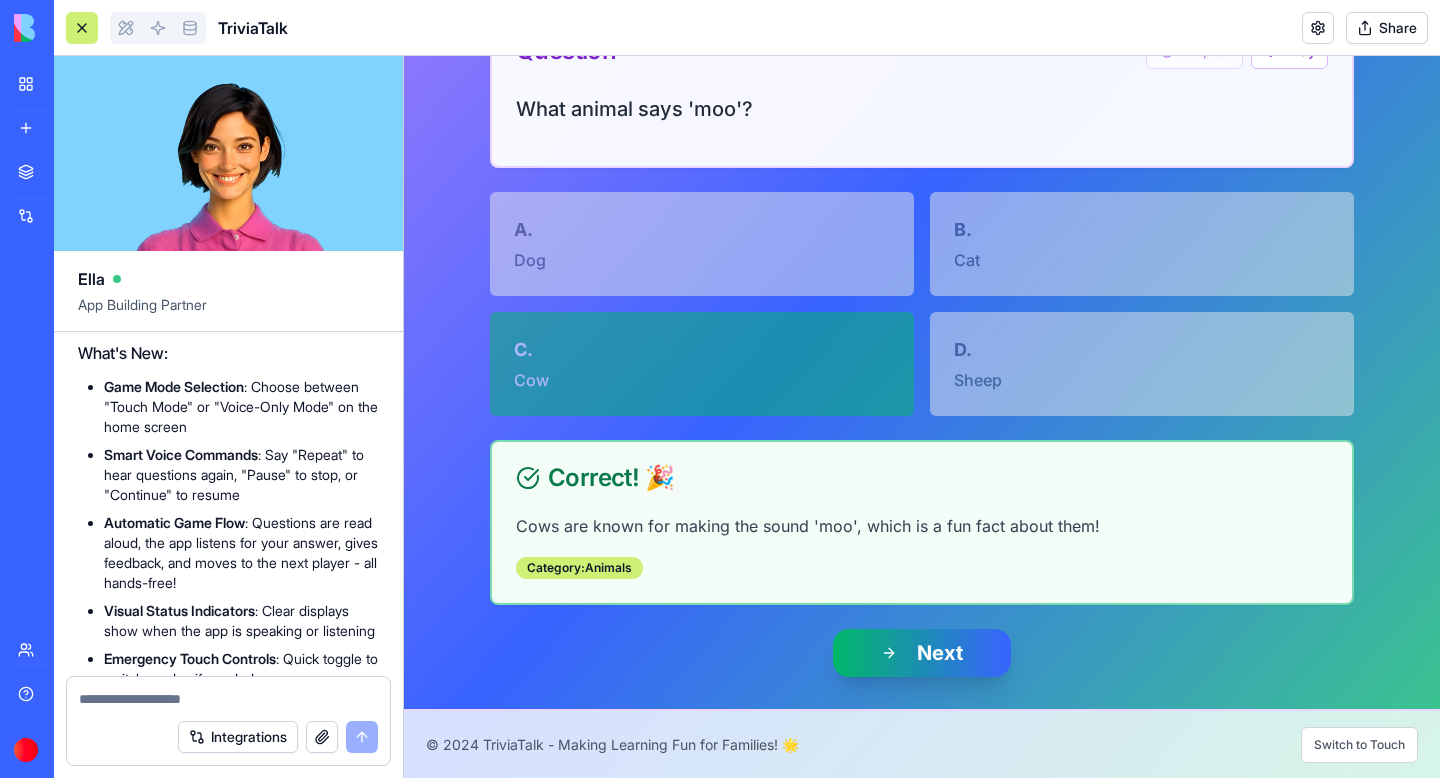 click on "Cows are known for making the sound 'moo', which is a fun fact about them! Category:  Animals" at bounding box center [922, 558] 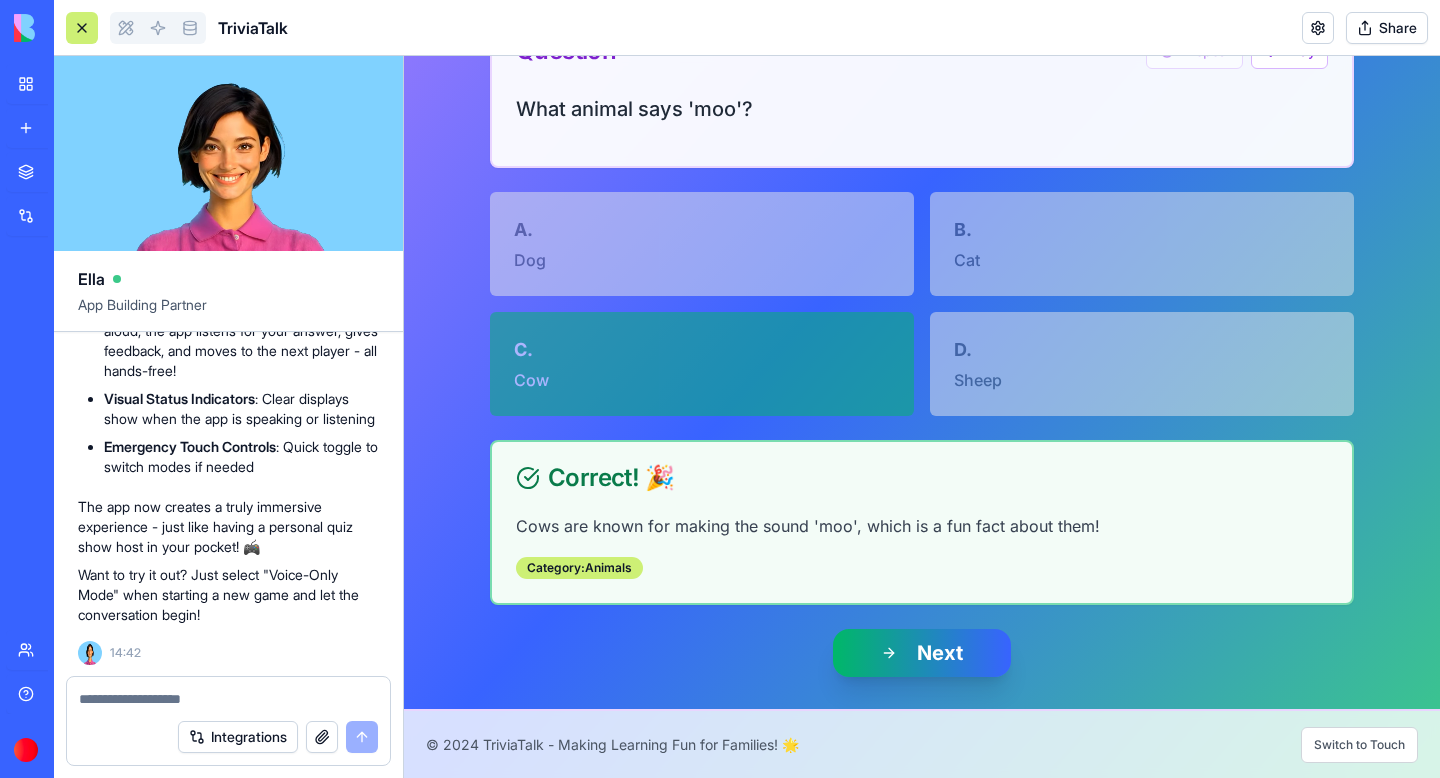 scroll, scrollTop: 5914, scrollLeft: 0, axis: vertical 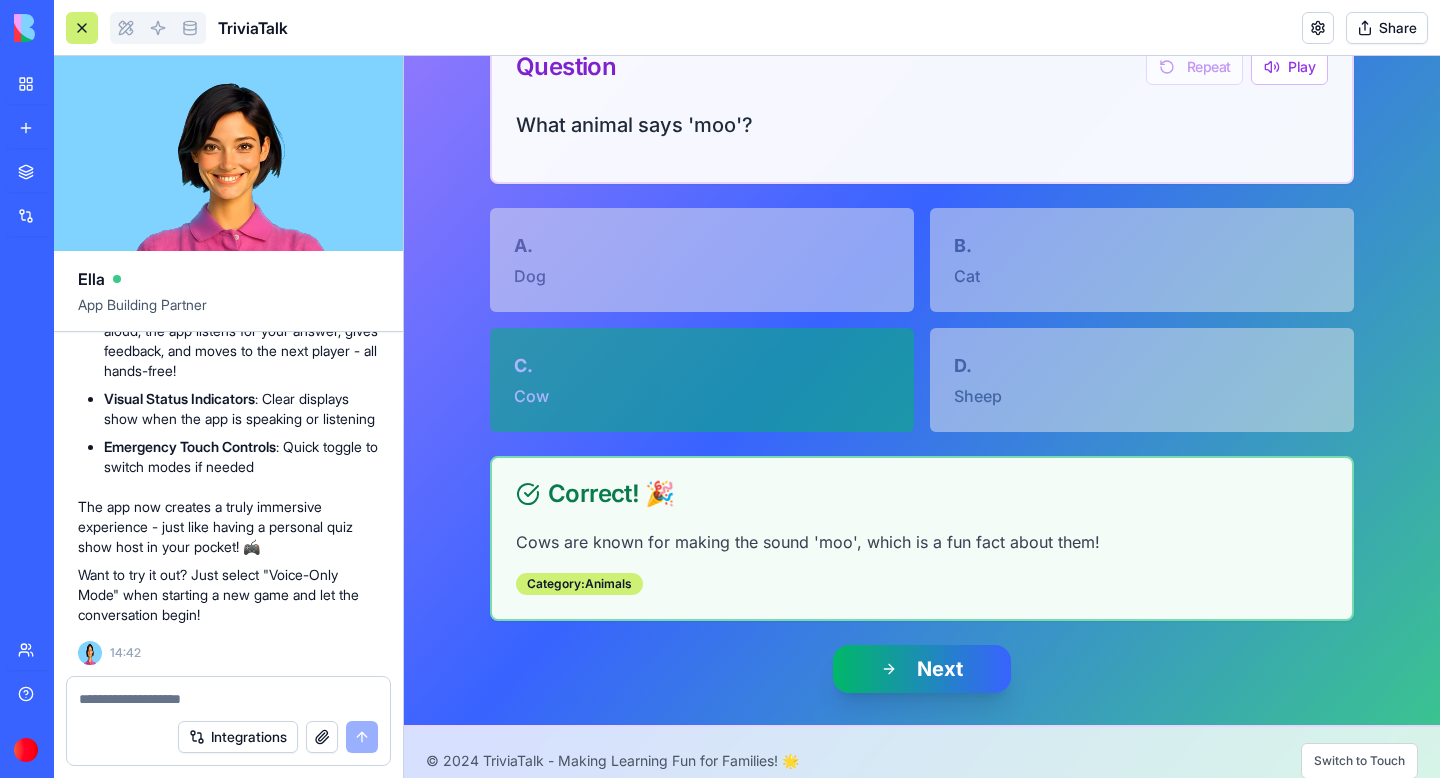 click at bounding box center [228, 699] 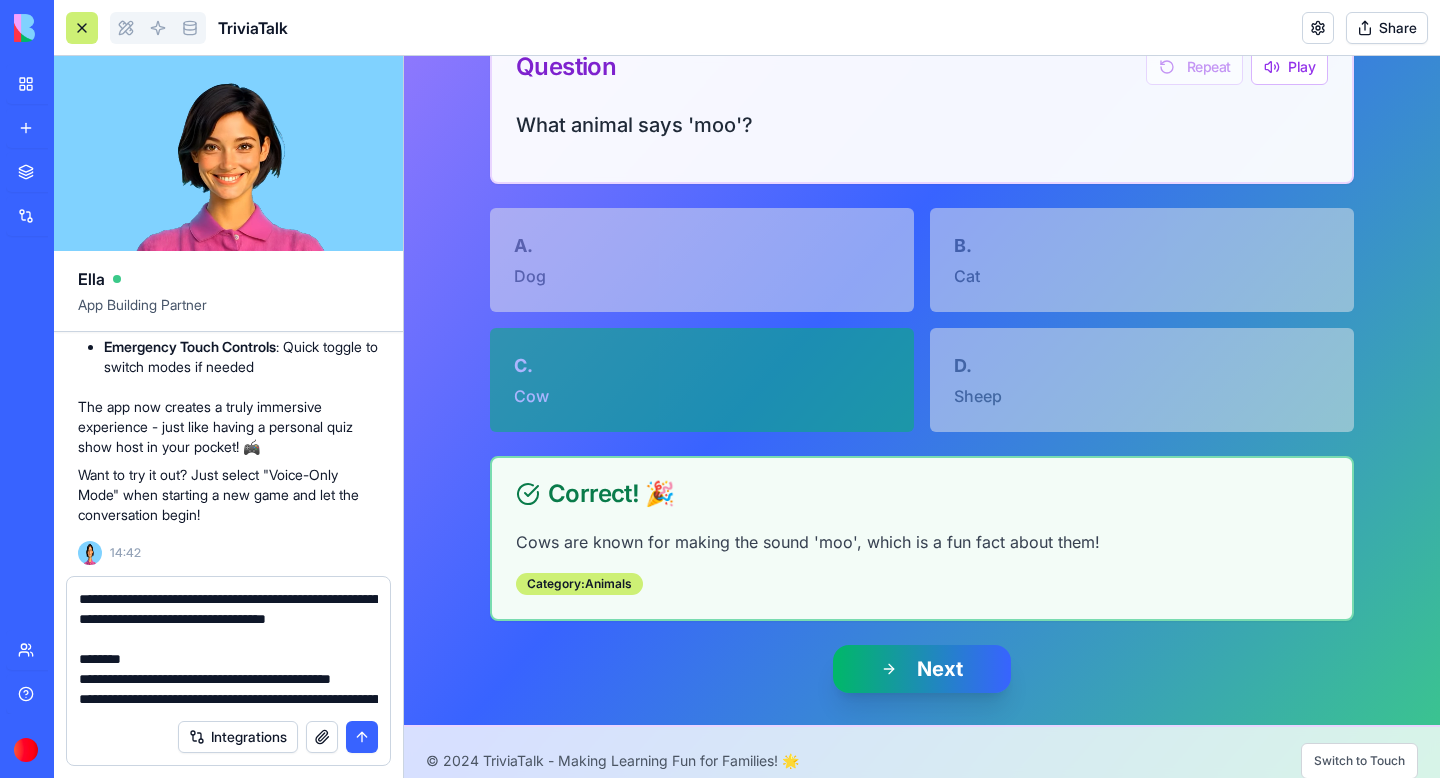 scroll, scrollTop: 1178, scrollLeft: 0, axis: vertical 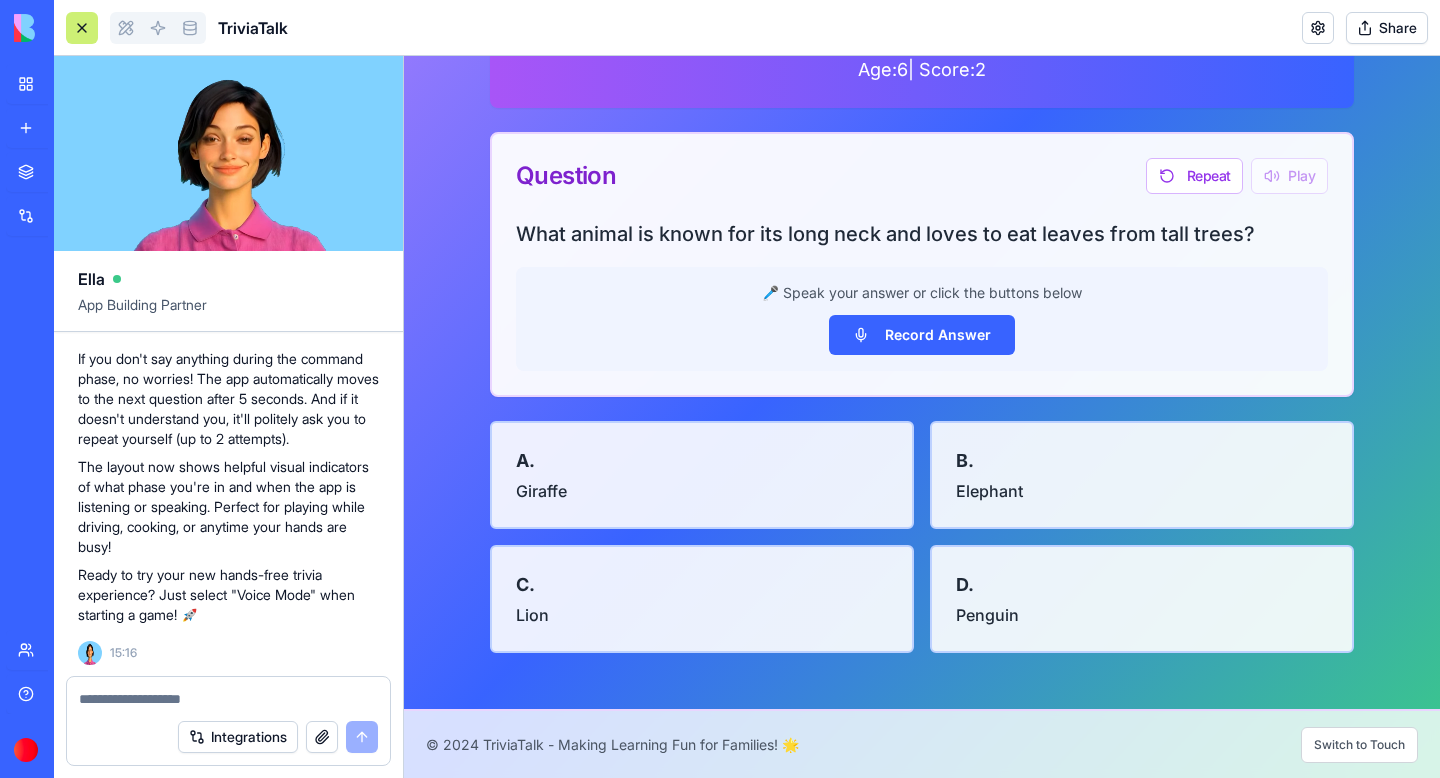 click on "Repeat Play" at bounding box center [1237, 176] 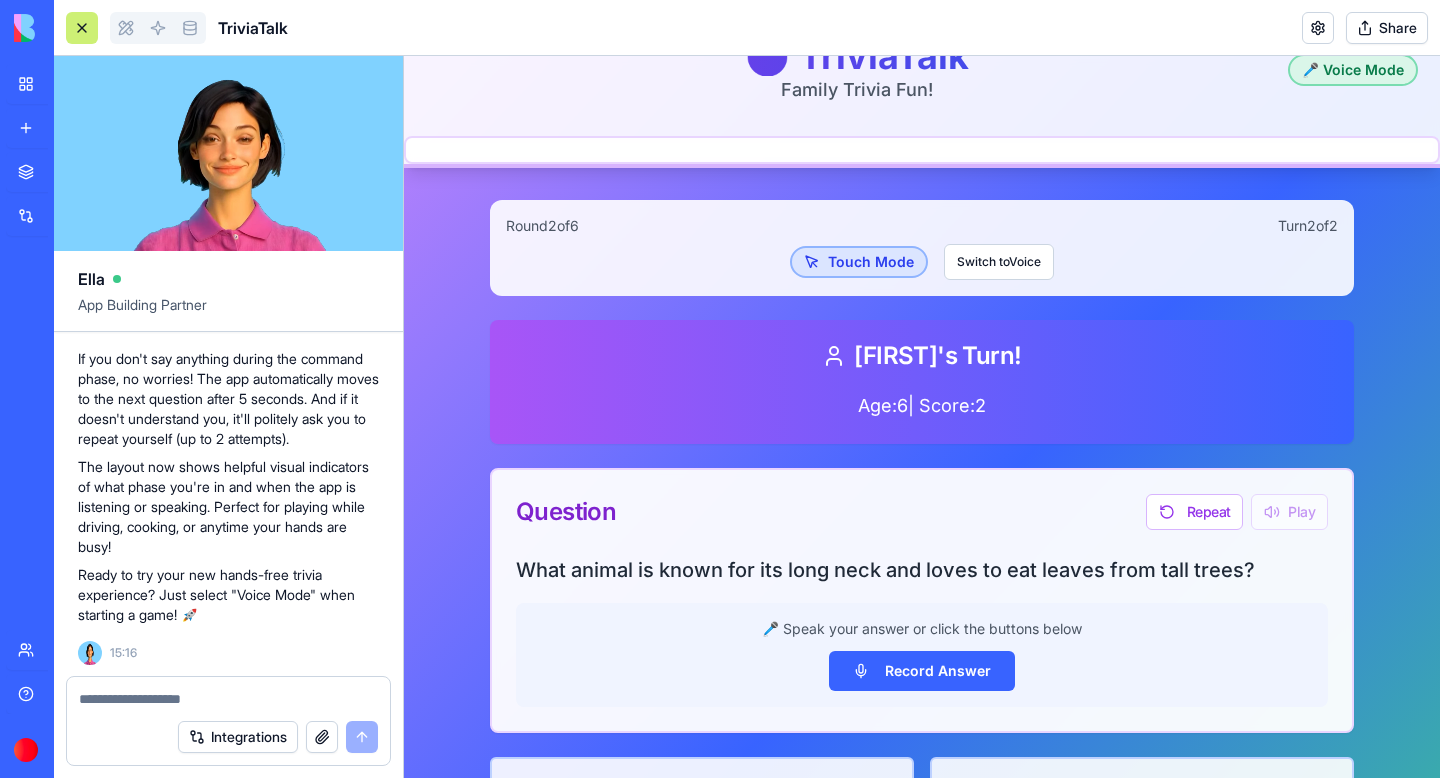 scroll, scrollTop: 29, scrollLeft: 0, axis: vertical 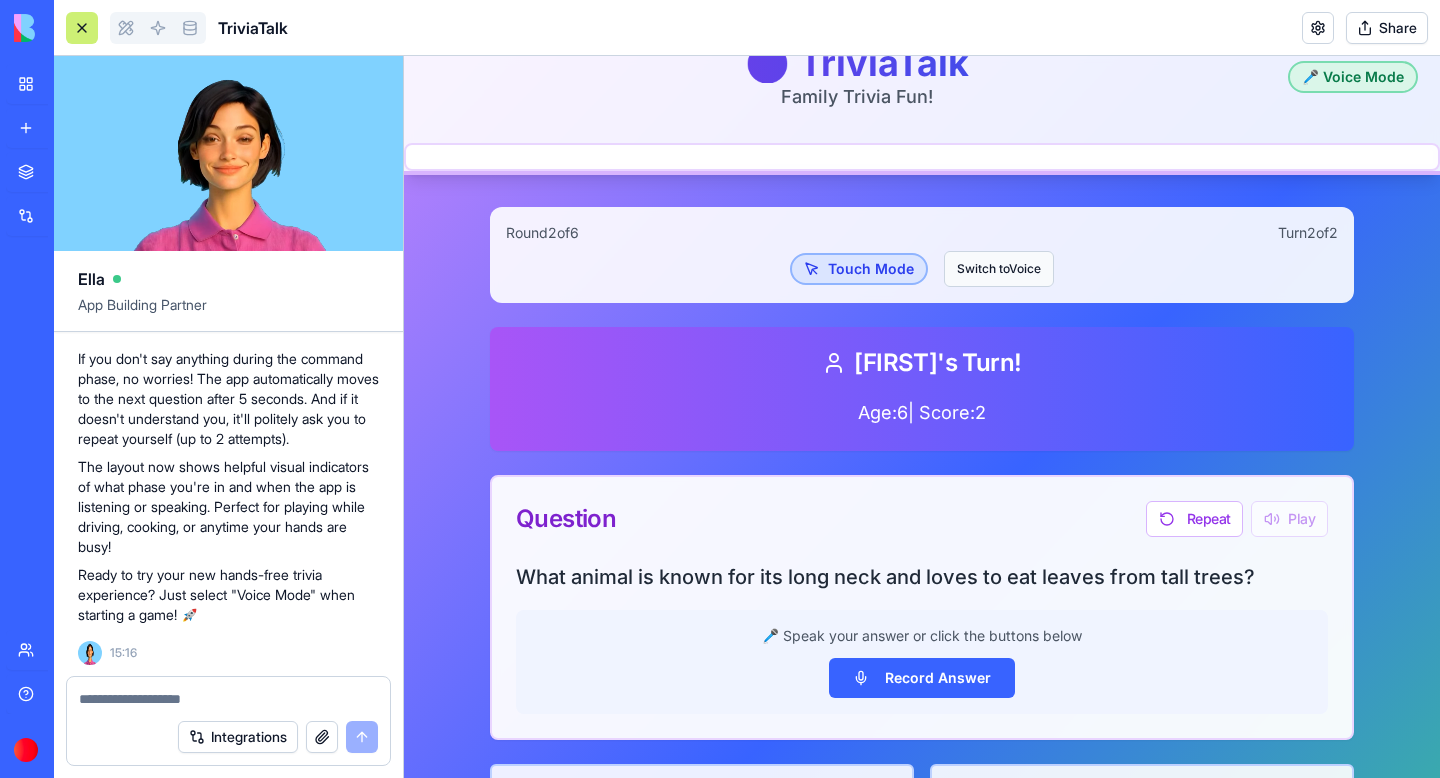 click on "Switch to  Voice" at bounding box center [999, 269] 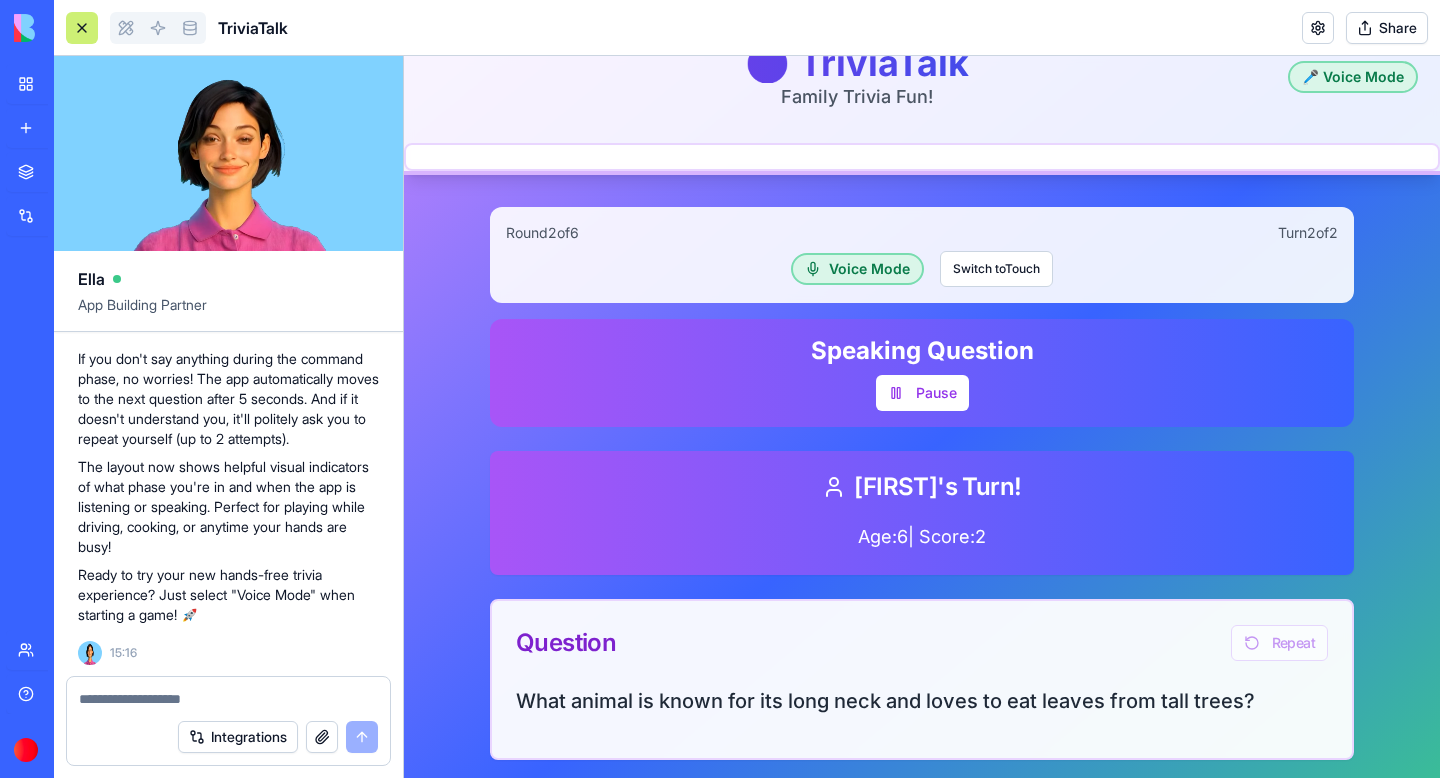 scroll, scrollTop: 136, scrollLeft: 0, axis: vertical 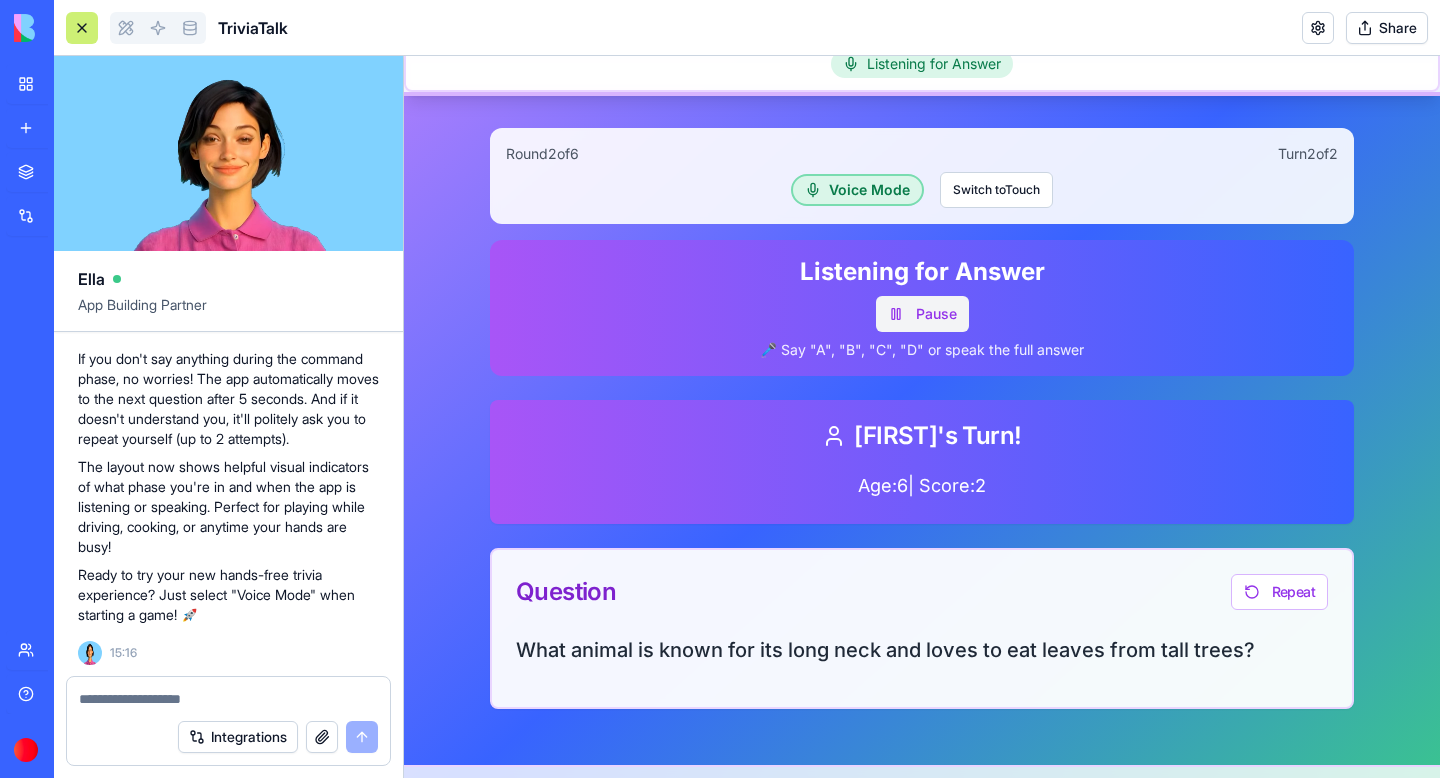 click on "Pause" at bounding box center (922, 314) 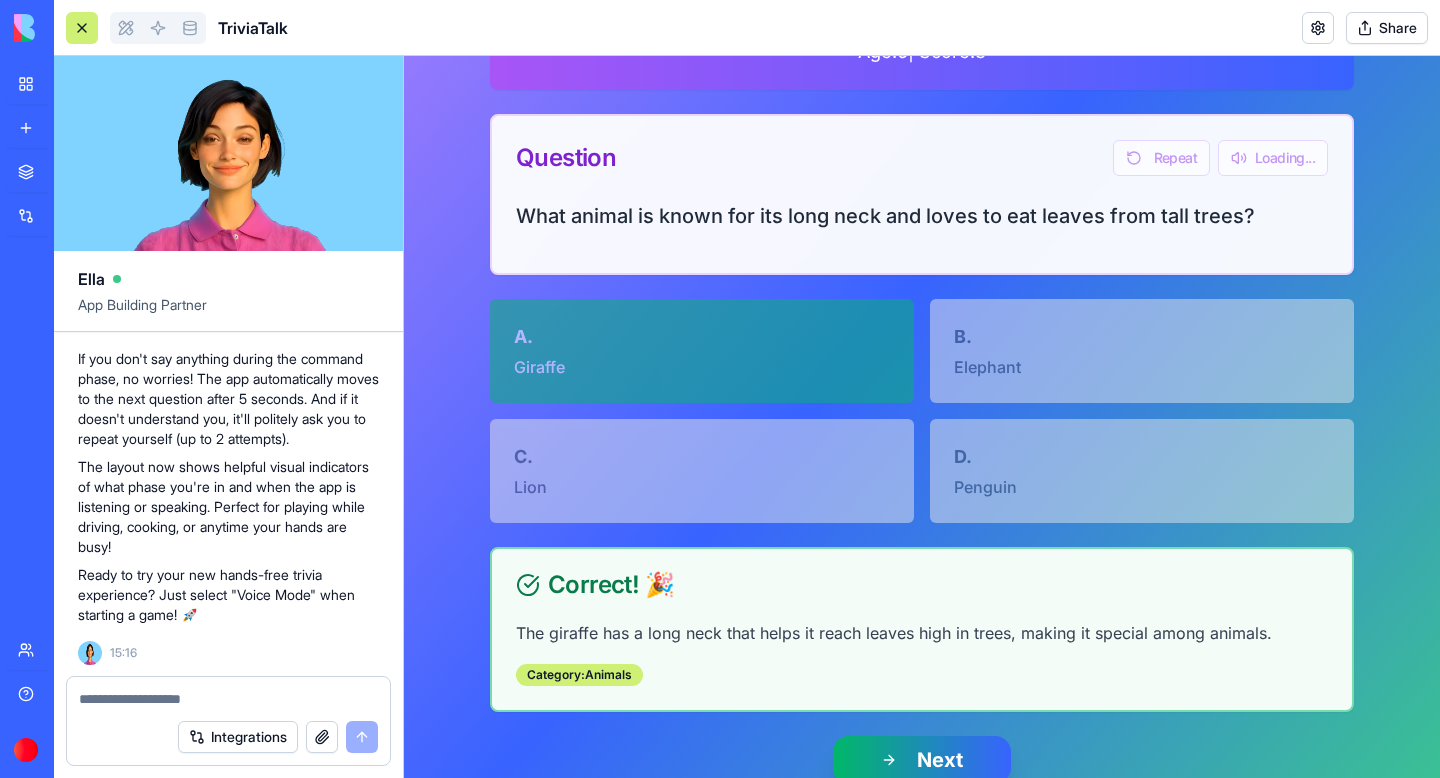 scroll, scrollTop: 393, scrollLeft: 0, axis: vertical 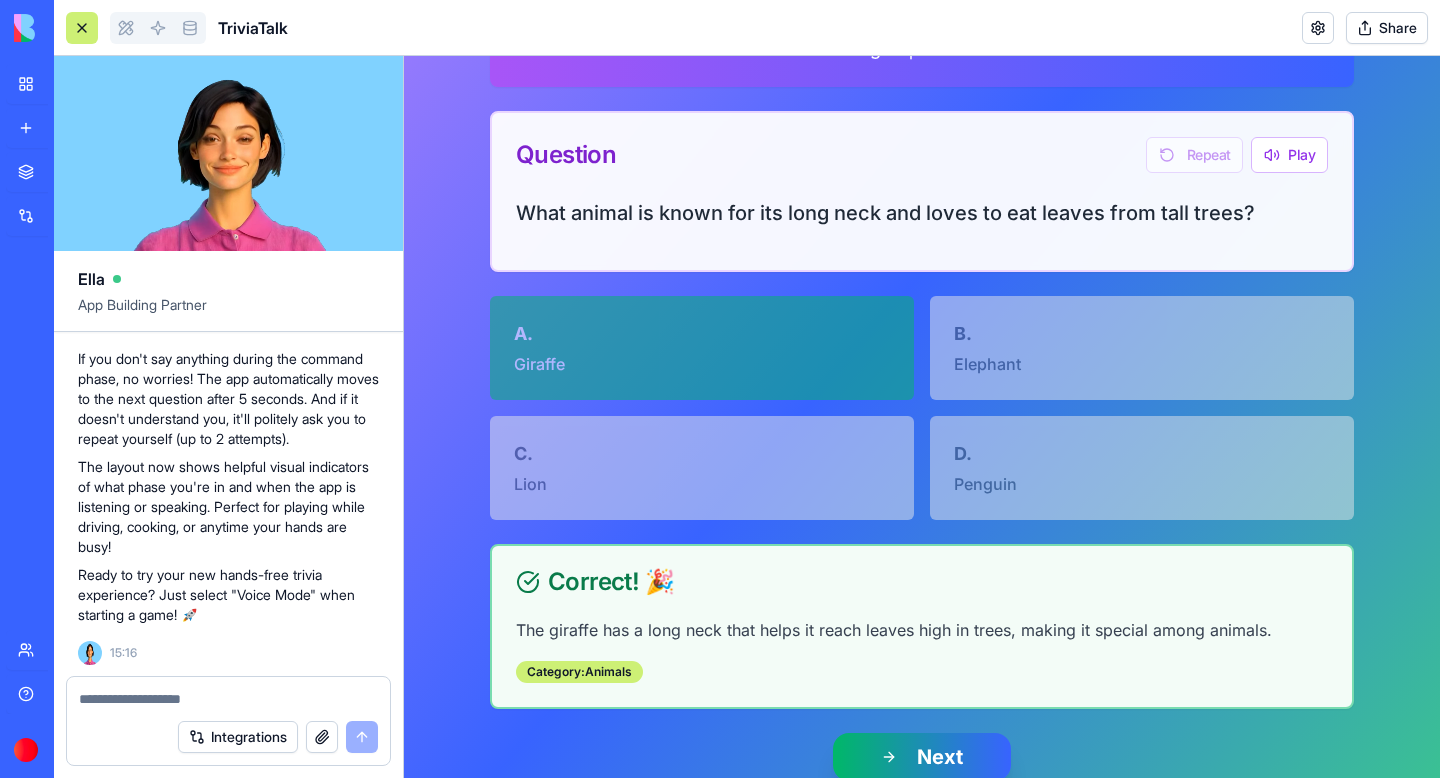 click on "Round 2 of 6 Turn 2 of 2 Touch Mode Switch to Voice [FIRST]'s Turn! Age: 6 | Score: 3 Question Repeat Play What animal is known for its long neck and loves to eat leaves from tall trees? A . Giraffe B . Elephant C . Lion D . Penguin Correct! 🎉 The giraffe has a long neck that helps it reach leaves high in trees, making it special among animals. Category: Animals Next" at bounding box center [922, 312] 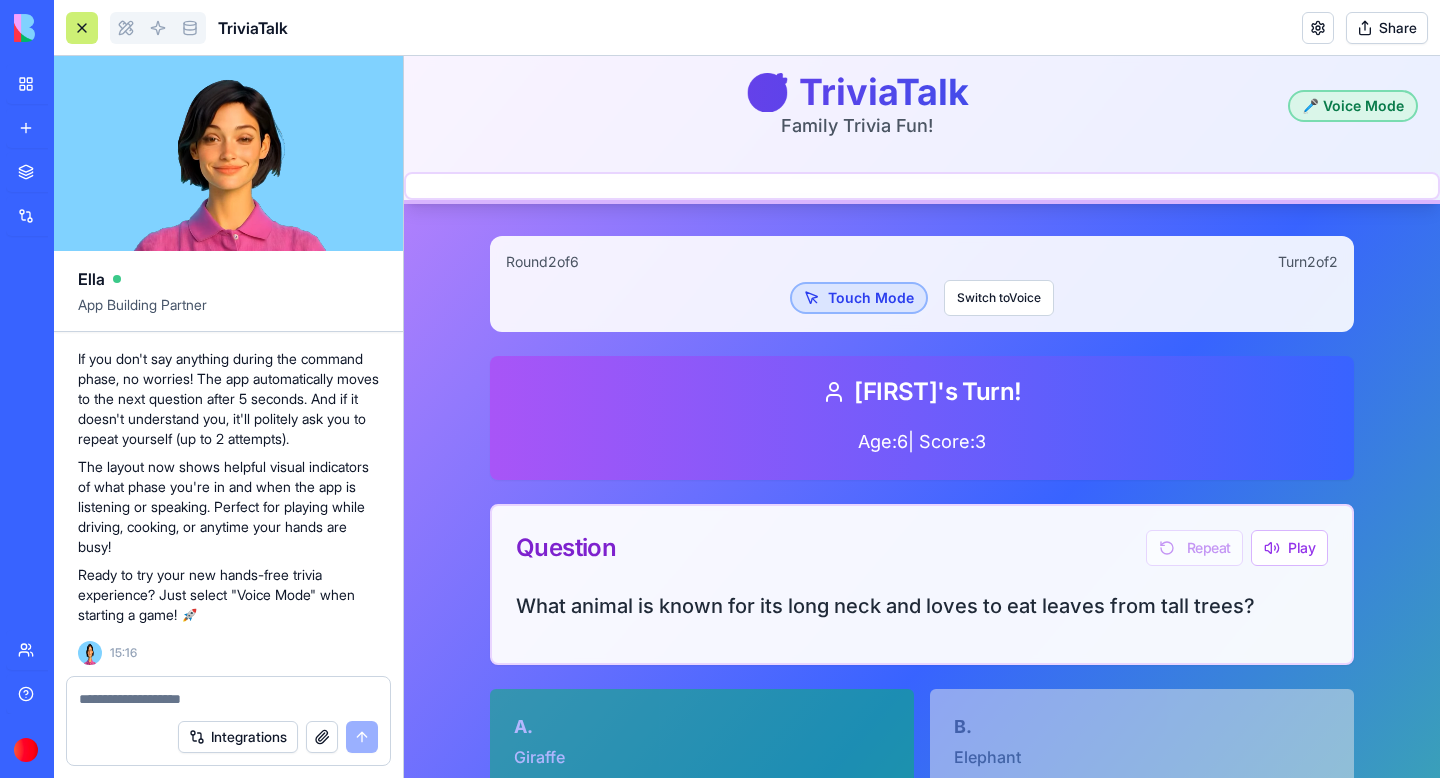 scroll, scrollTop: 497, scrollLeft: 0, axis: vertical 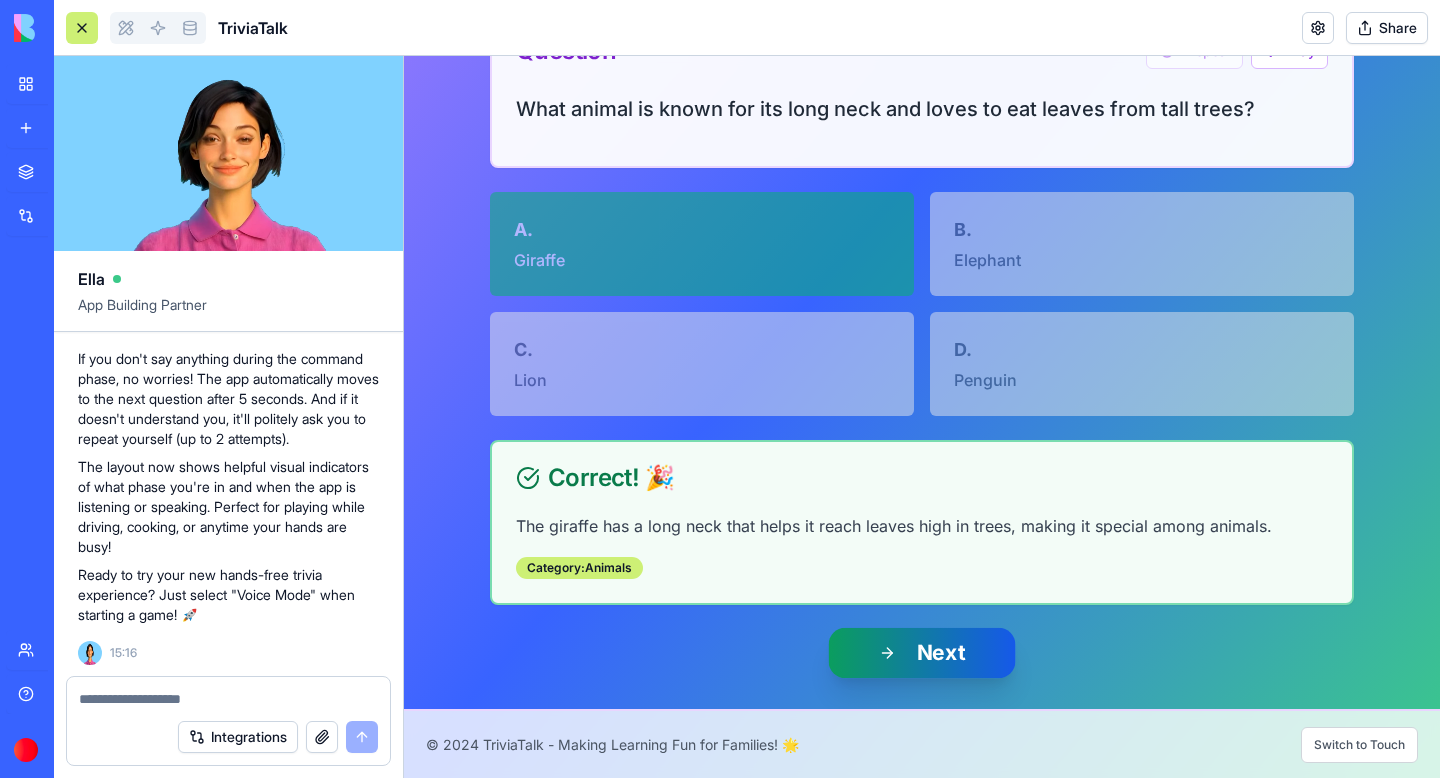 click on "Next" at bounding box center (922, 652) 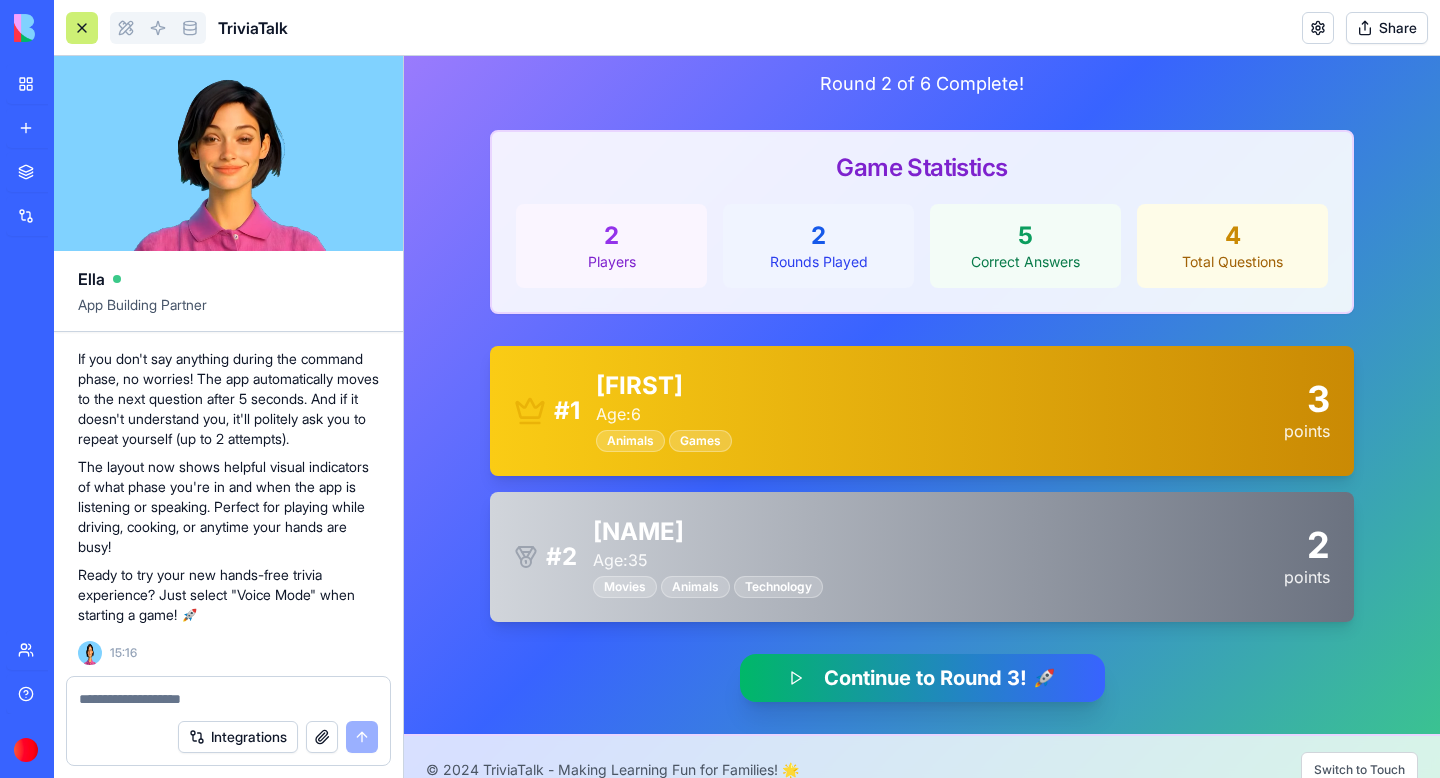 scroll, scrollTop: 316, scrollLeft: 0, axis: vertical 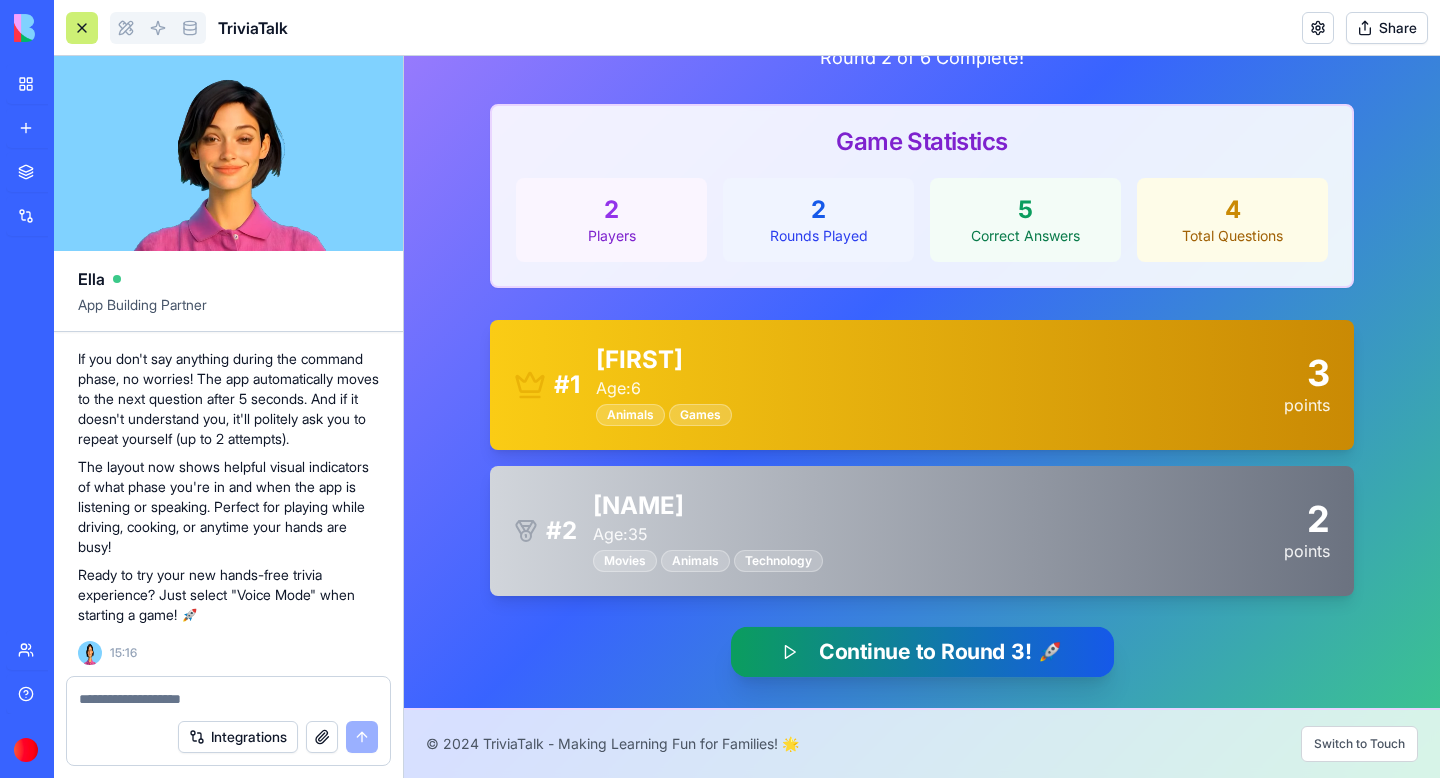 click on "Continue to Round 3! 🚀" at bounding box center [921, 652] 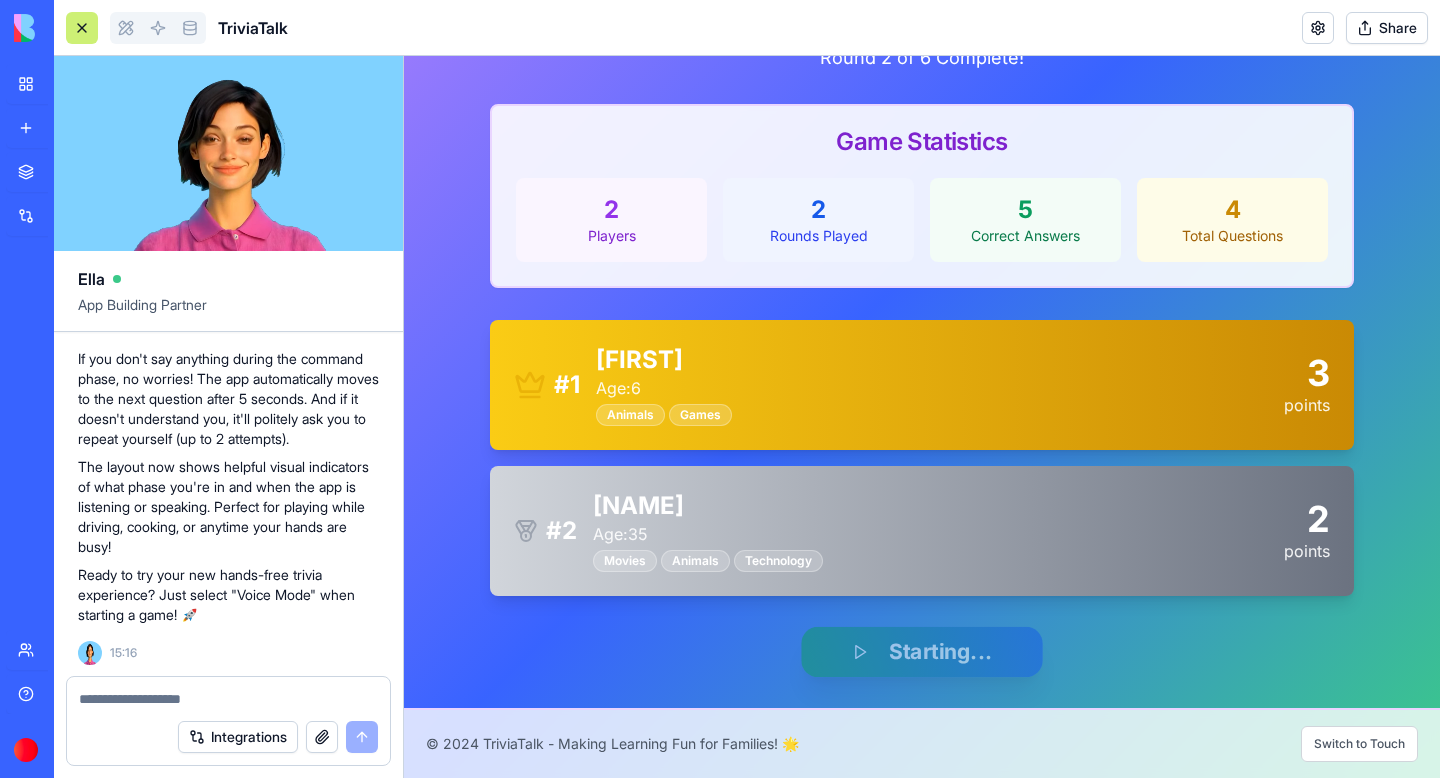 scroll, scrollTop: 0, scrollLeft: 0, axis: both 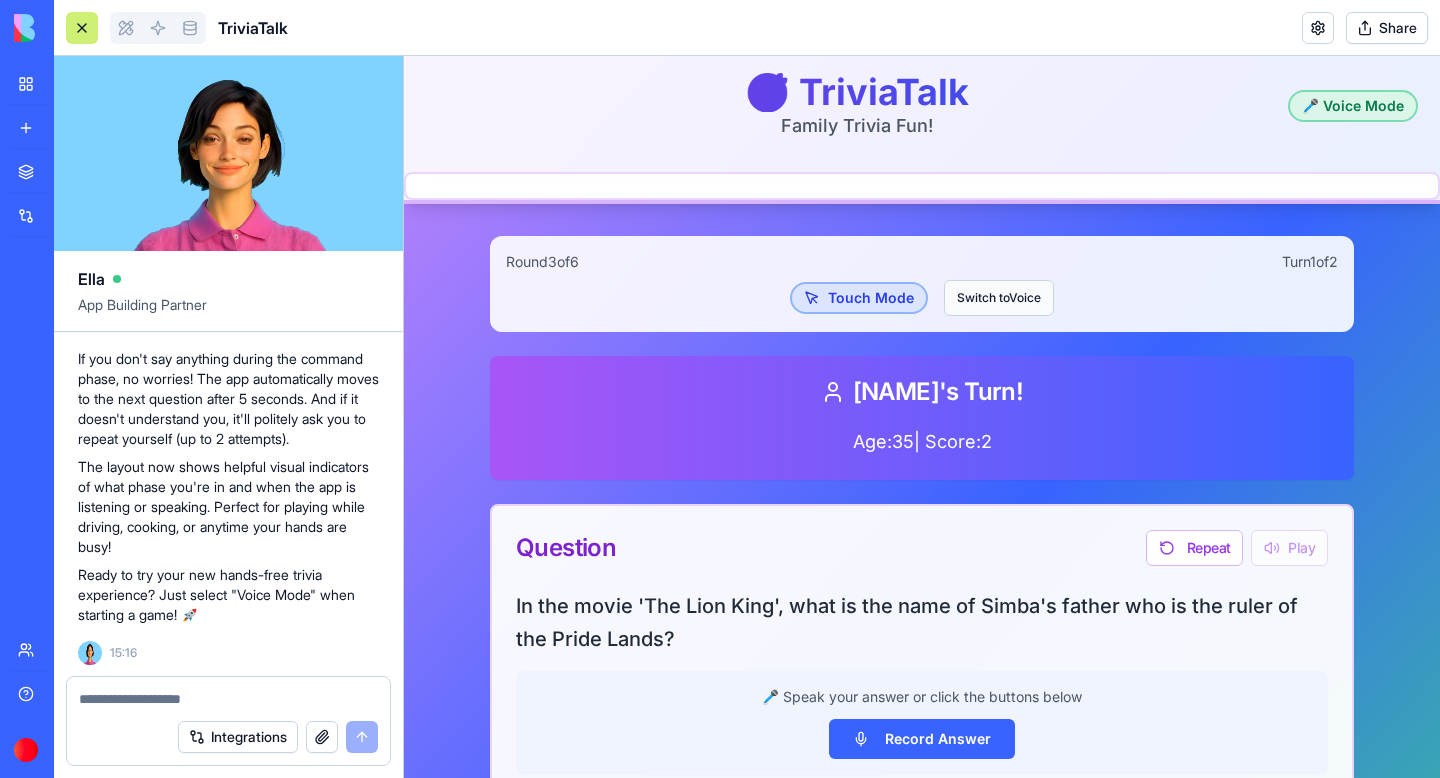 click on "Switch to  Voice" at bounding box center (999, 298) 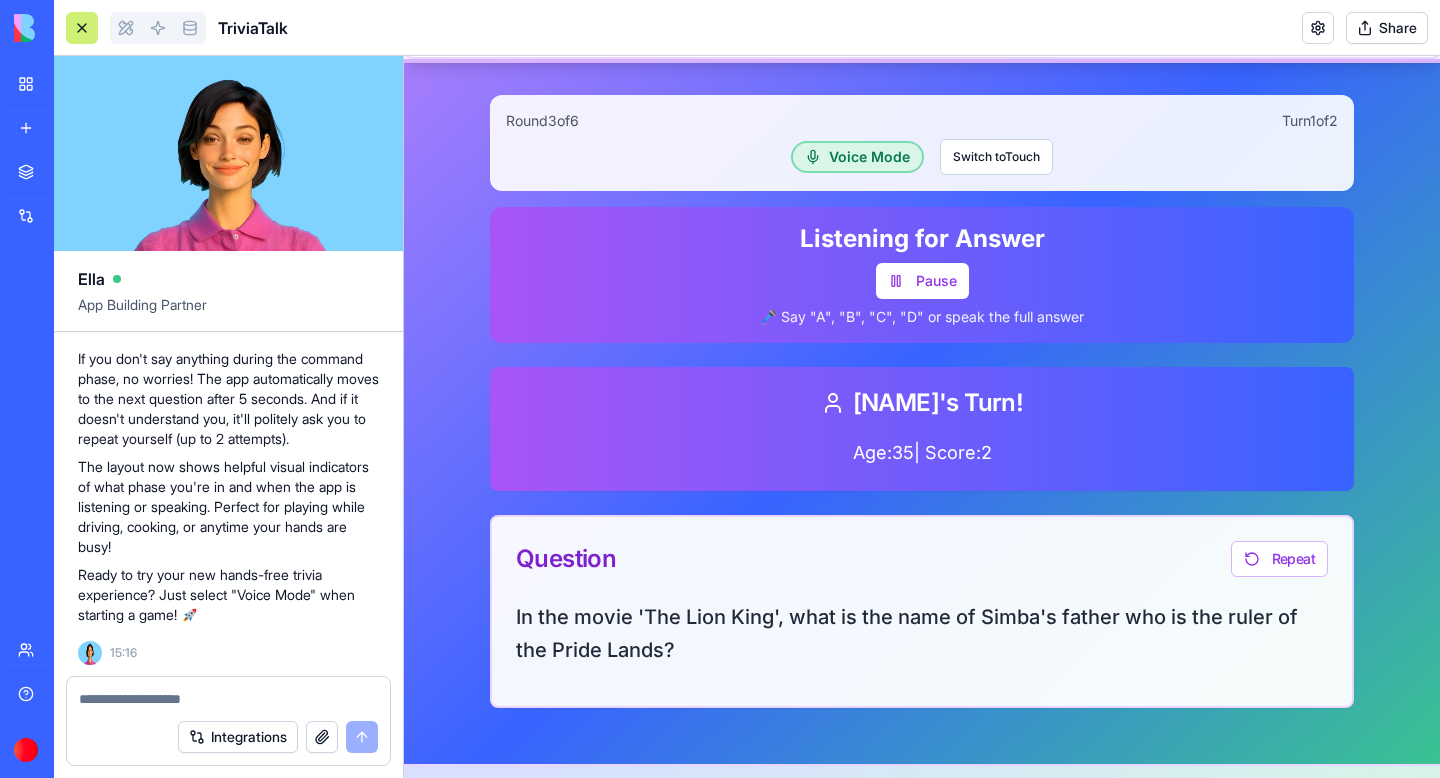 scroll, scrollTop: 197, scrollLeft: 0, axis: vertical 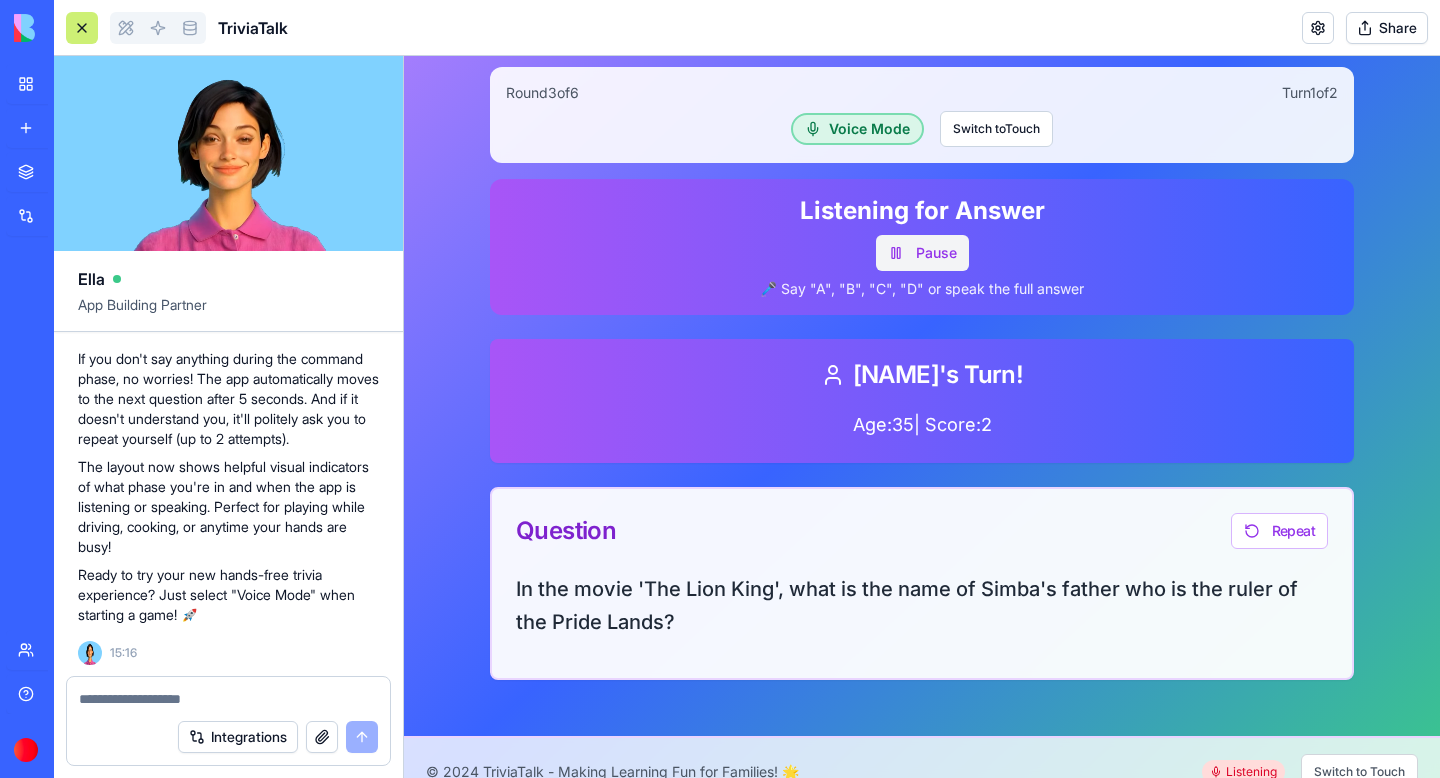 click on "Pause" at bounding box center (922, 253) 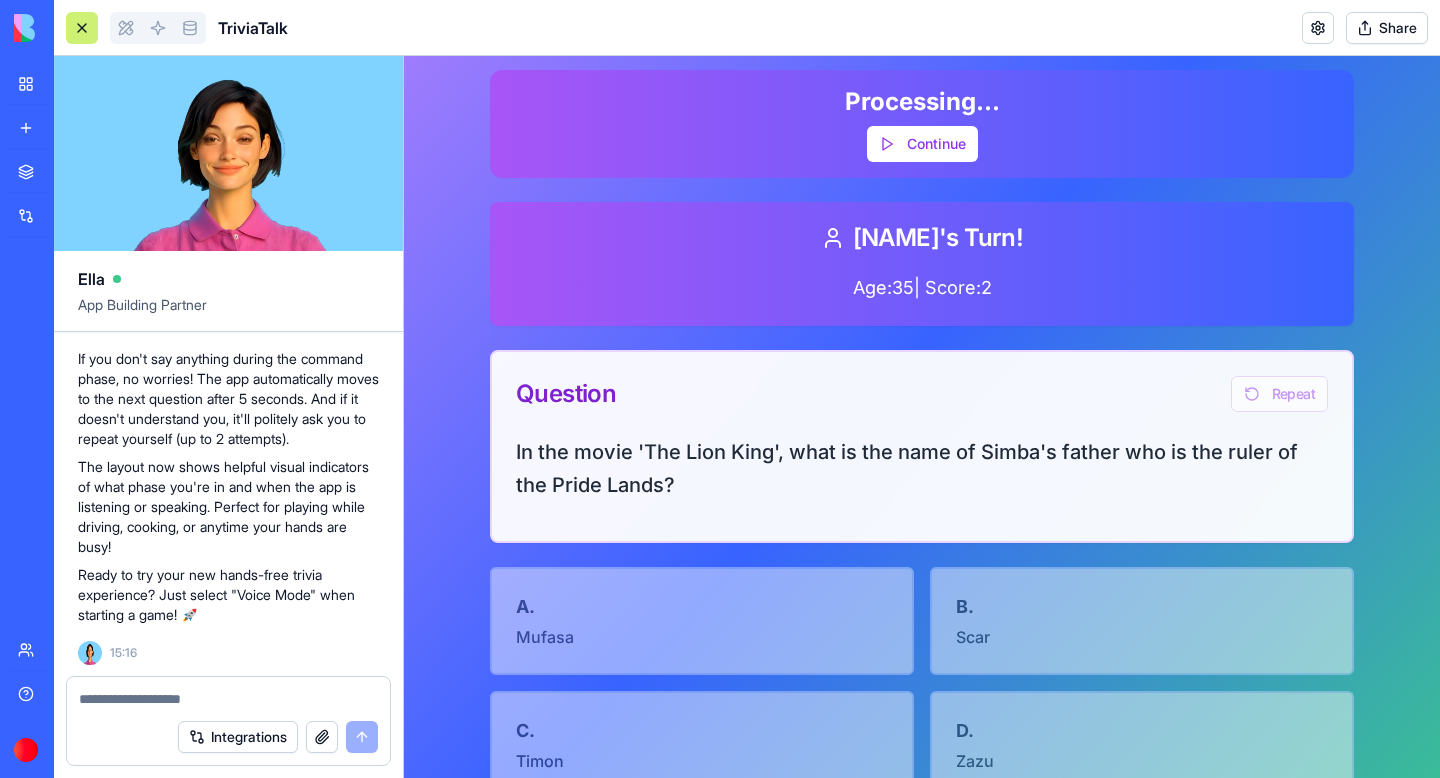 scroll, scrollTop: 277, scrollLeft: 0, axis: vertical 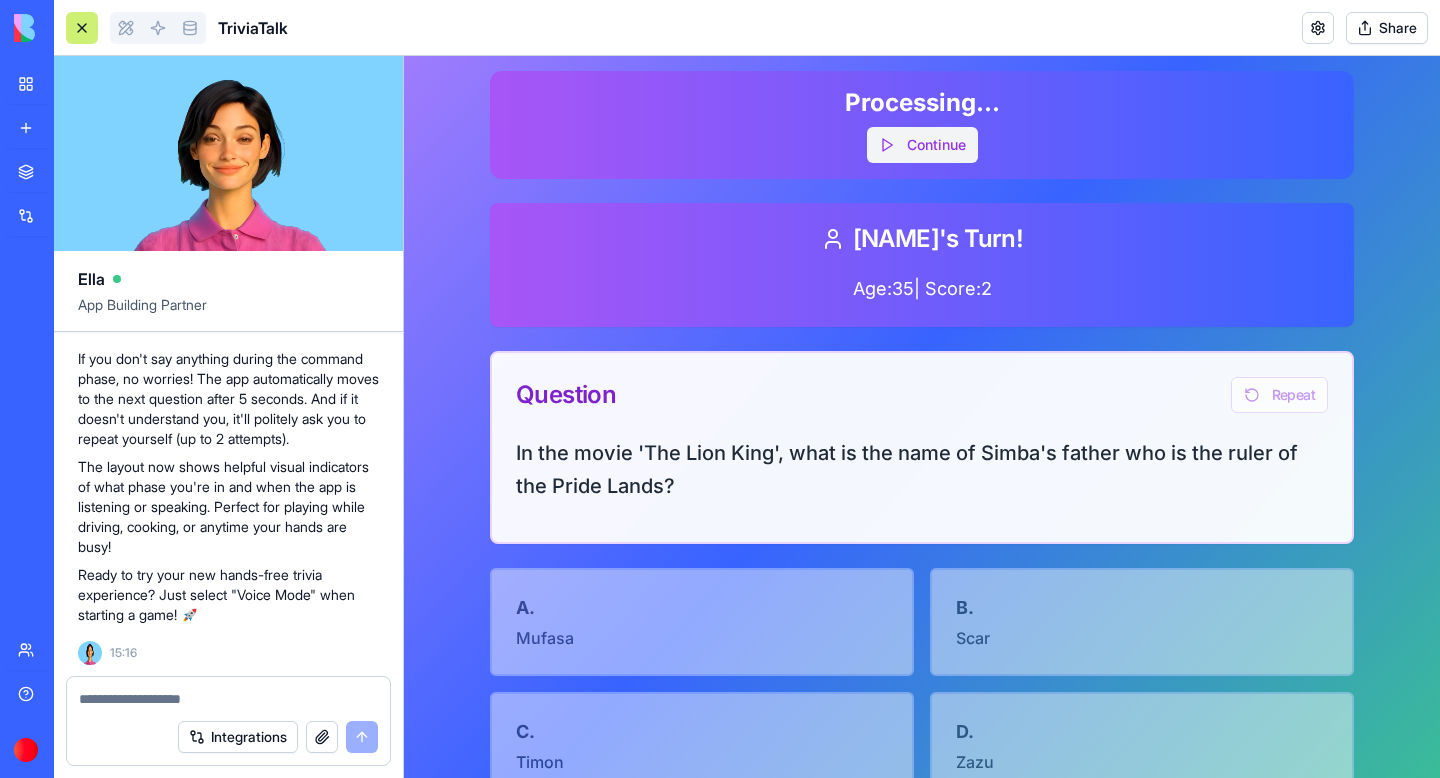 click on "Continue" at bounding box center [922, 145] 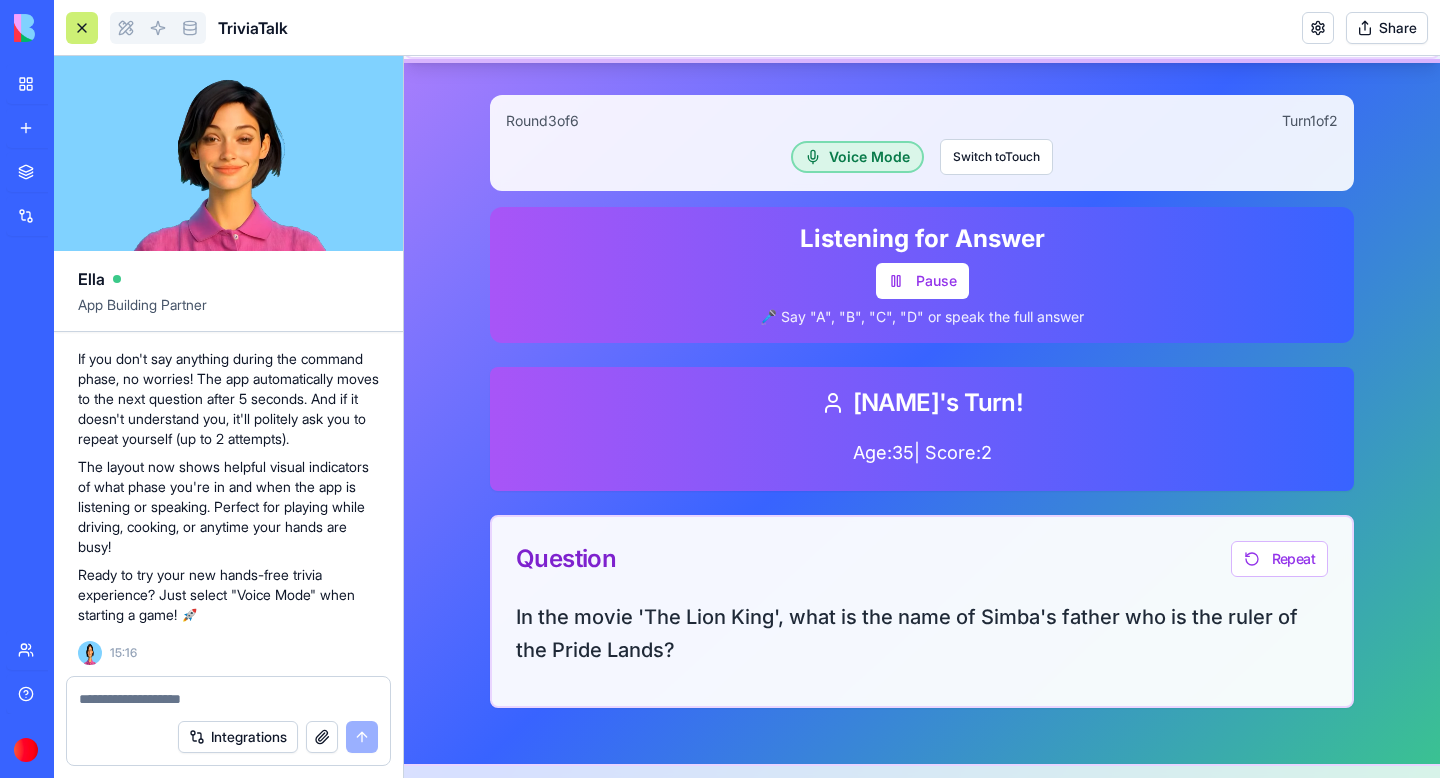 scroll, scrollTop: 225, scrollLeft: 0, axis: vertical 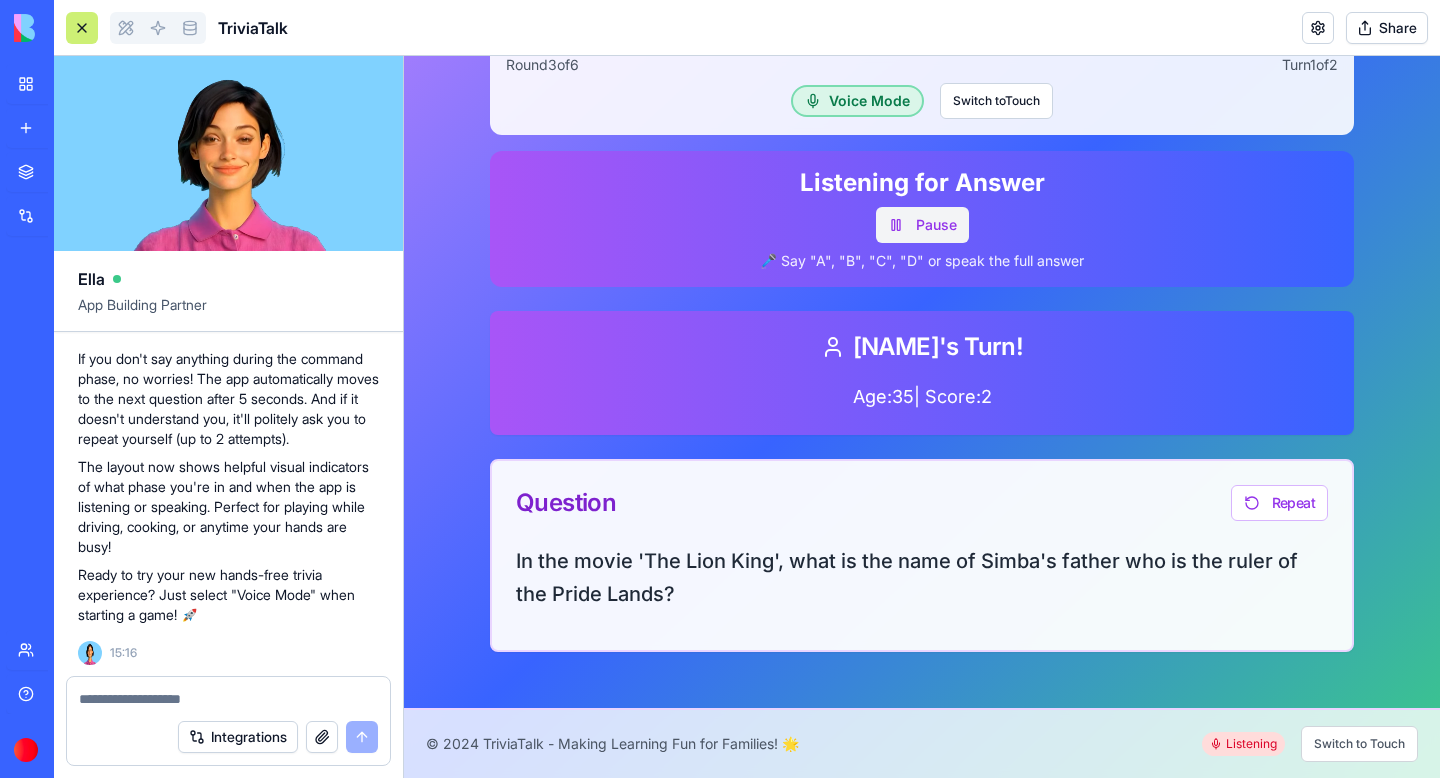 click on "Pause" at bounding box center (922, 225) 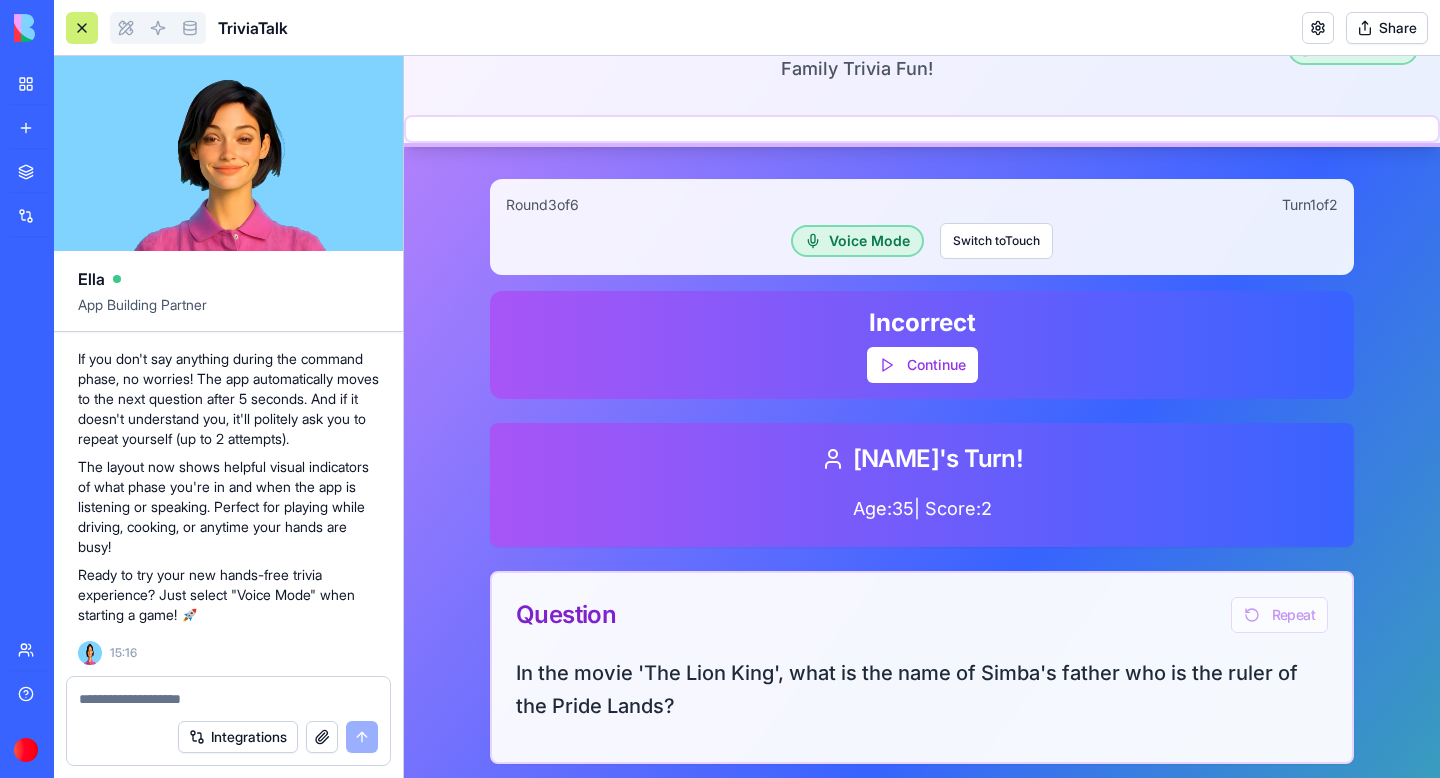 scroll, scrollTop: 56, scrollLeft: 0, axis: vertical 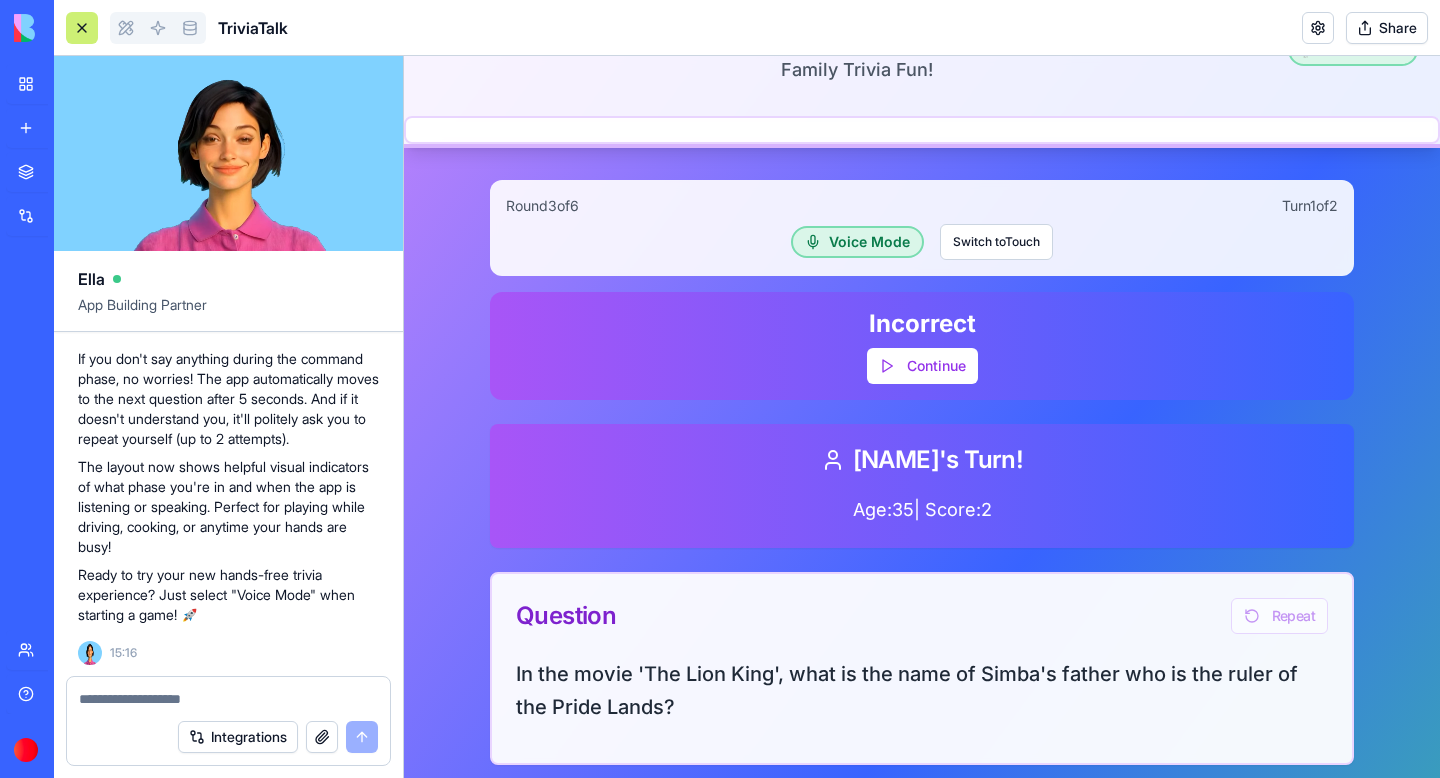 click at bounding box center [228, 699] 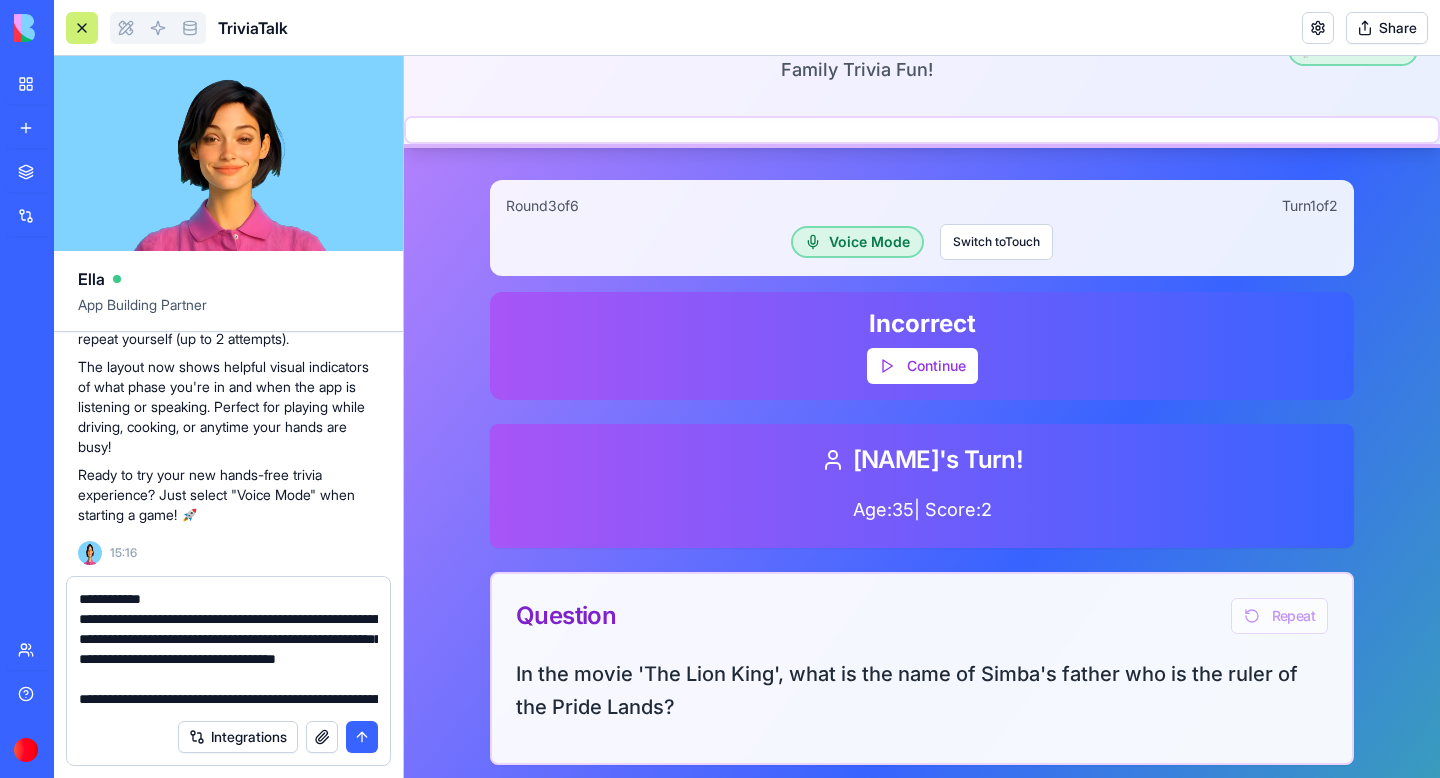 scroll, scrollTop: 1878, scrollLeft: 0, axis: vertical 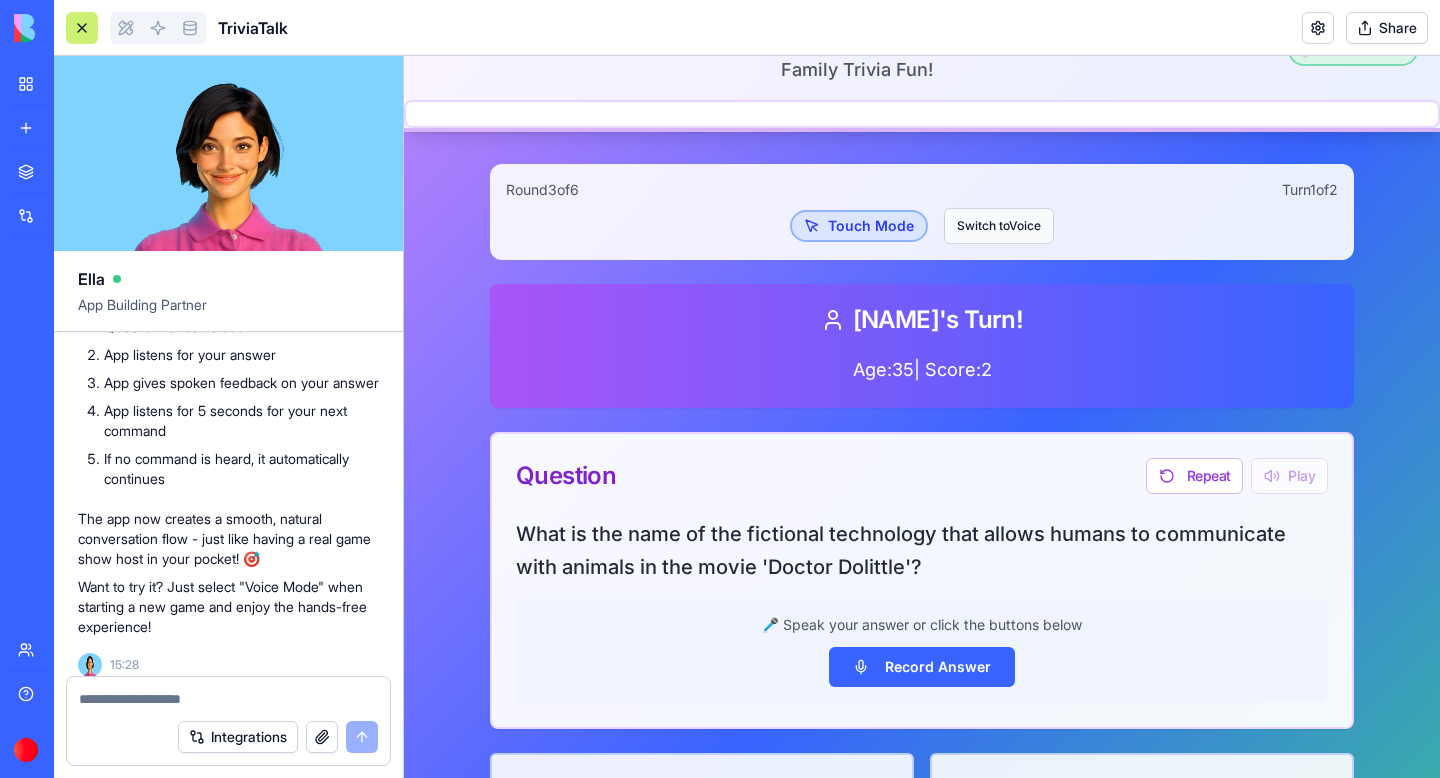 click on "Switch to  Voice" at bounding box center (999, 226) 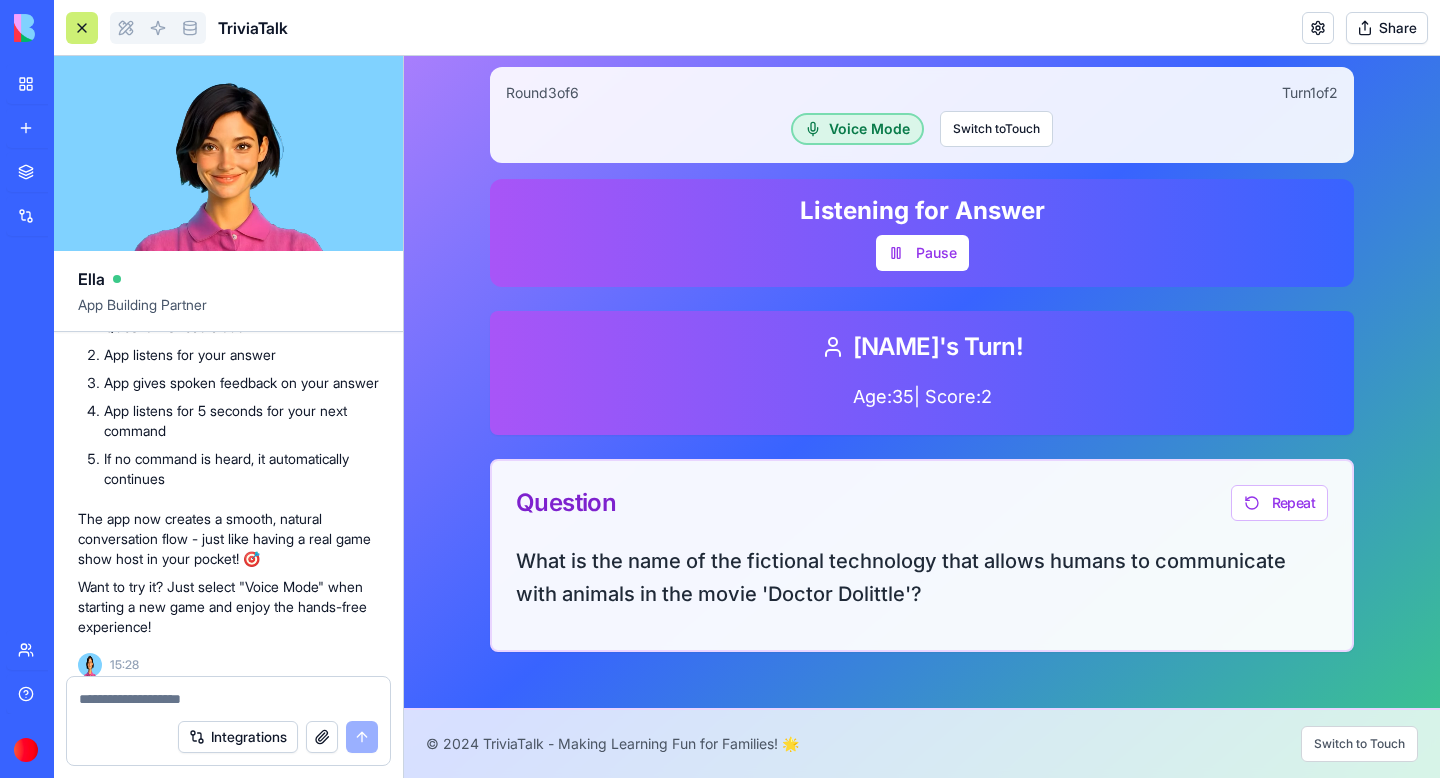 scroll, scrollTop: 181, scrollLeft: 0, axis: vertical 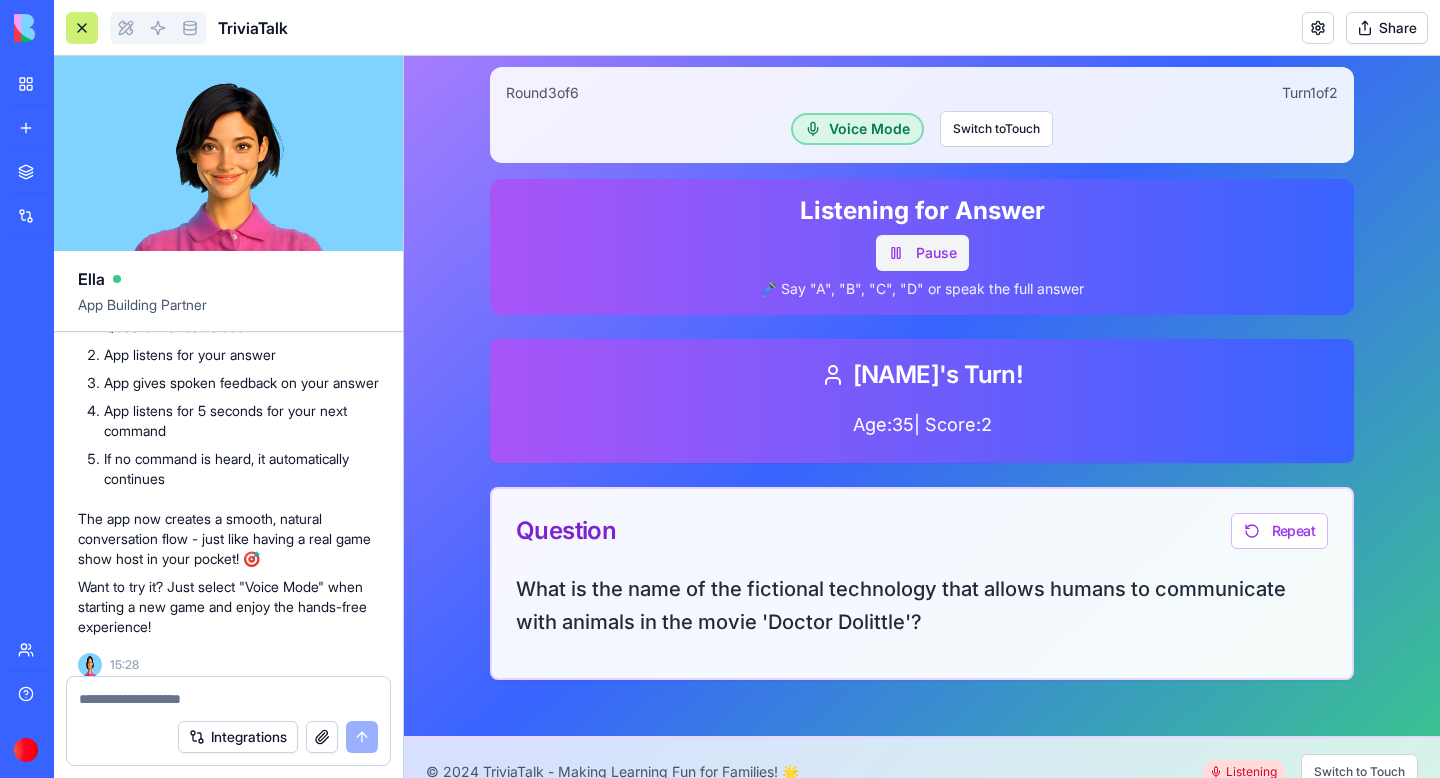 click on "Pause" at bounding box center [922, 253] 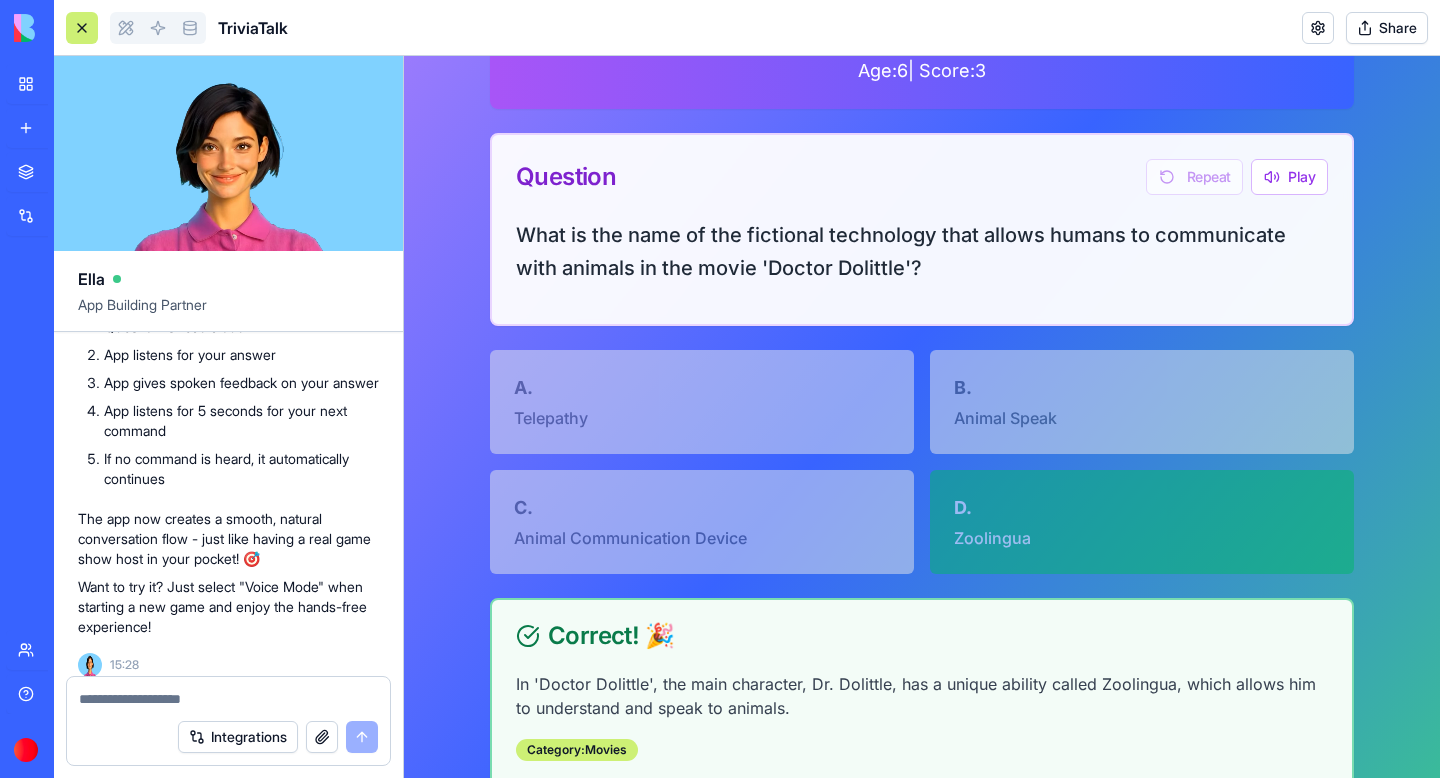 scroll, scrollTop: 335, scrollLeft: 0, axis: vertical 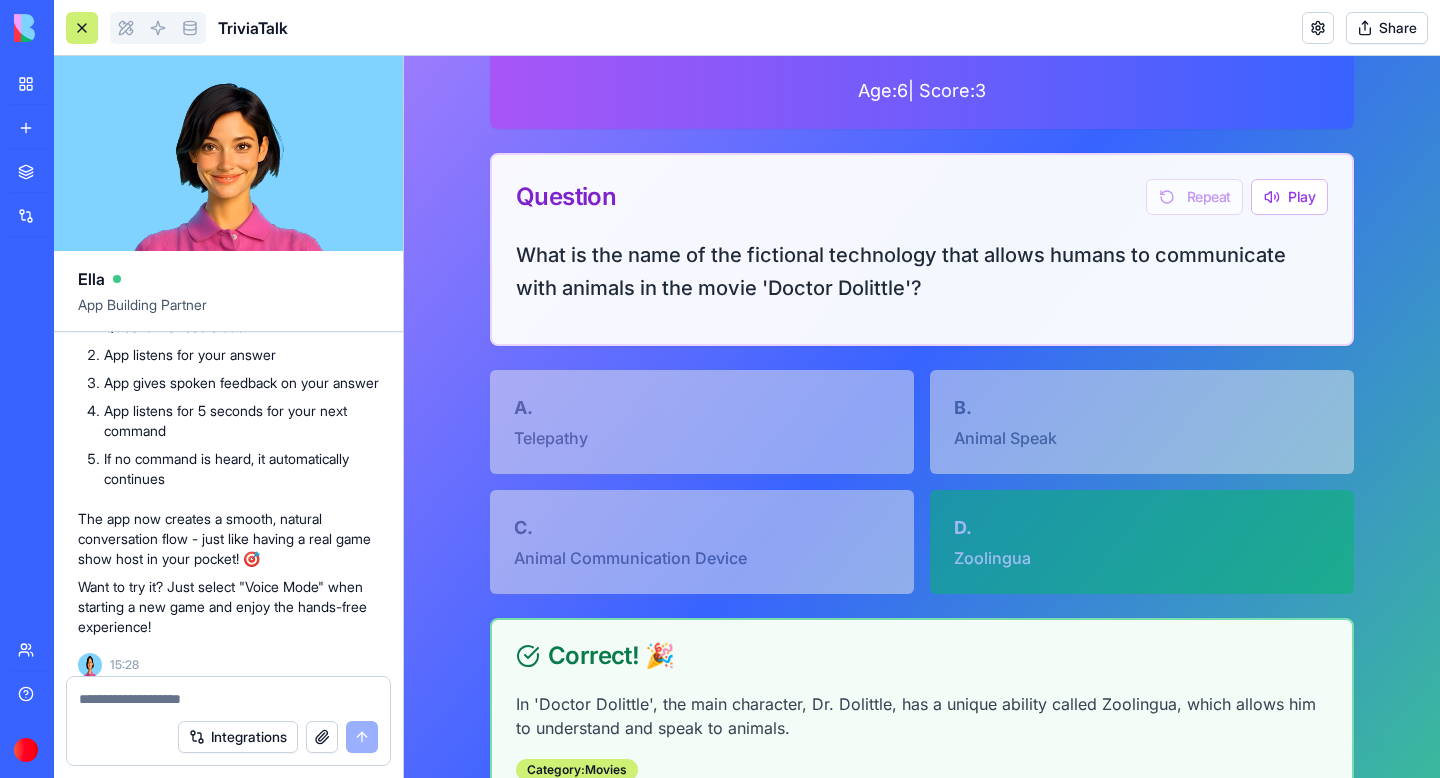 click at bounding box center (228, 699) 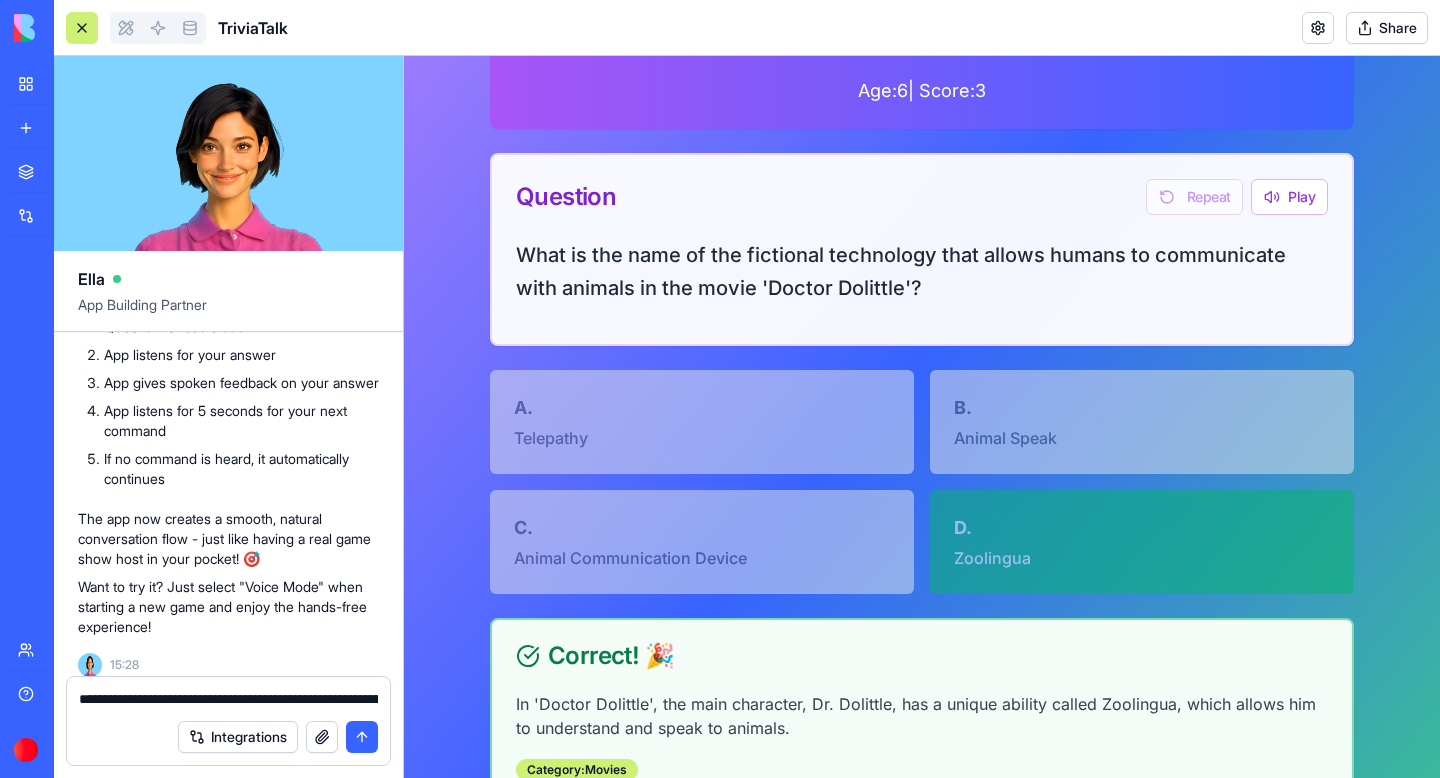 scroll, scrollTop: 298, scrollLeft: 0, axis: vertical 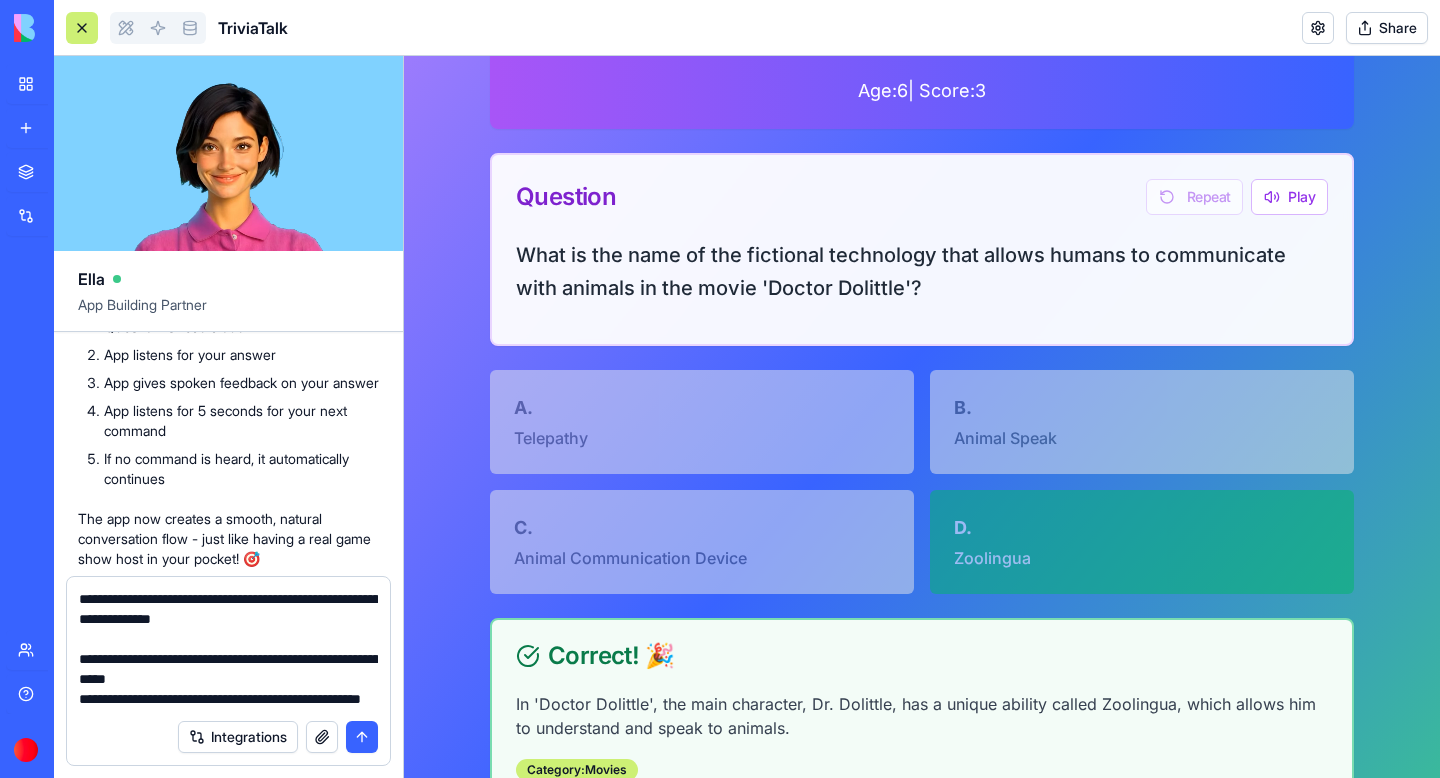 type 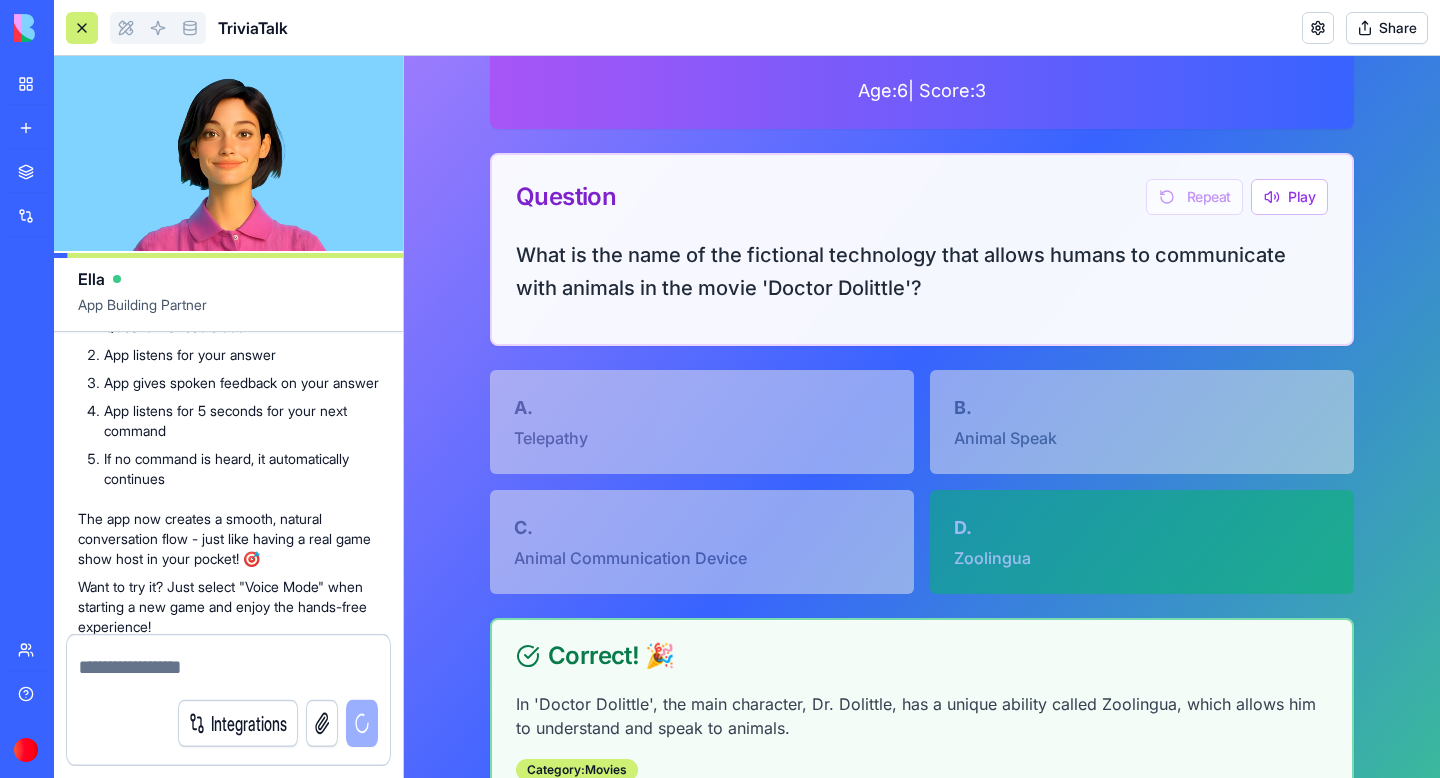scroll, scrollTop: 10823, scrollLeft: 0, axis: vertical 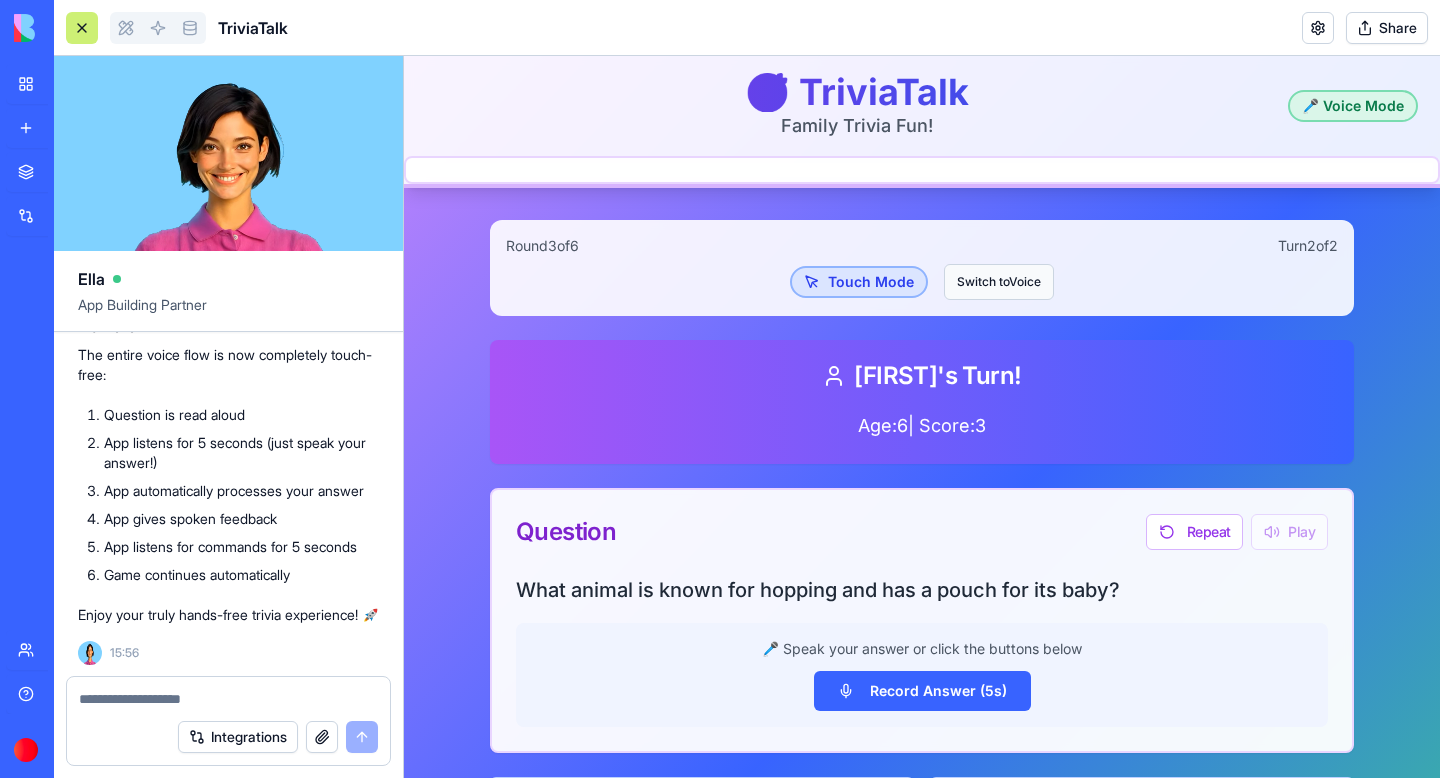 click on "Switch to  Voice" at bounding box center [999, 282] 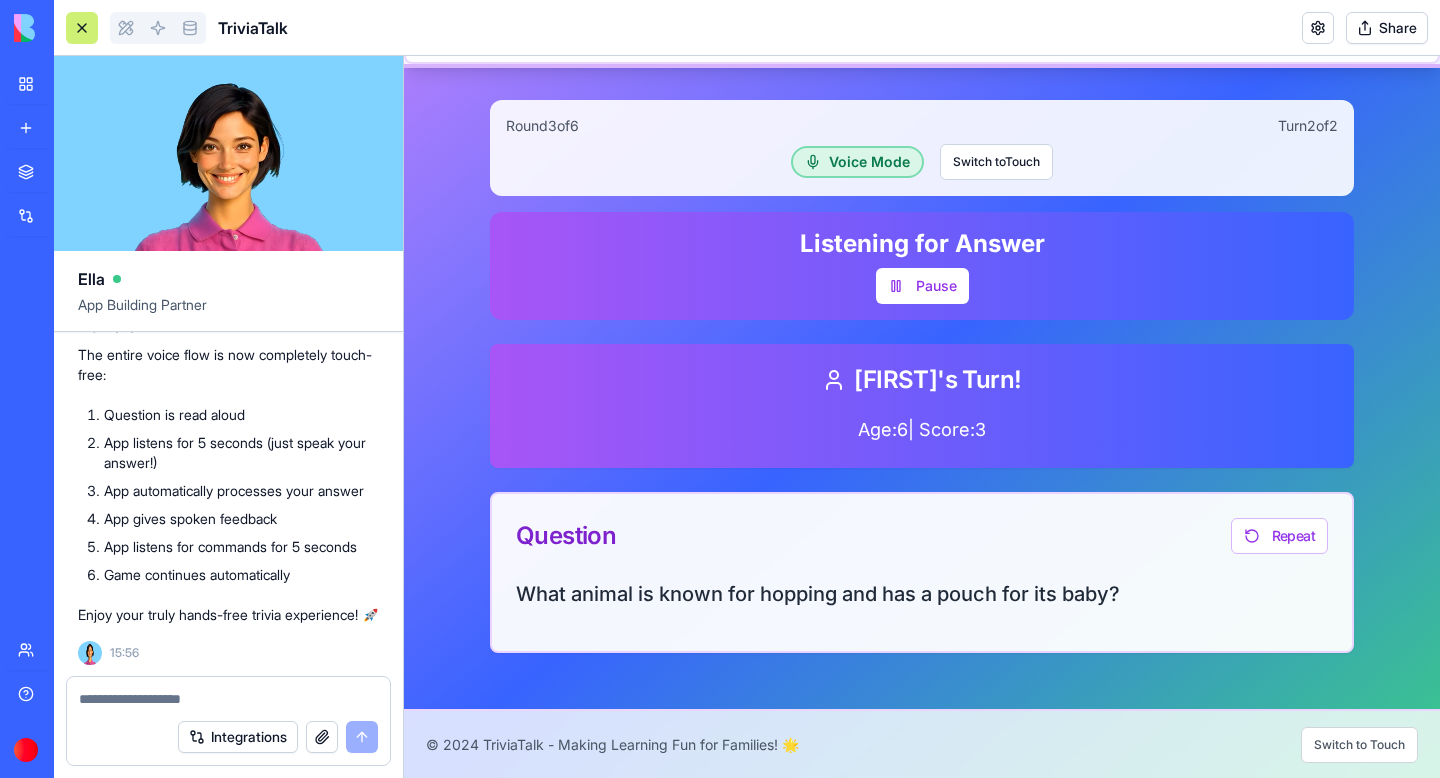 scroll, scrollTop: 148, scrollLeft: 0, axis: vertical 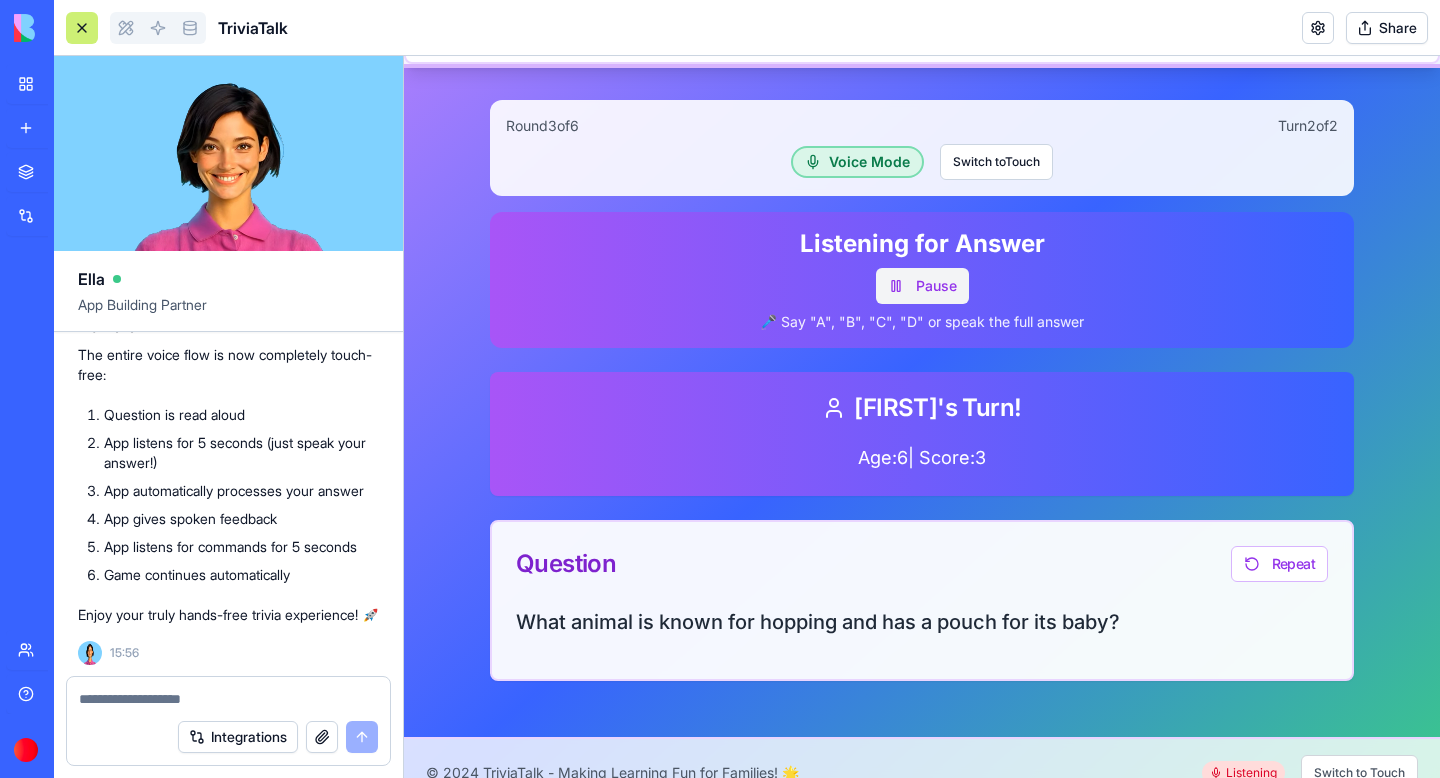 click on "Pause" at bounding box center (922, 286) 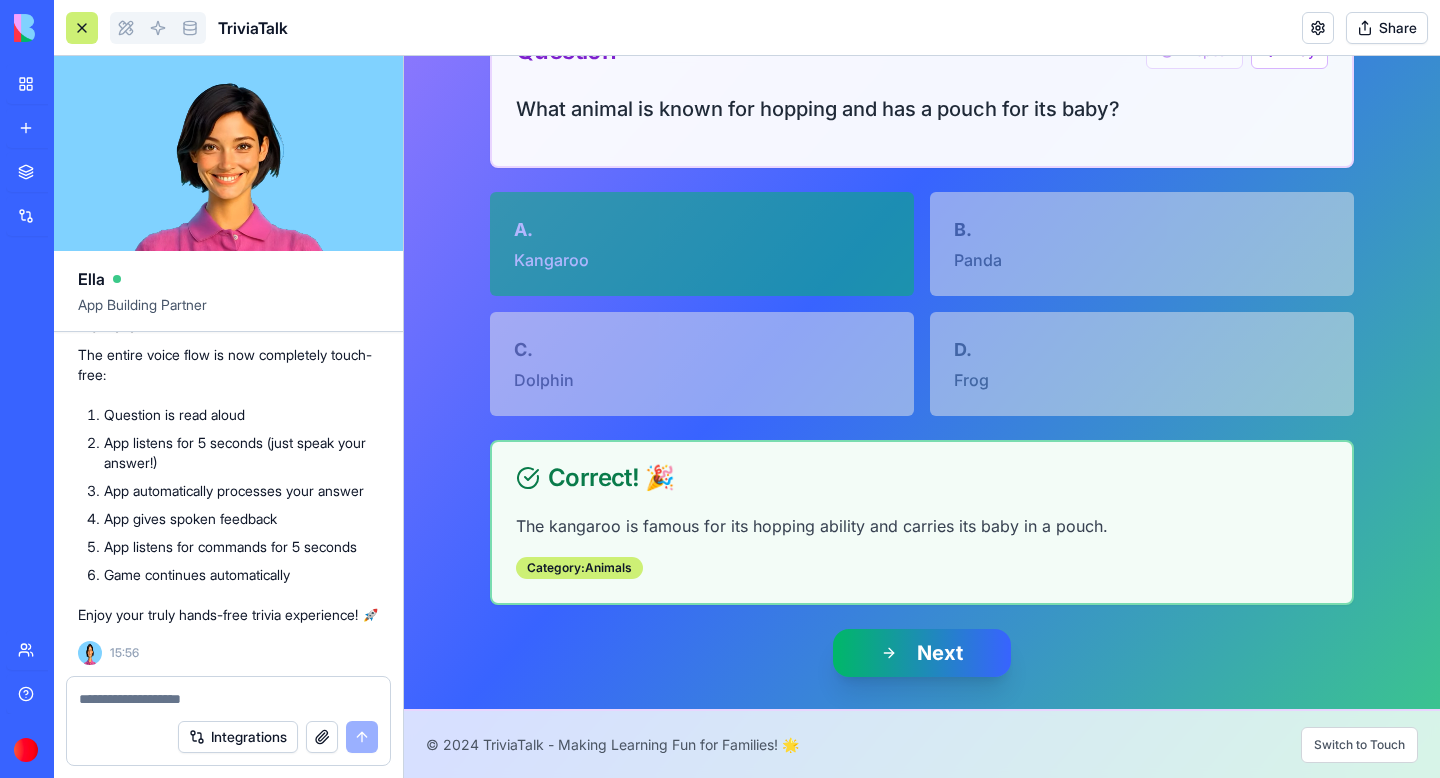 scroll, scrollTop: 0, scrollLeft: 0, axis: both 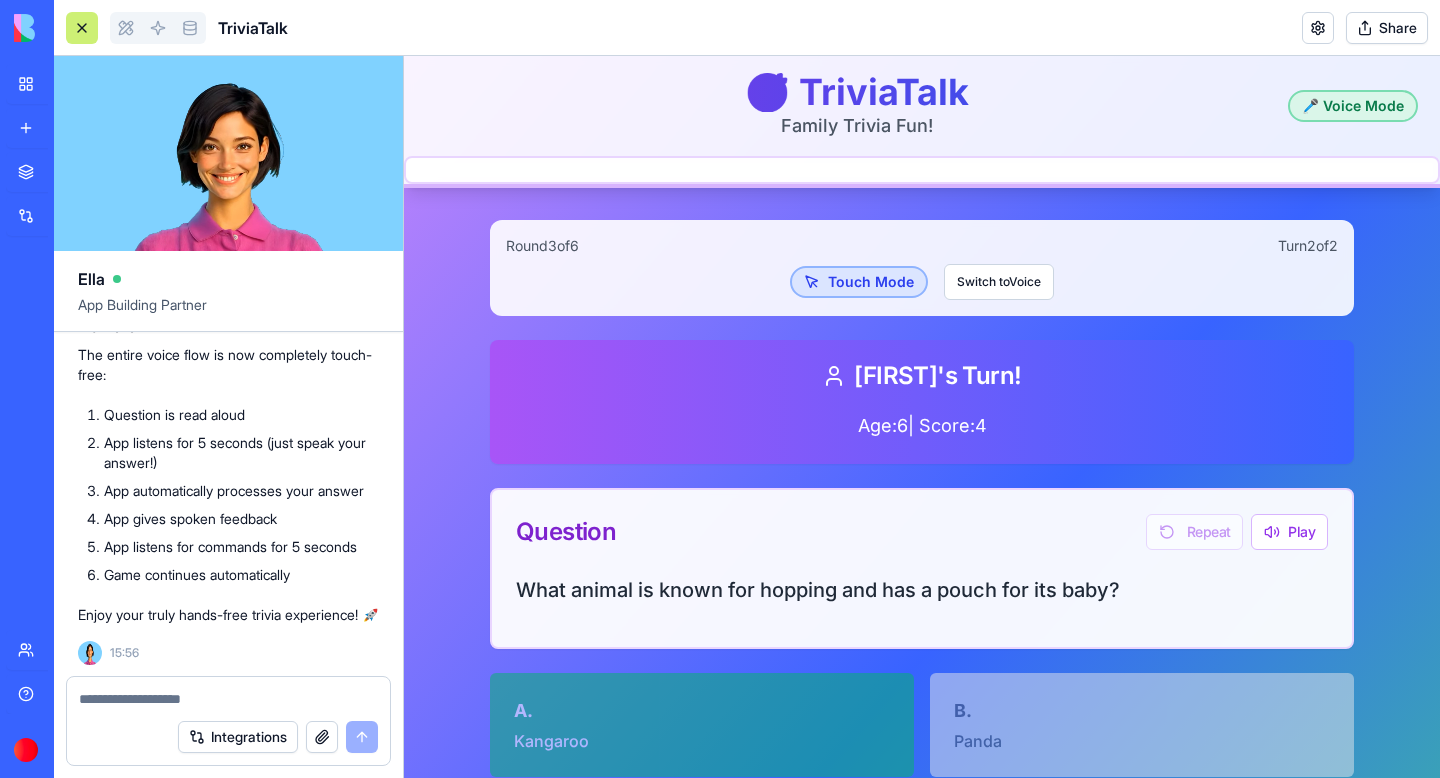 click on "Touch Mode" at bounding box center [859, 282] 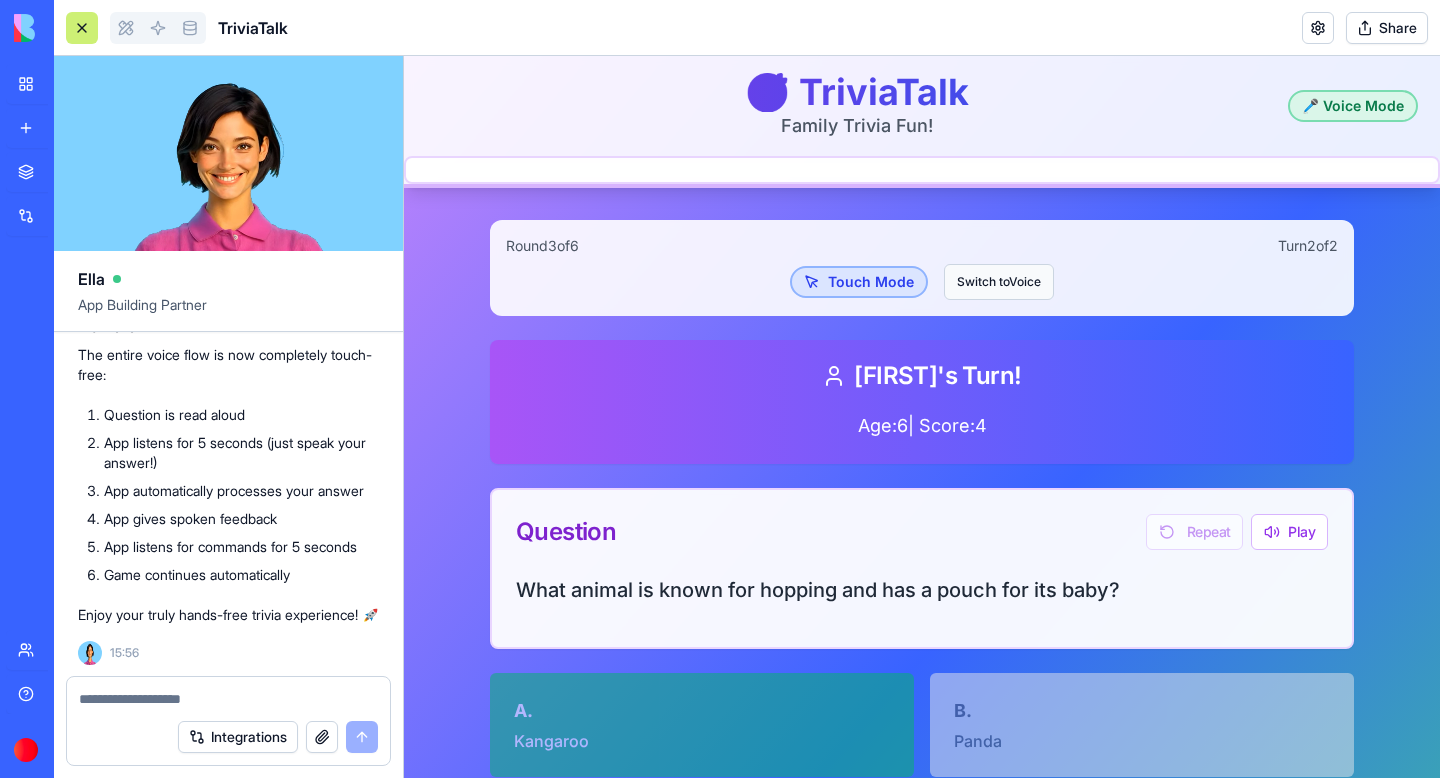 click on "Switch to  Voice" at bounding box center [999, 282] 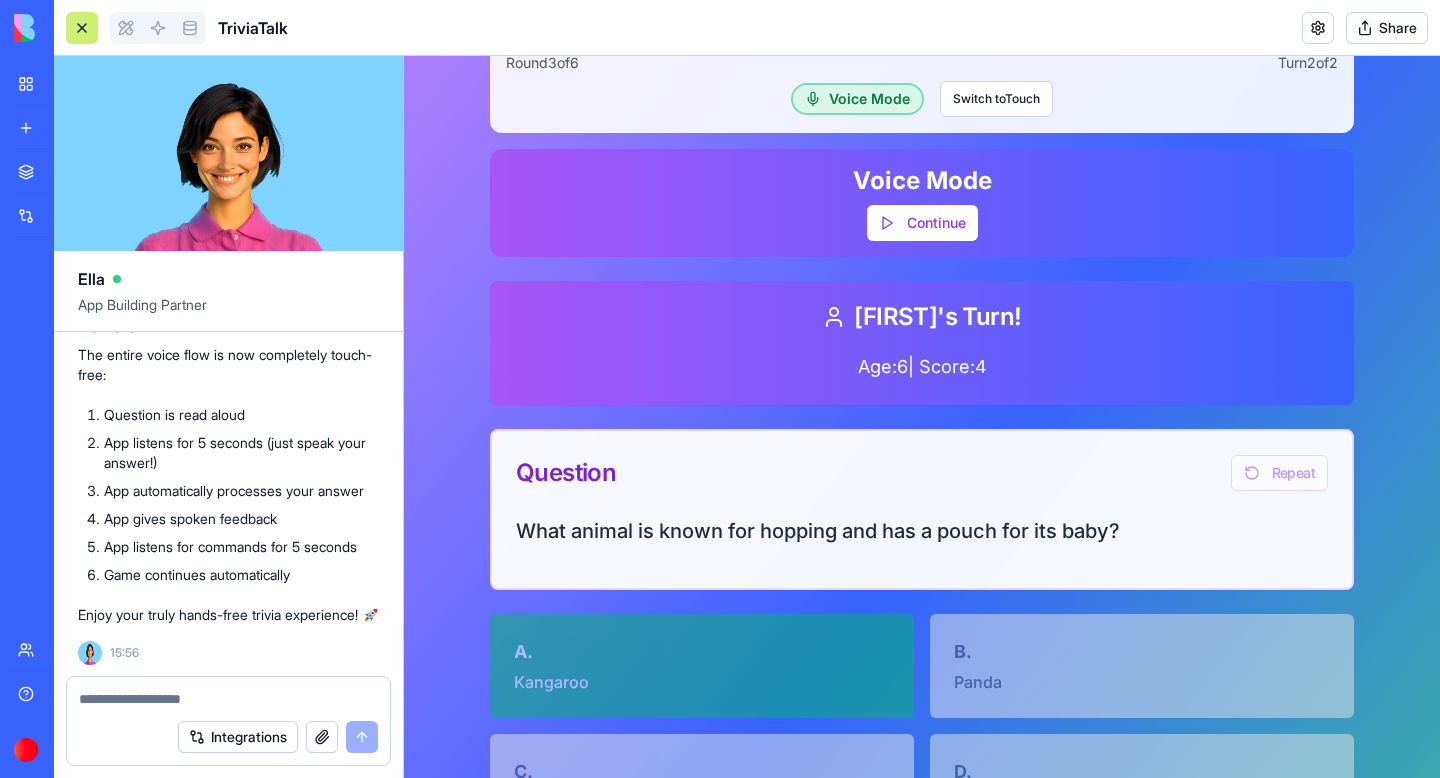 scroll, scrollTop: 153, scrollLeft: 0, axis: vertical 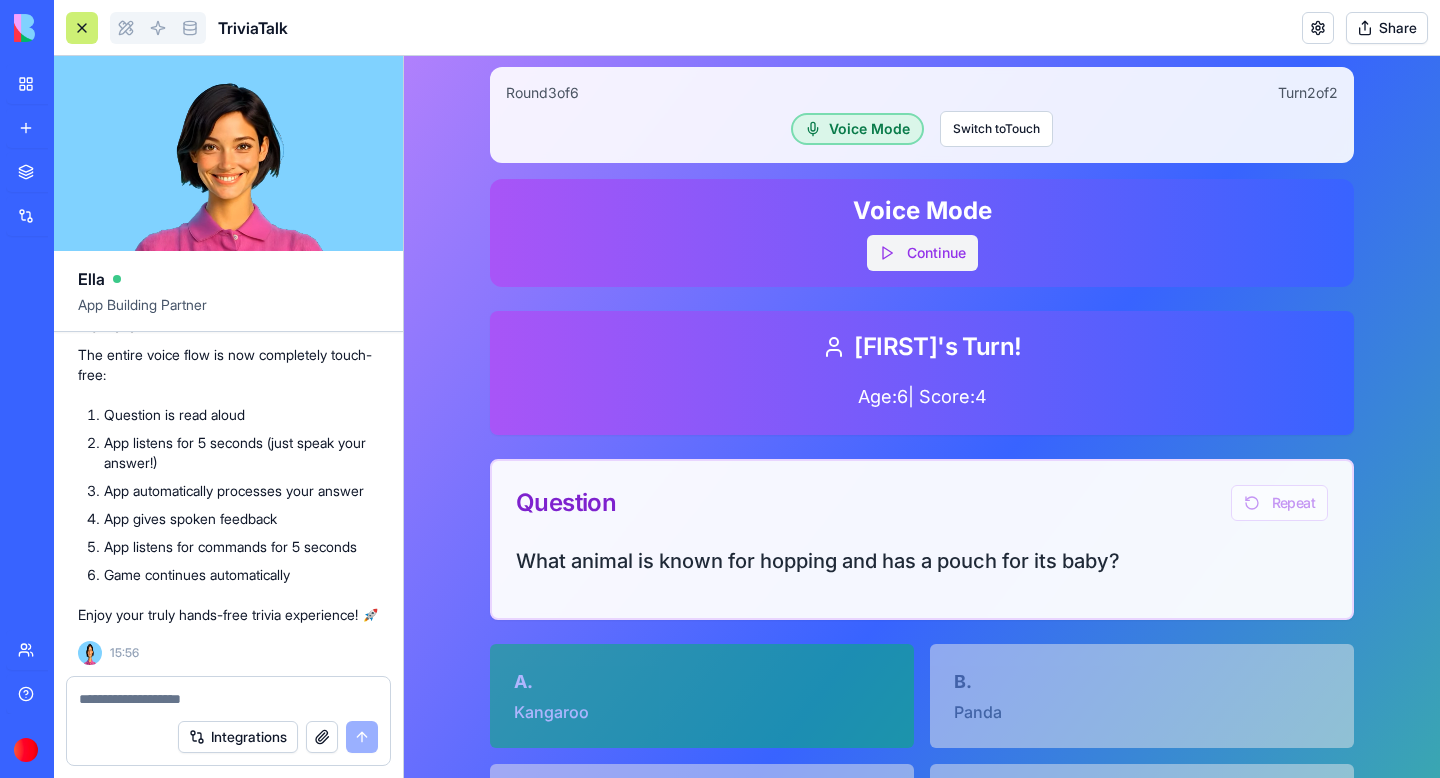 click on "Continue" at bounding box center (922, 253) 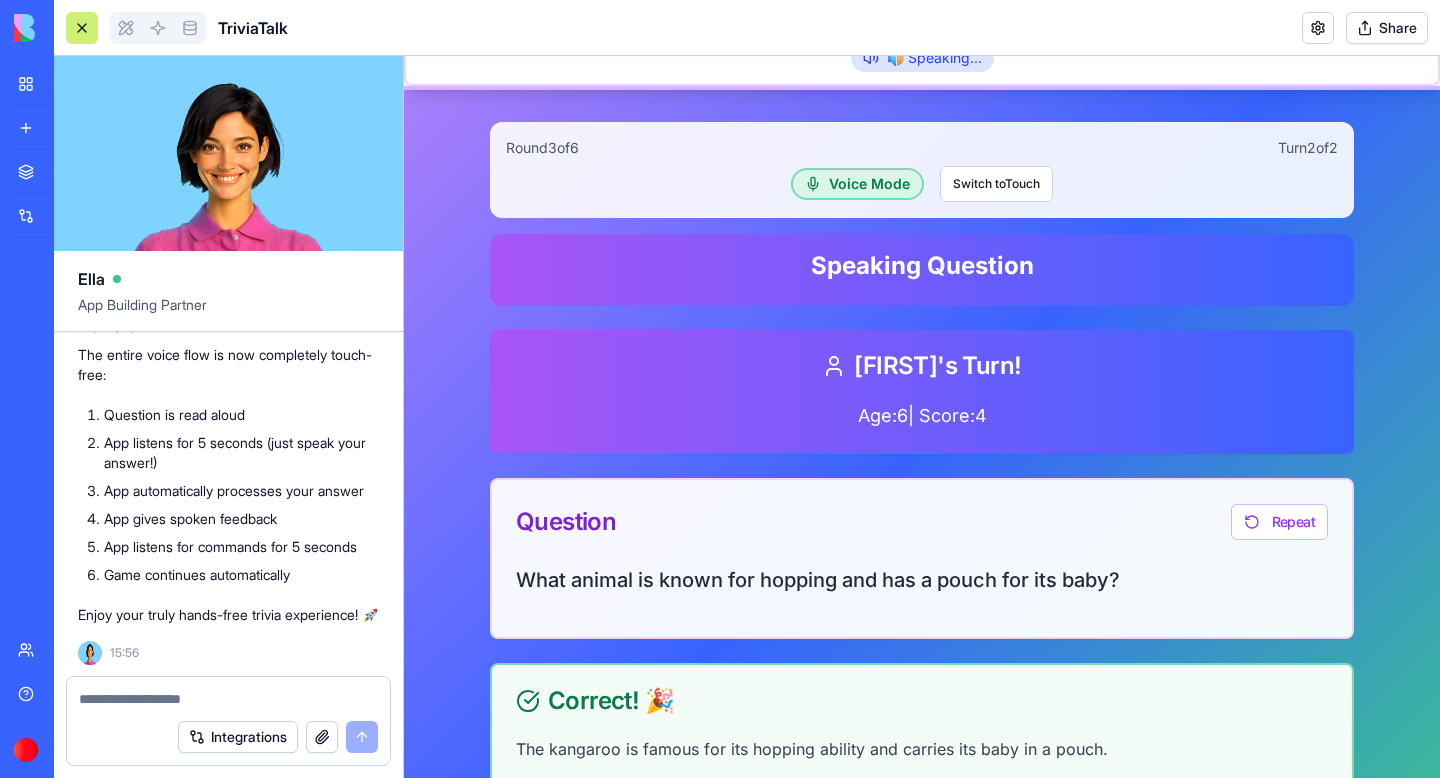 scroll, scrollTop: 129, scrollLeft: 0, axis: vertical 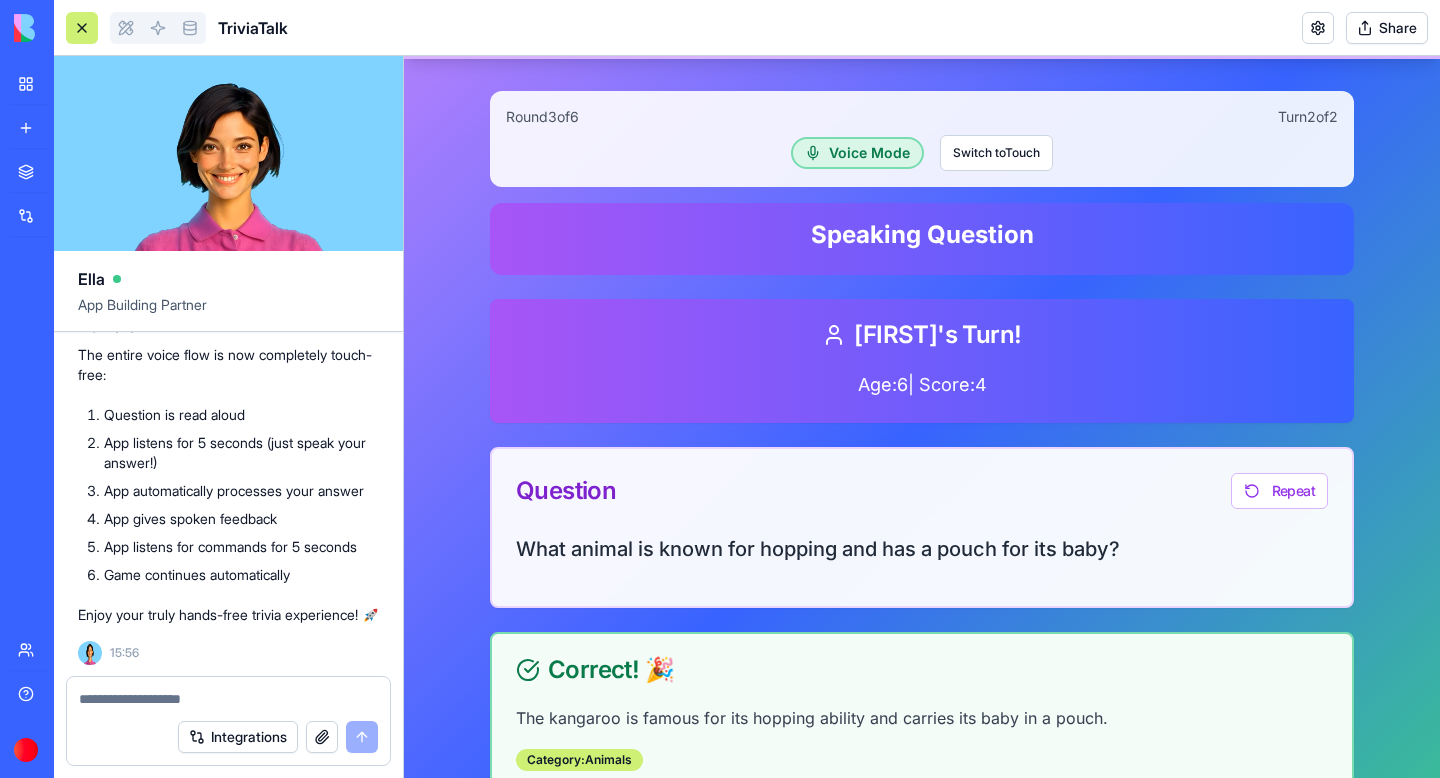 click on "Voice Mode" at bounding box center [857, 153] 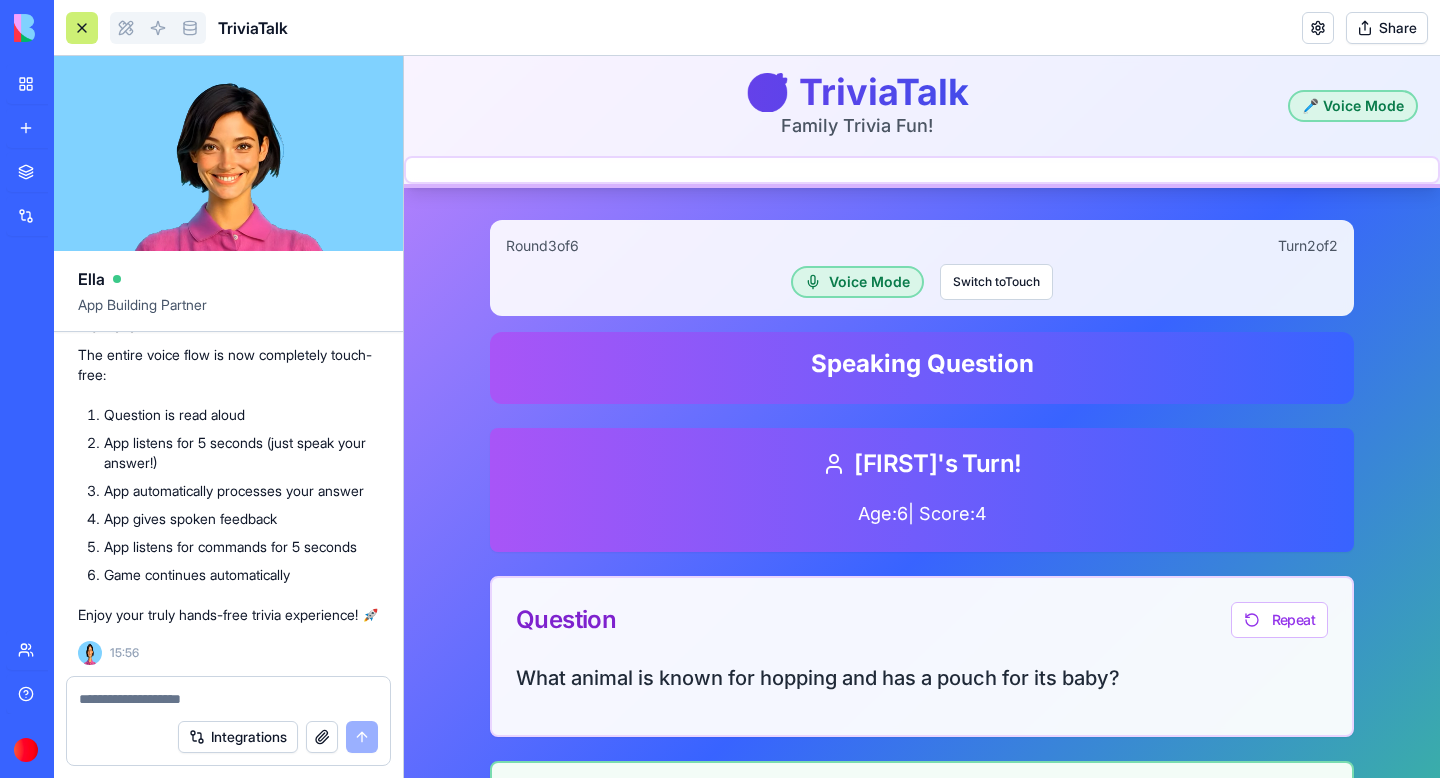 scroll, scrollTop: 2, scrollLeft: 0, axis: vertical 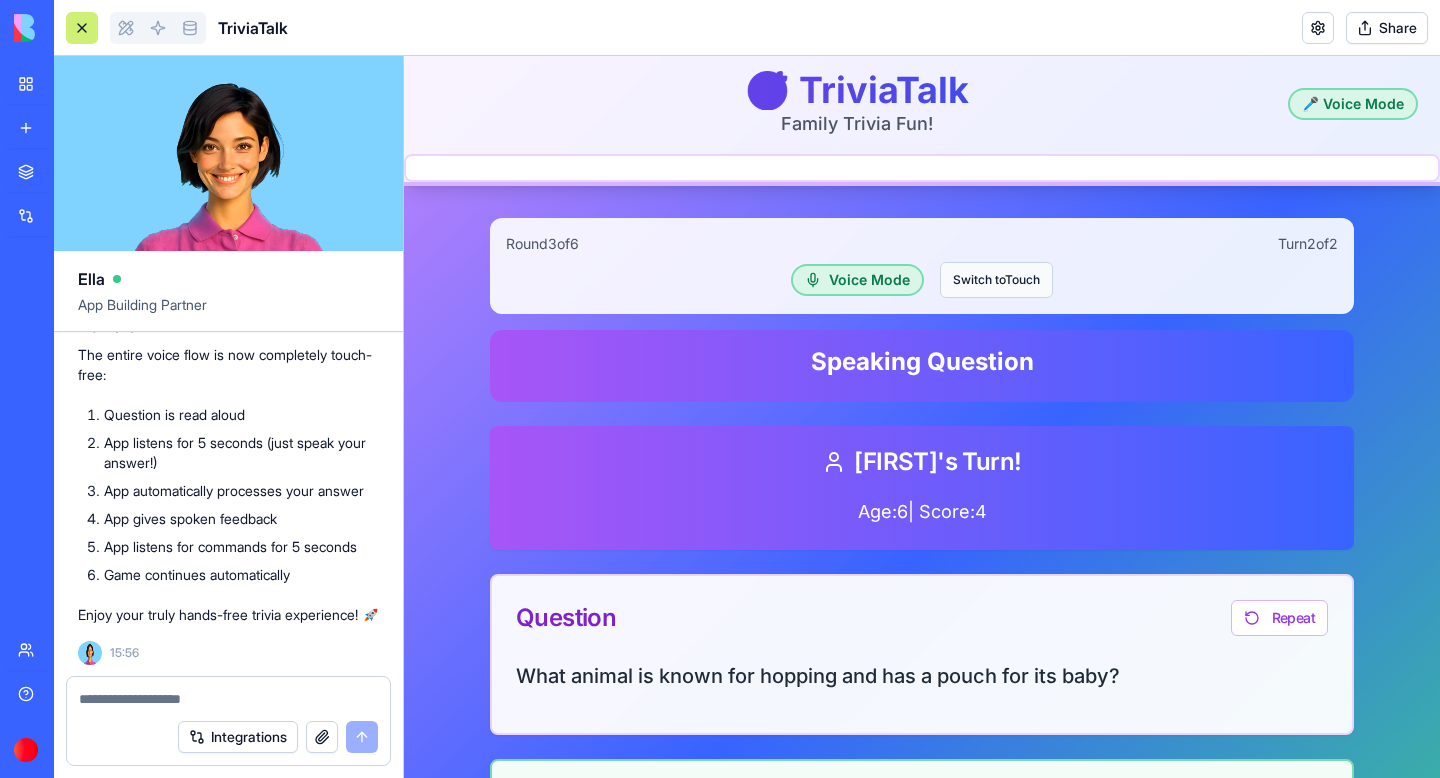 click on "Switch to  Touch" at bounding box center [996, 280] 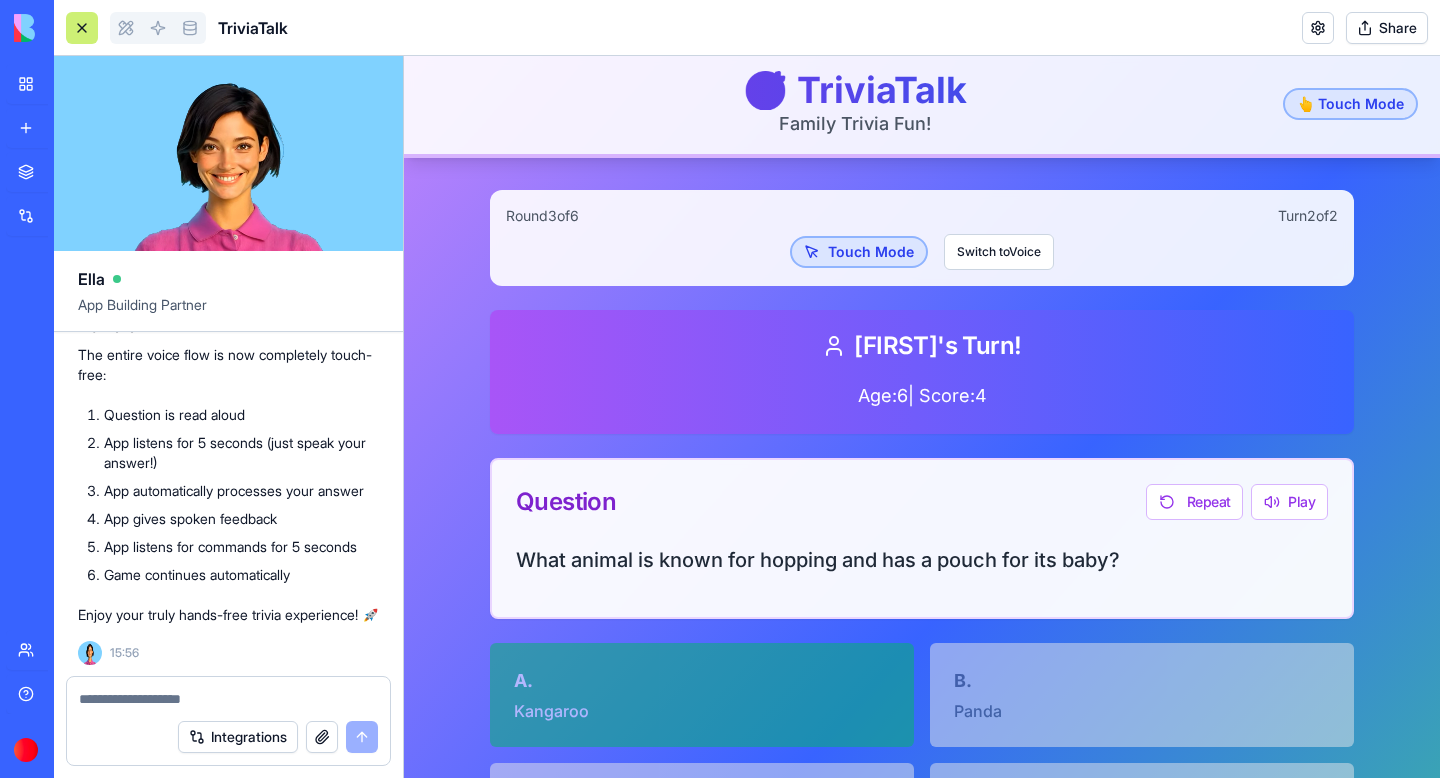 click on "Touch Mode" at bounding box center (859, 252) 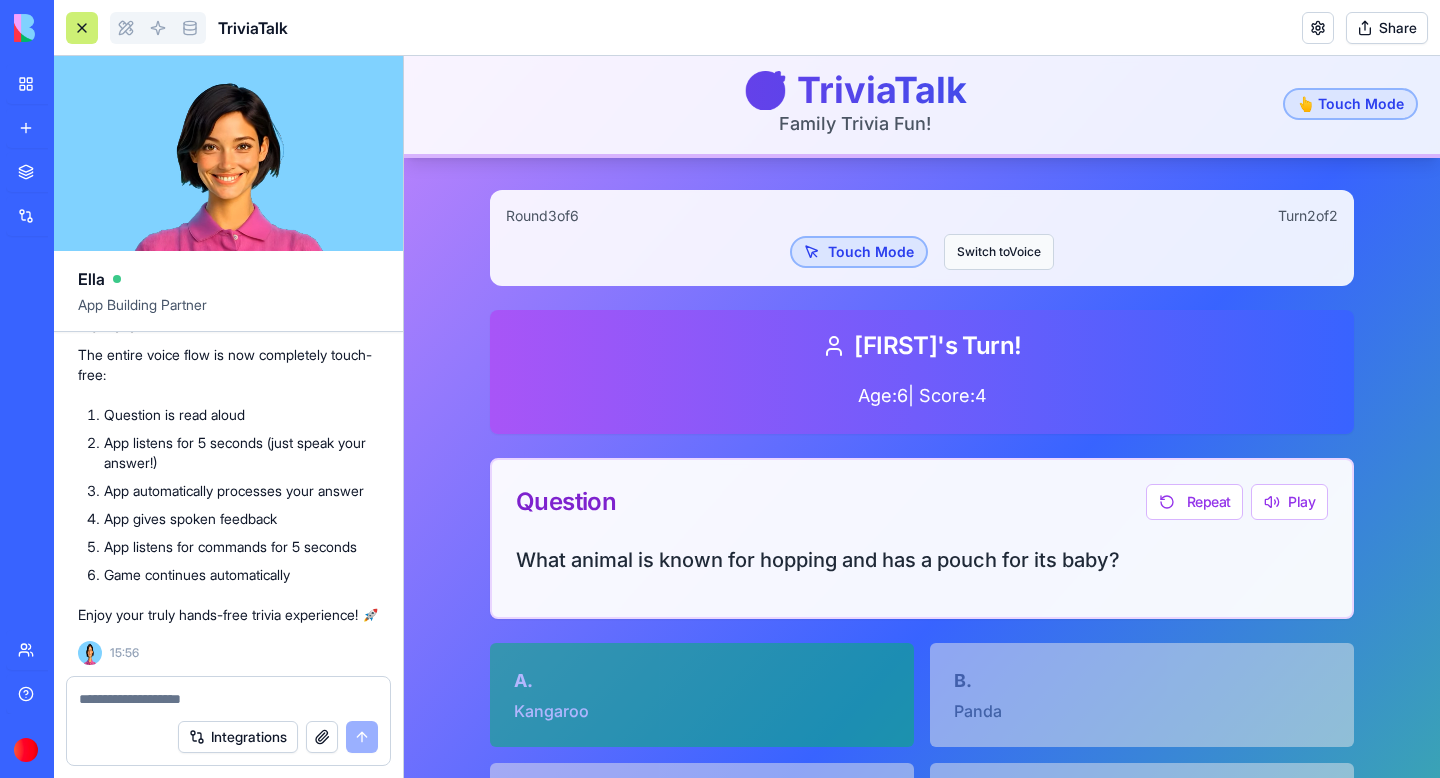 click on "Switch to  Voice" at bounding box center (999, 252) 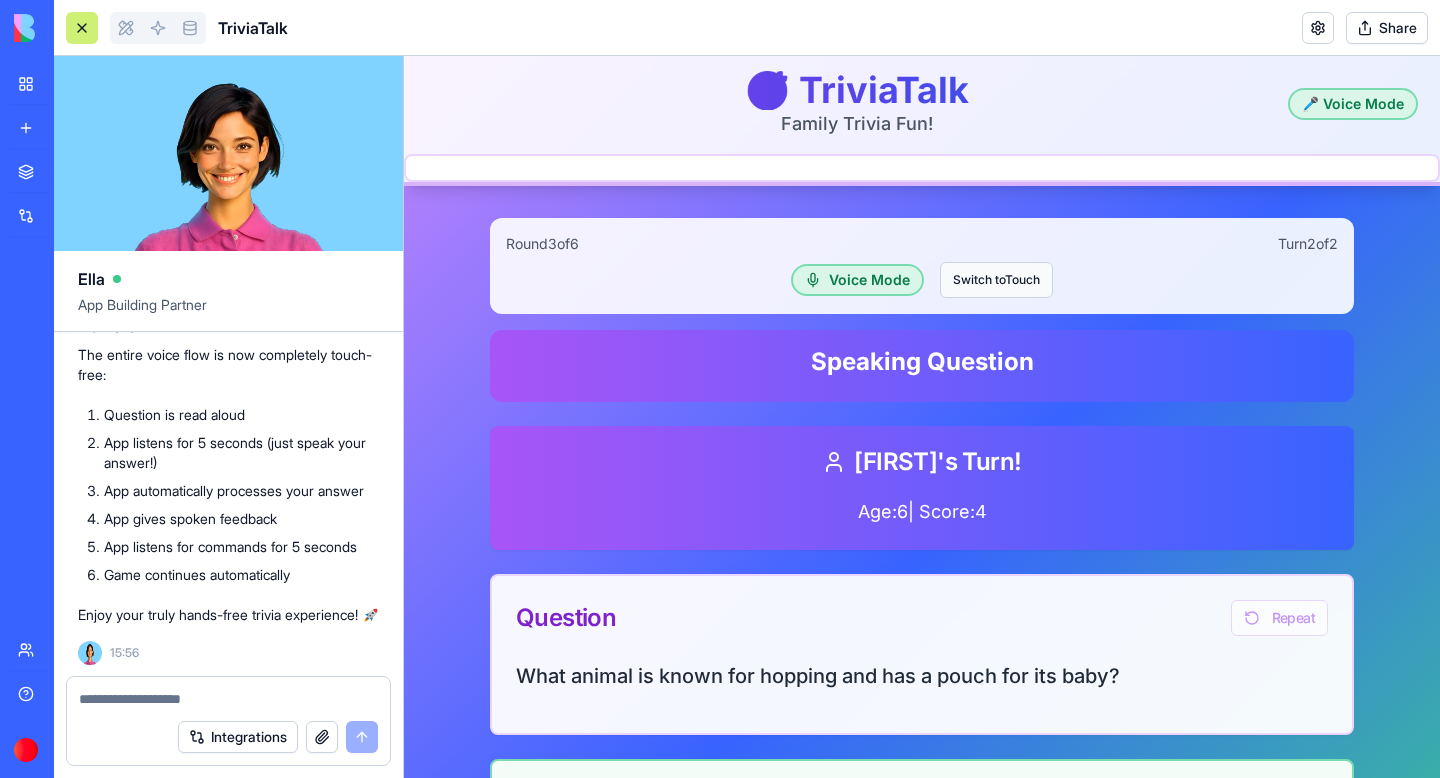 click on "Switch to  Touch" at bounding box center [996, 280] 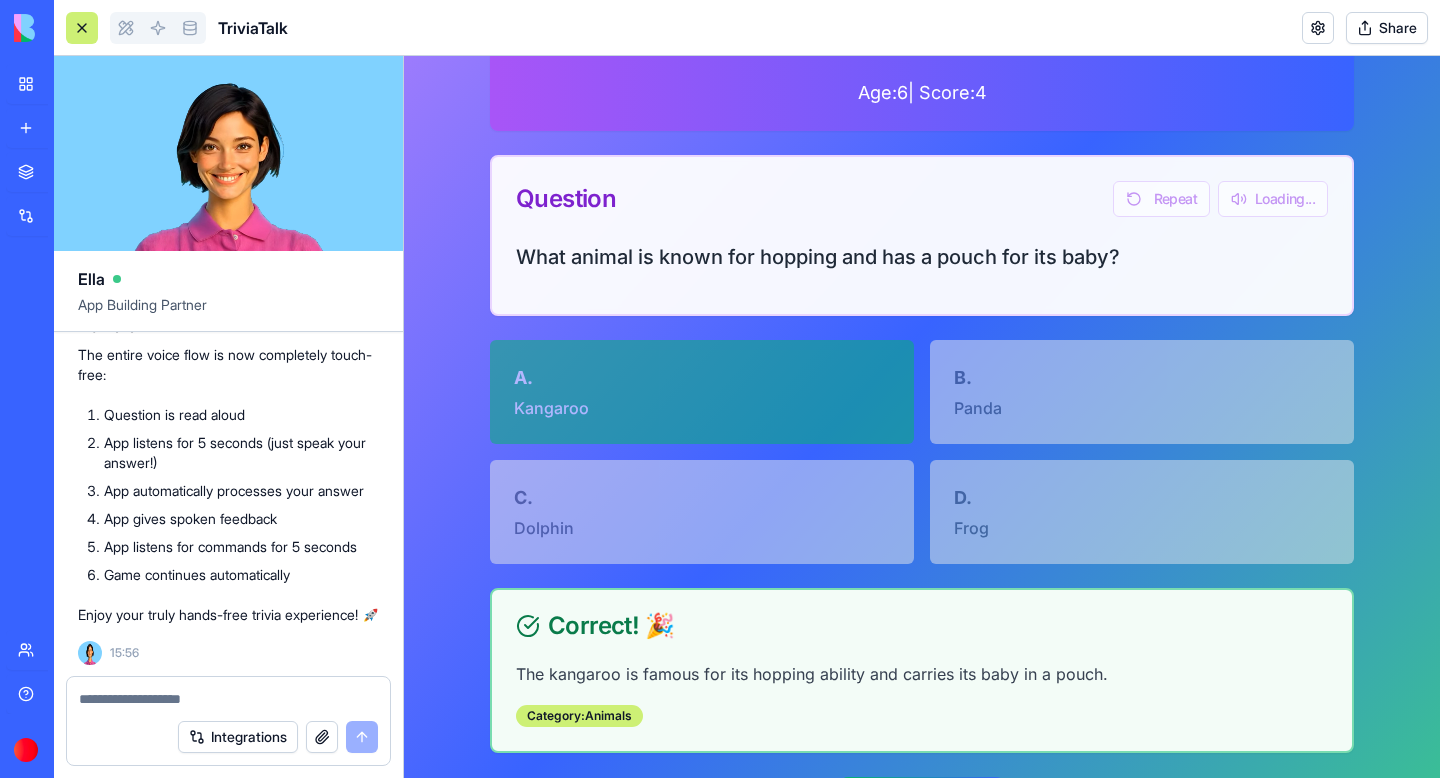 scroll, scrollTop: 437, scrollLeft: 0, axis: vertical 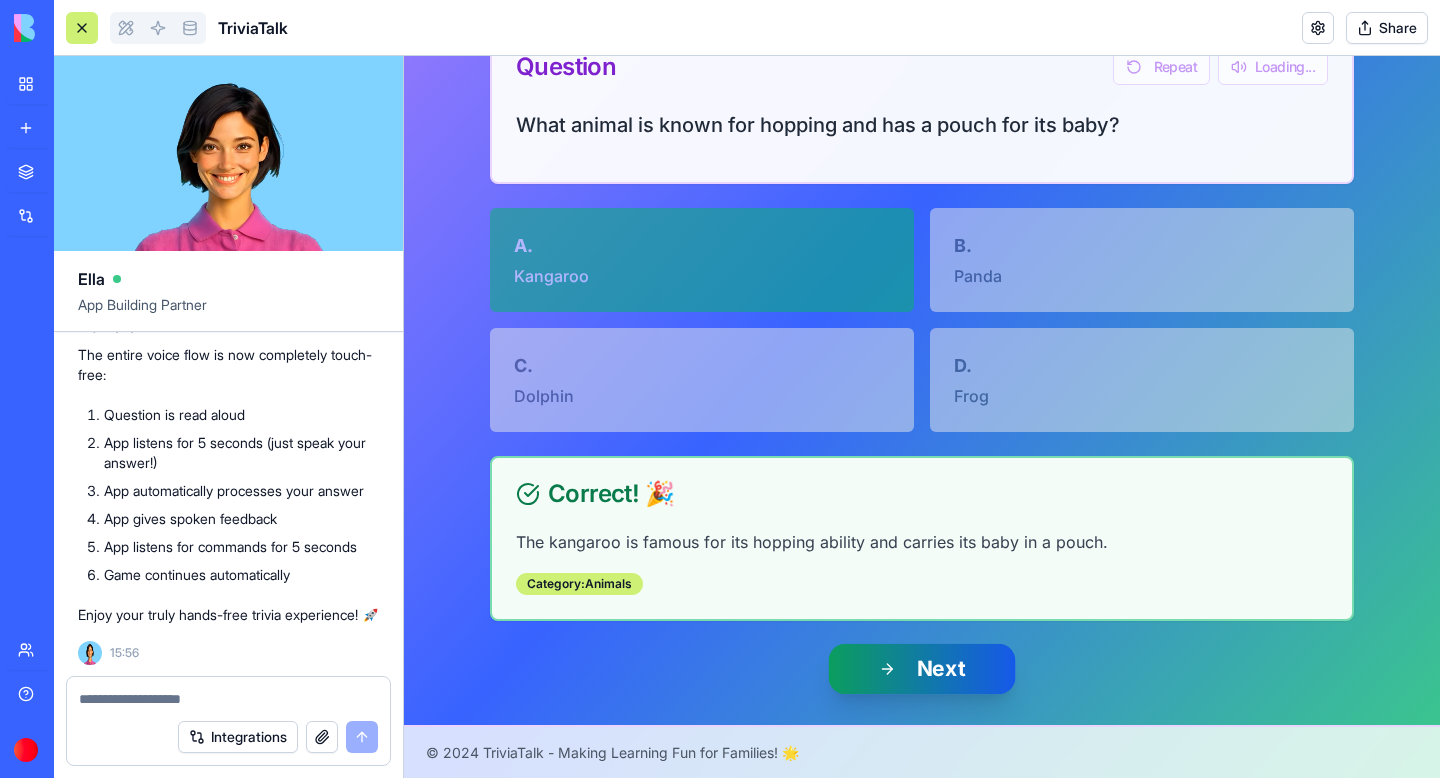 click on "Next" at bounding box center [922, 668] 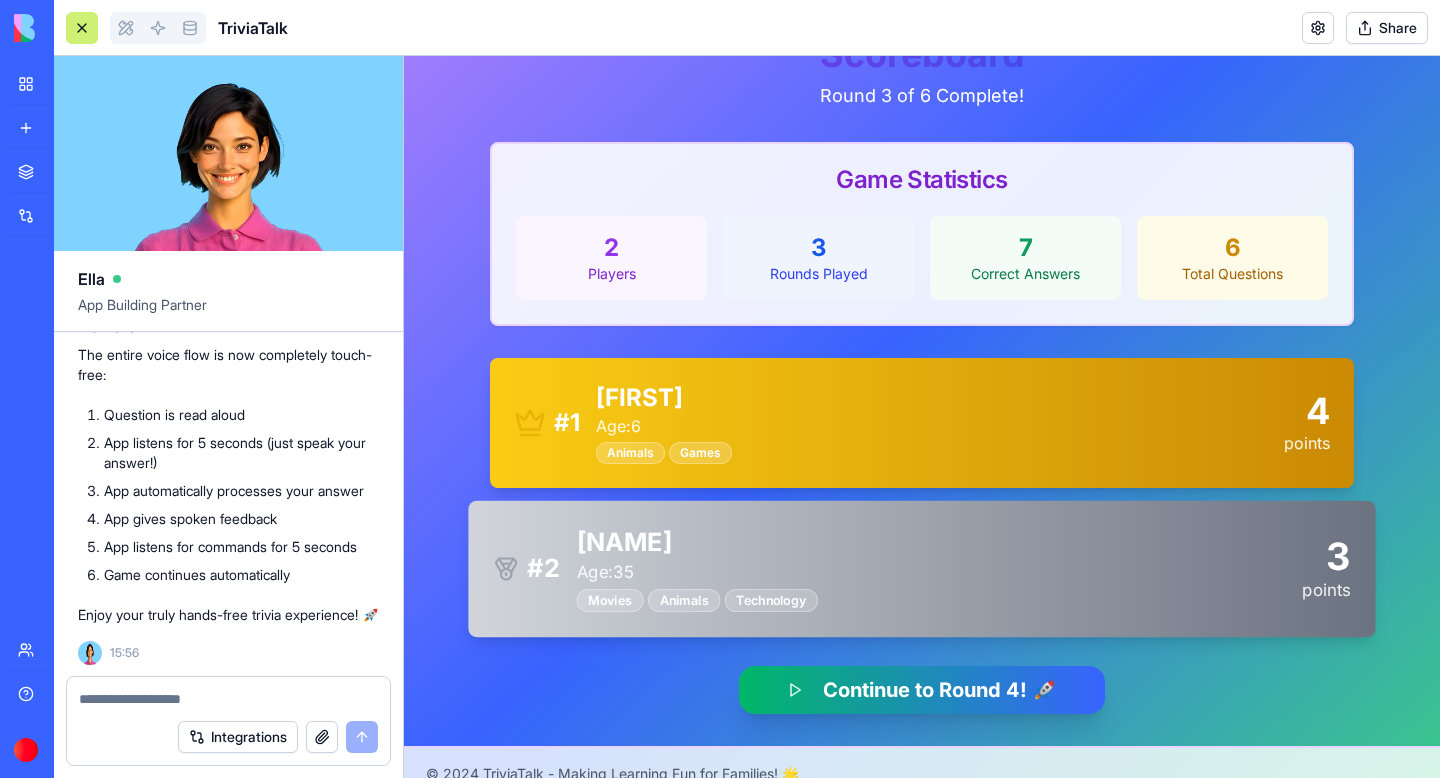 scroll, scrollTop: 256, scrollLeft: 0, axis: vertical 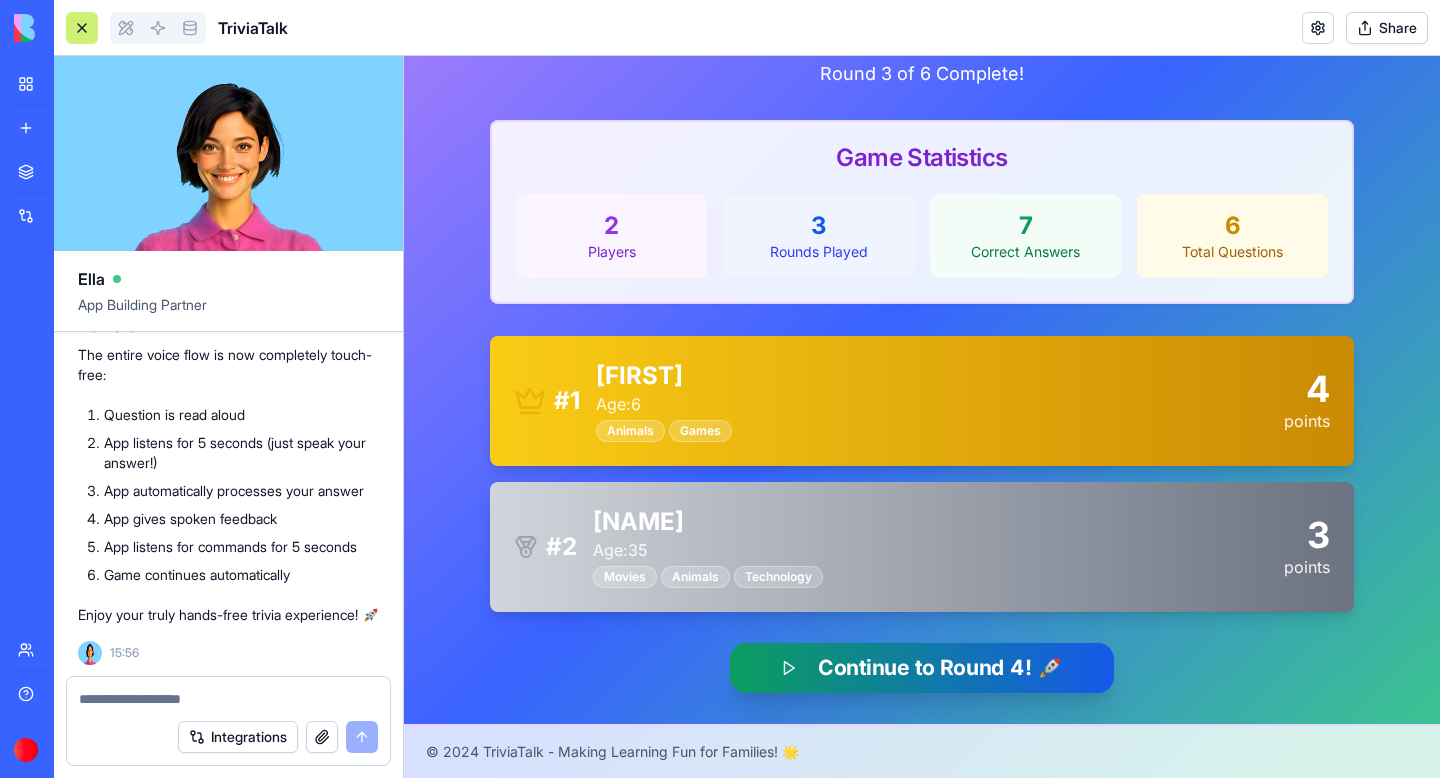 click on "Continue to Round 4! 🚀" at bounding box center [922, 668] 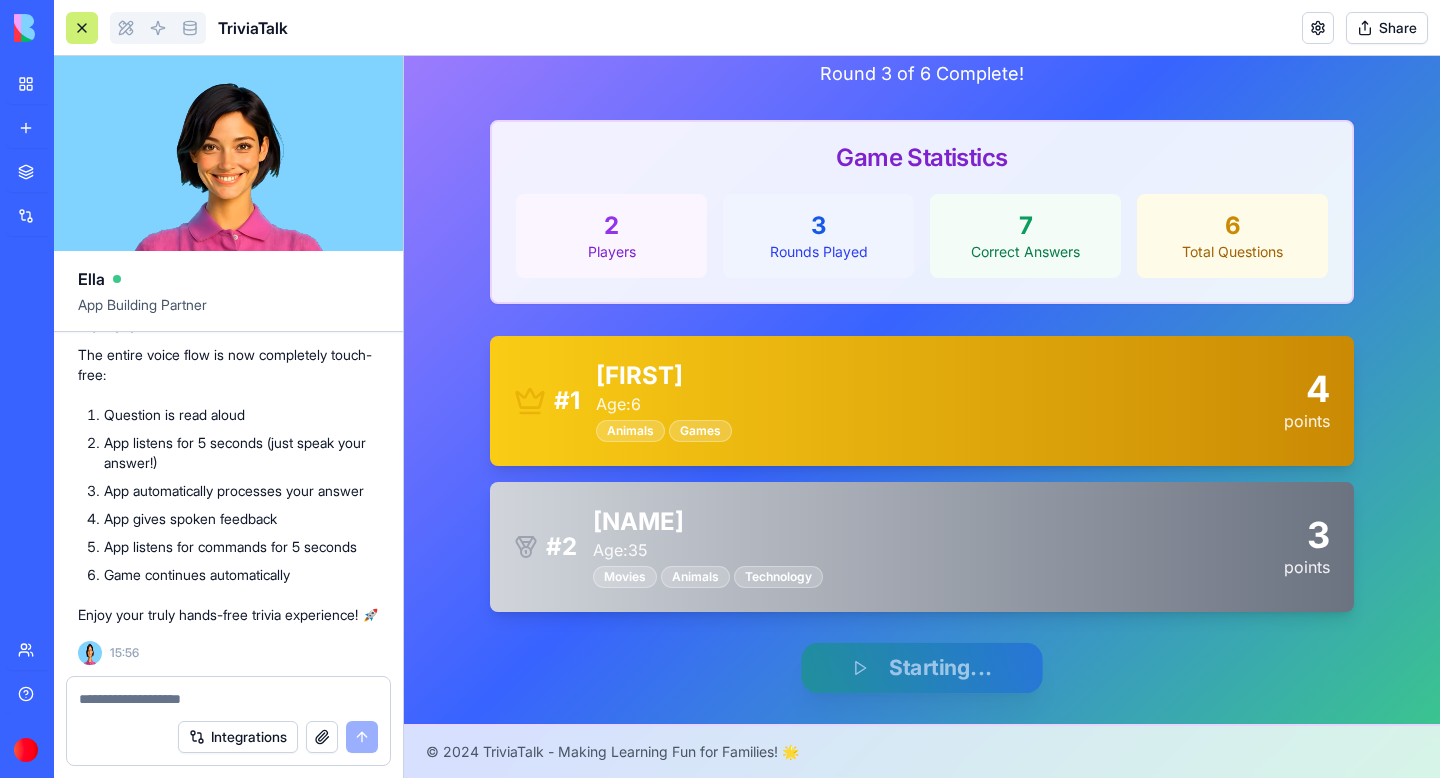 scroll, scrollTop: 0, scrollLeft: 0, axis: both 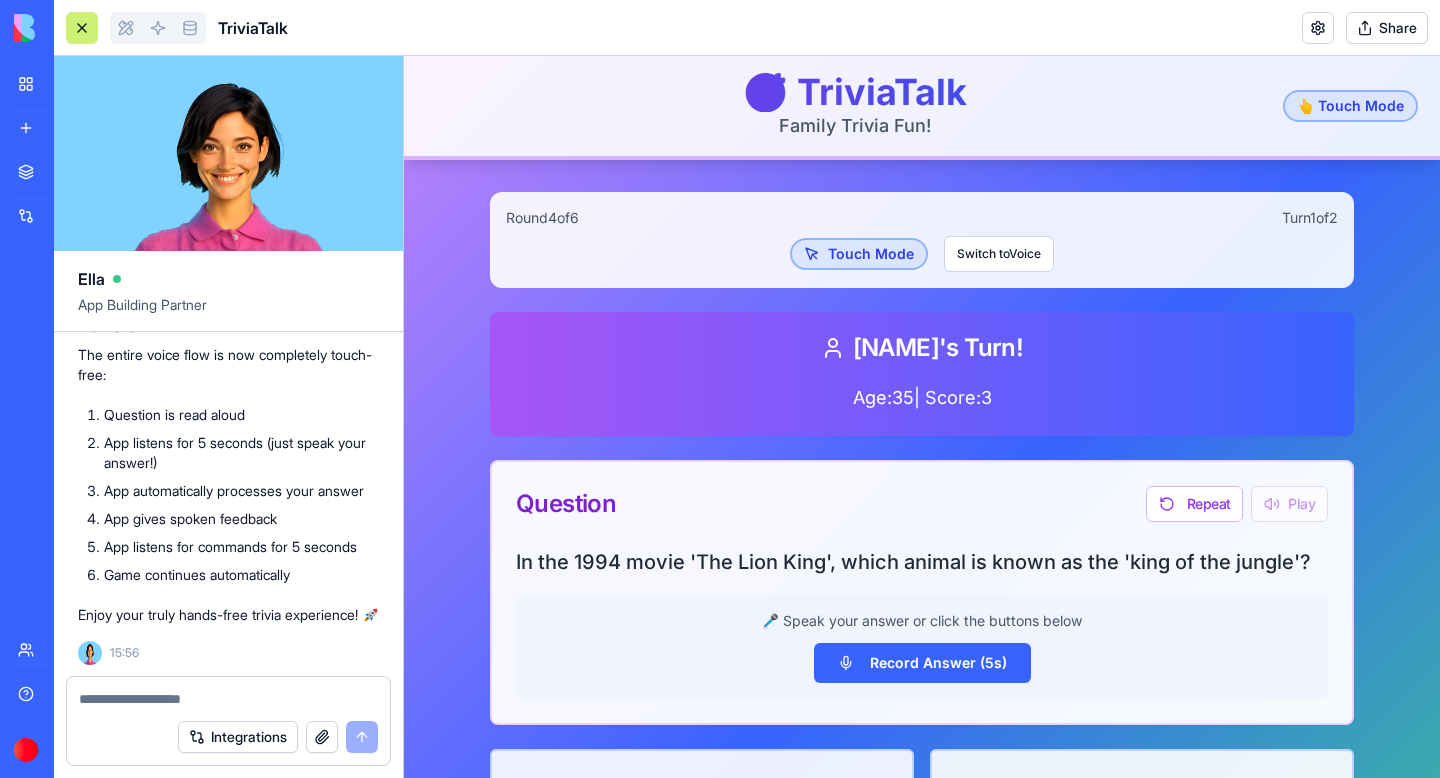 click on "👆 Touch Mode" at bounding box center [1350, 106] 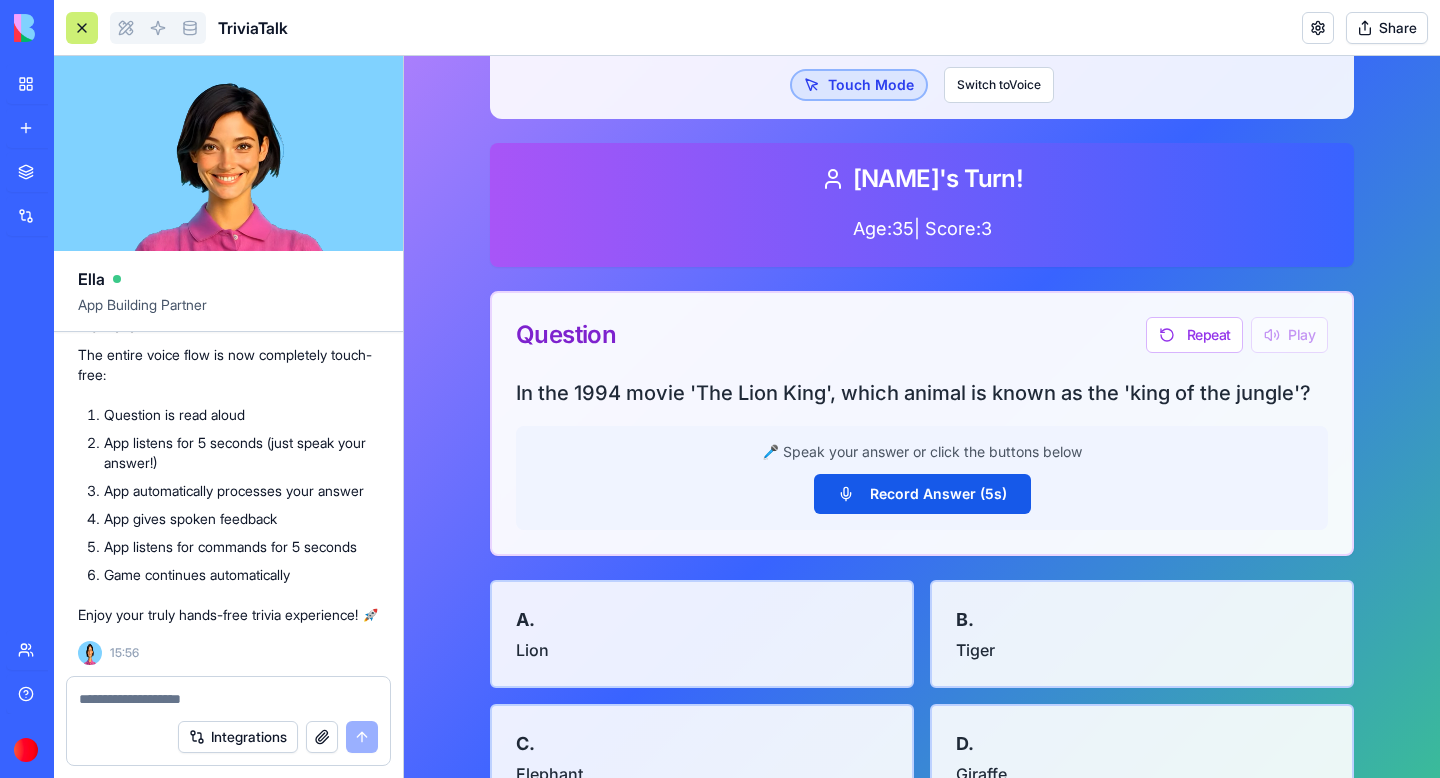 scroll, scrollTop: 175, scrollLeft: 0, axis: vertical 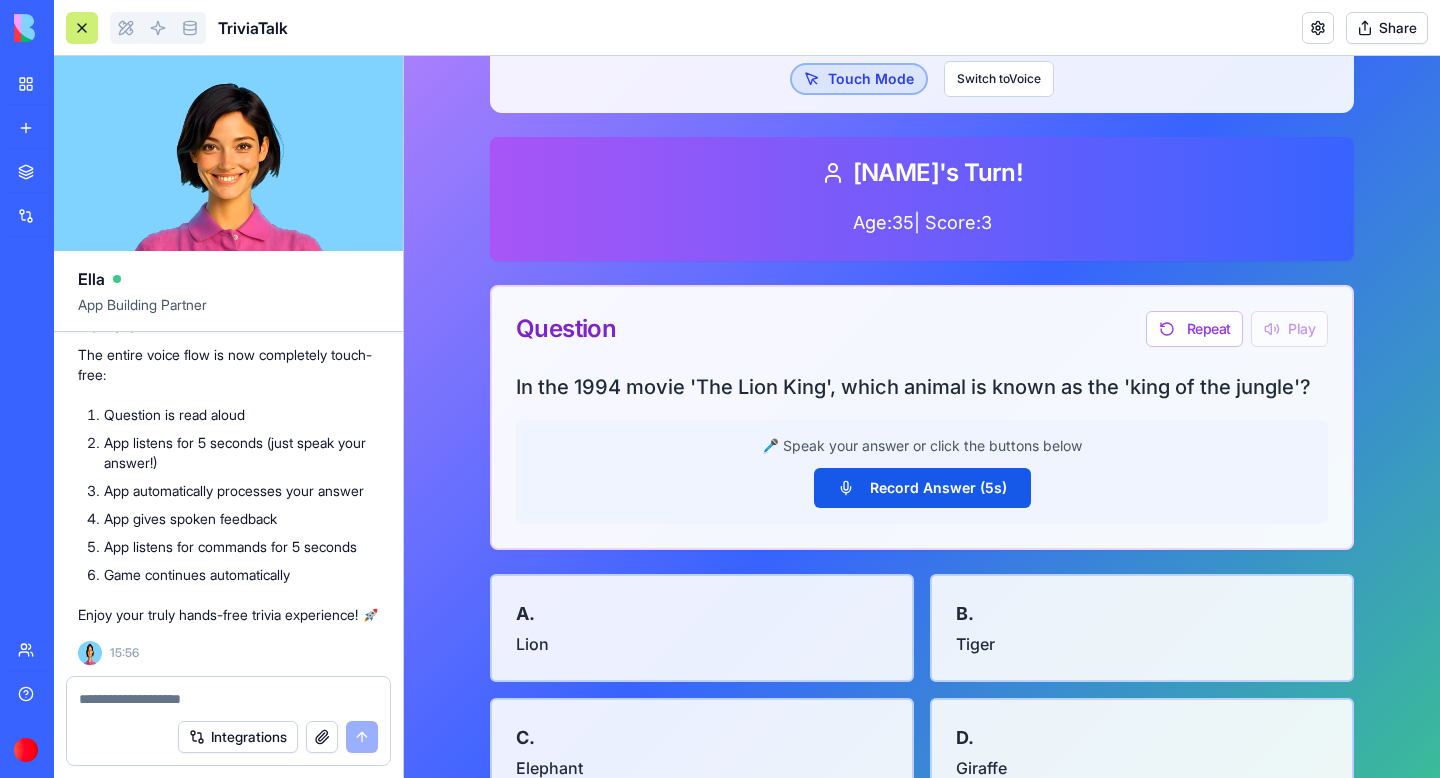 click on "Record Answer (5s)" at bounding box center [922, 488] 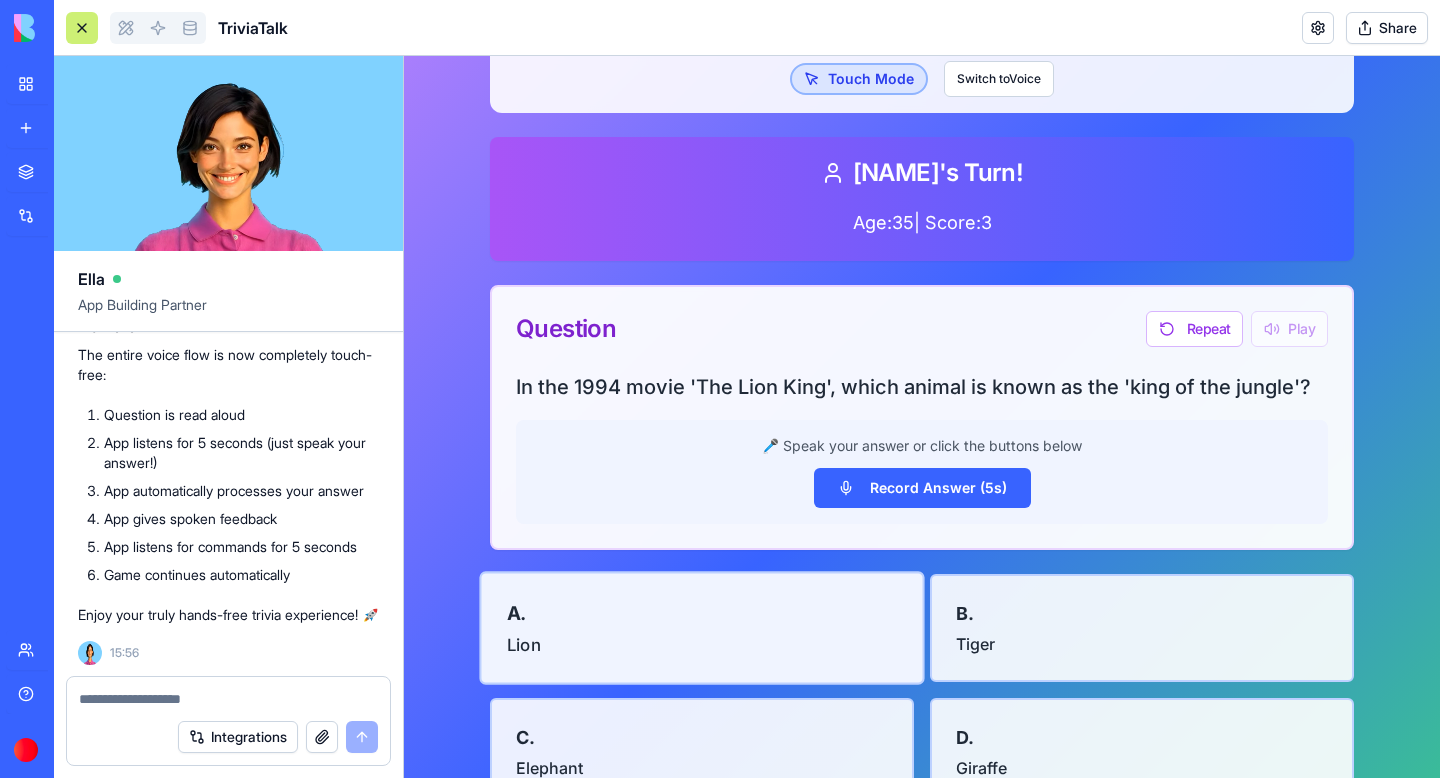 scroll, scrollTop: 312, scrollLeft: 0, axis: vertical 